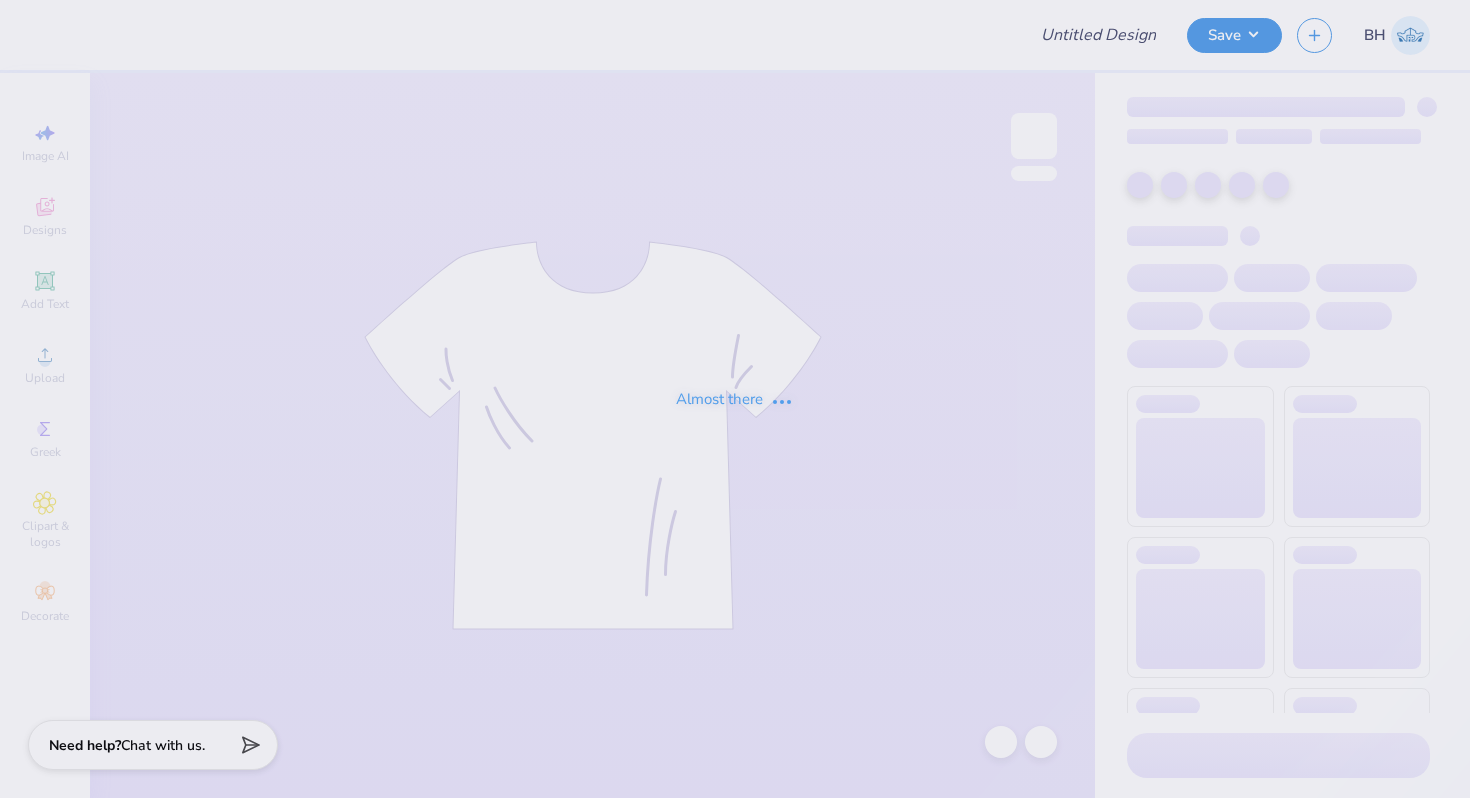 scroll, scrollTop: 0, scrollLeft: 0, axis: both 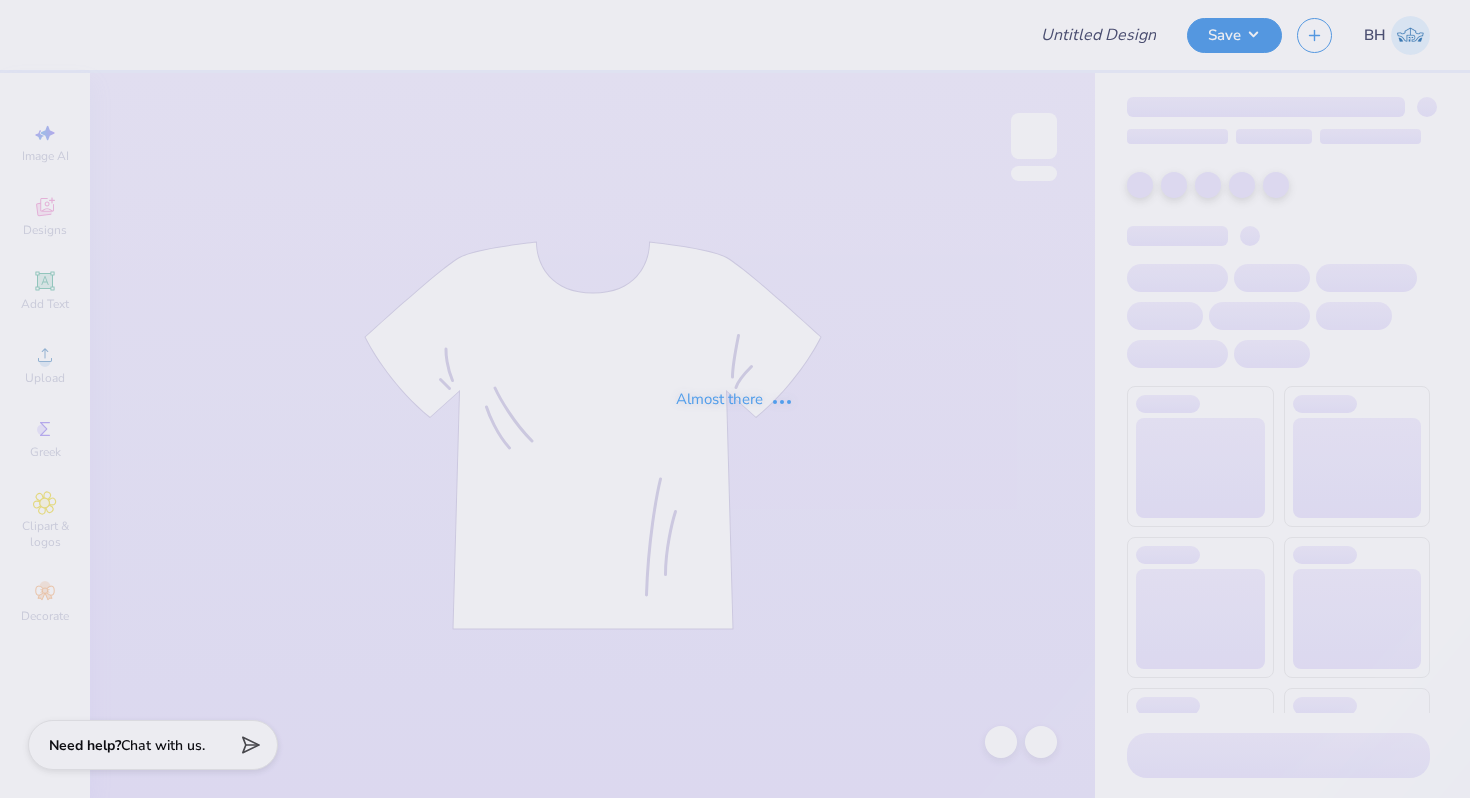 type on "Sig Ep Rush Shirts" 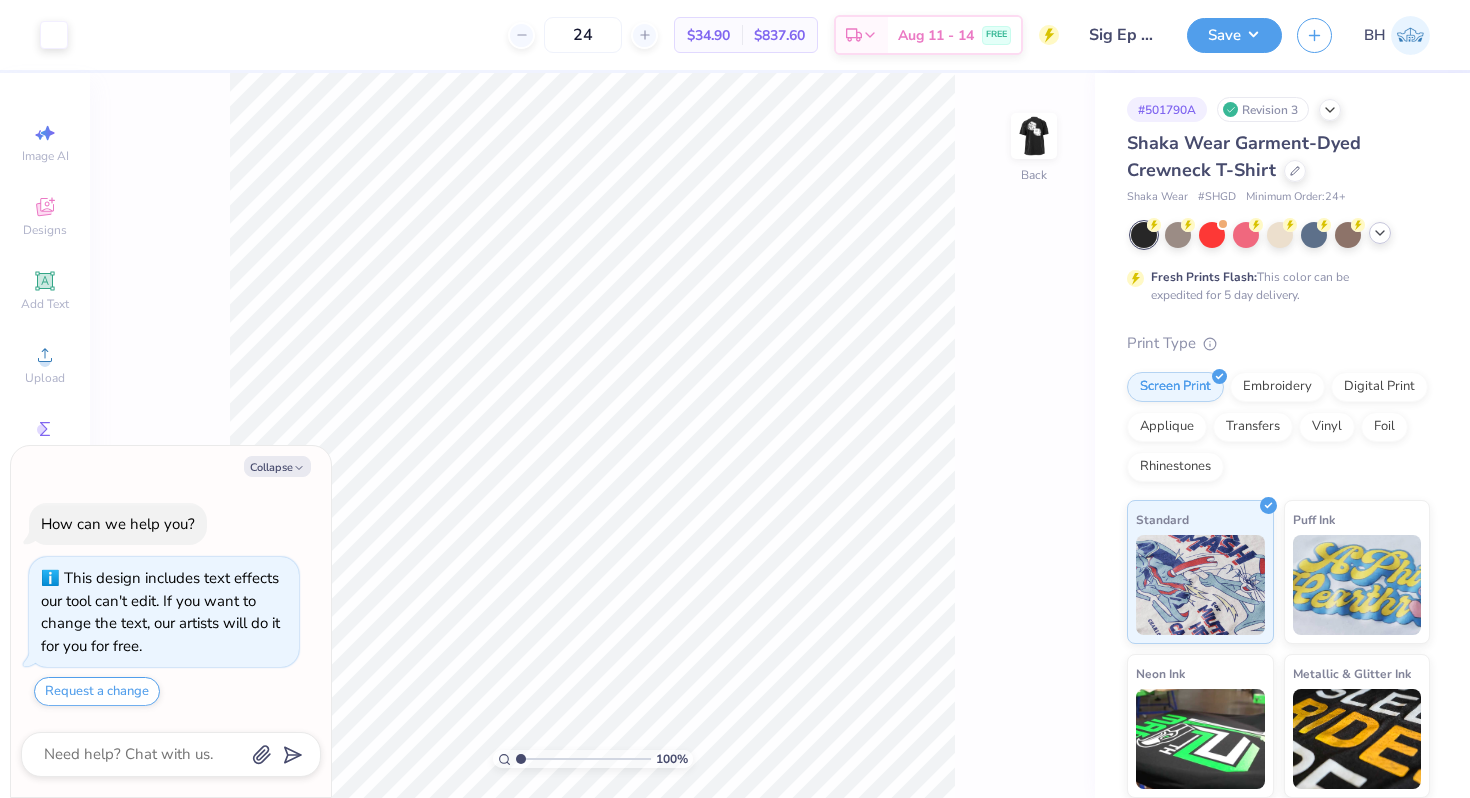 click 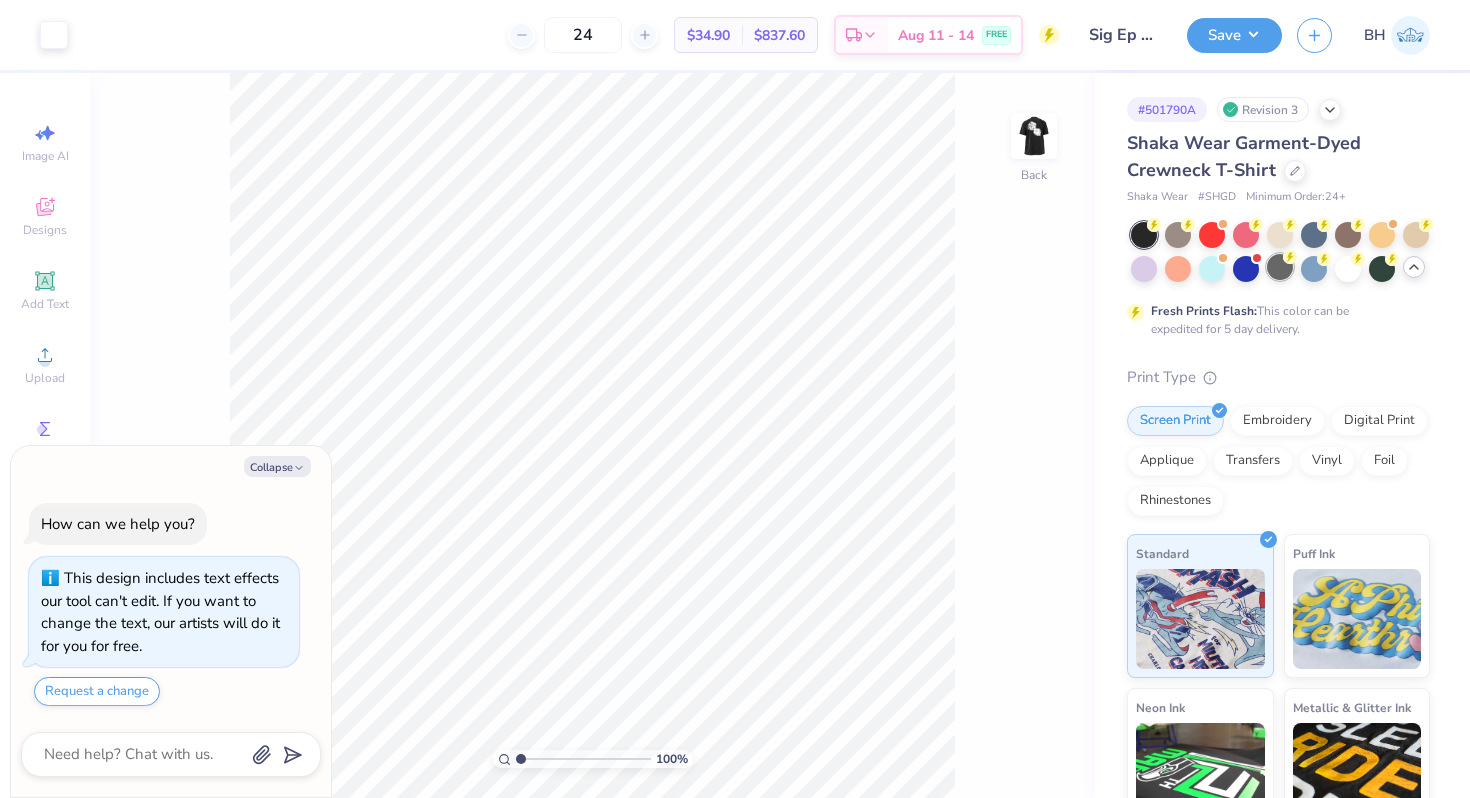 click at bounding box center [1280, 267] 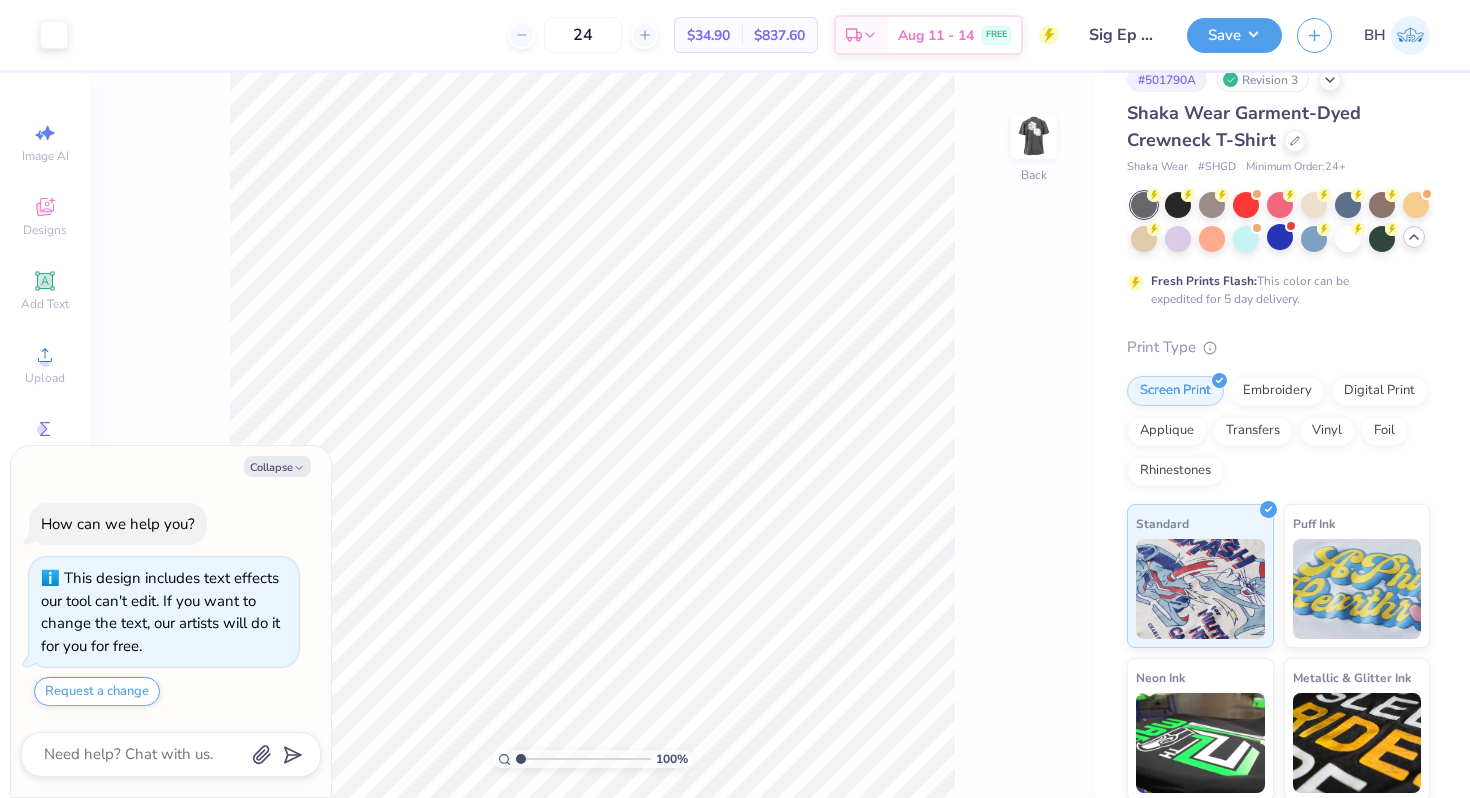 scroll, scrollTop: 0, scrollLeft: 0, axis: both 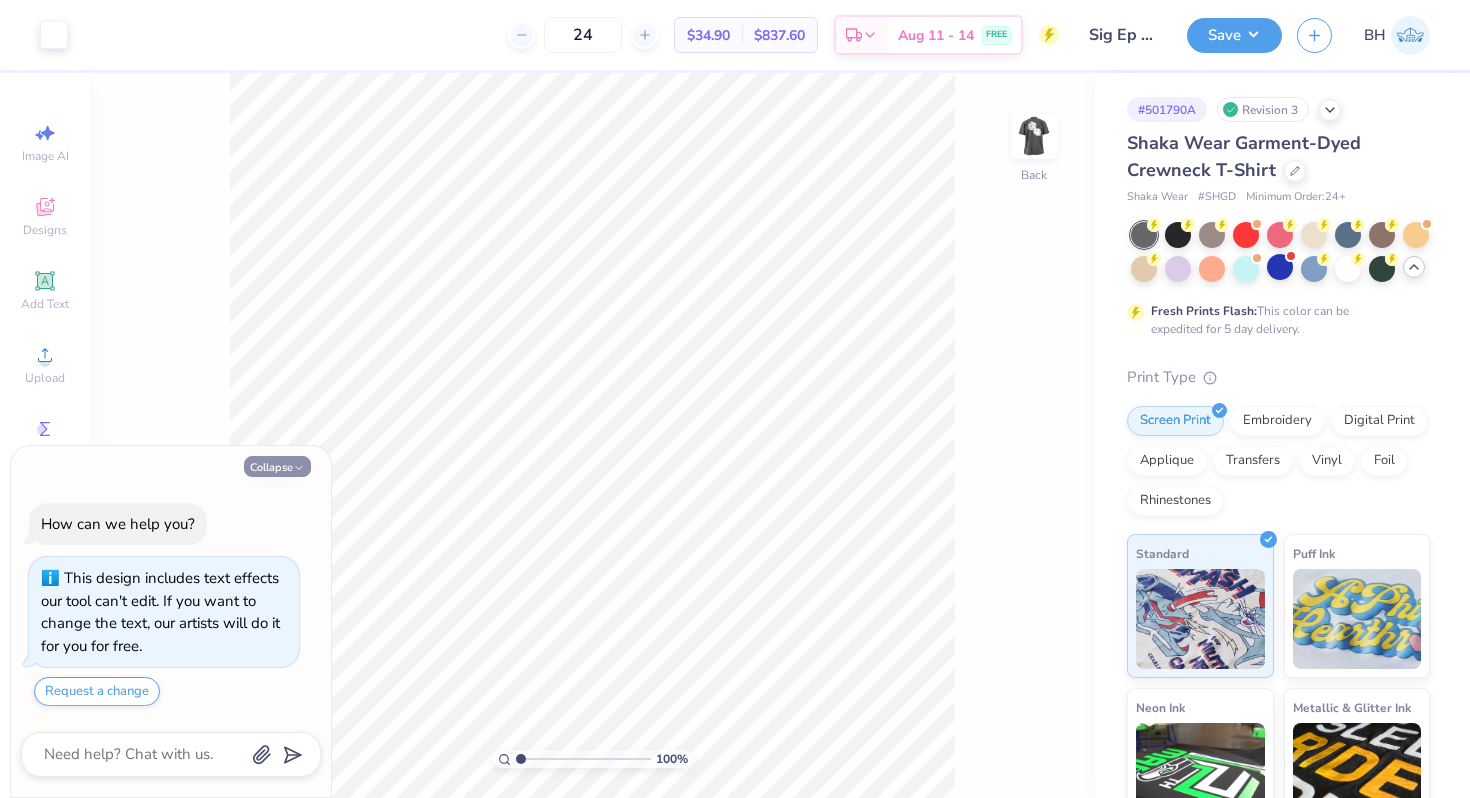 click on "Collapse" at bounding box center [277, 466] 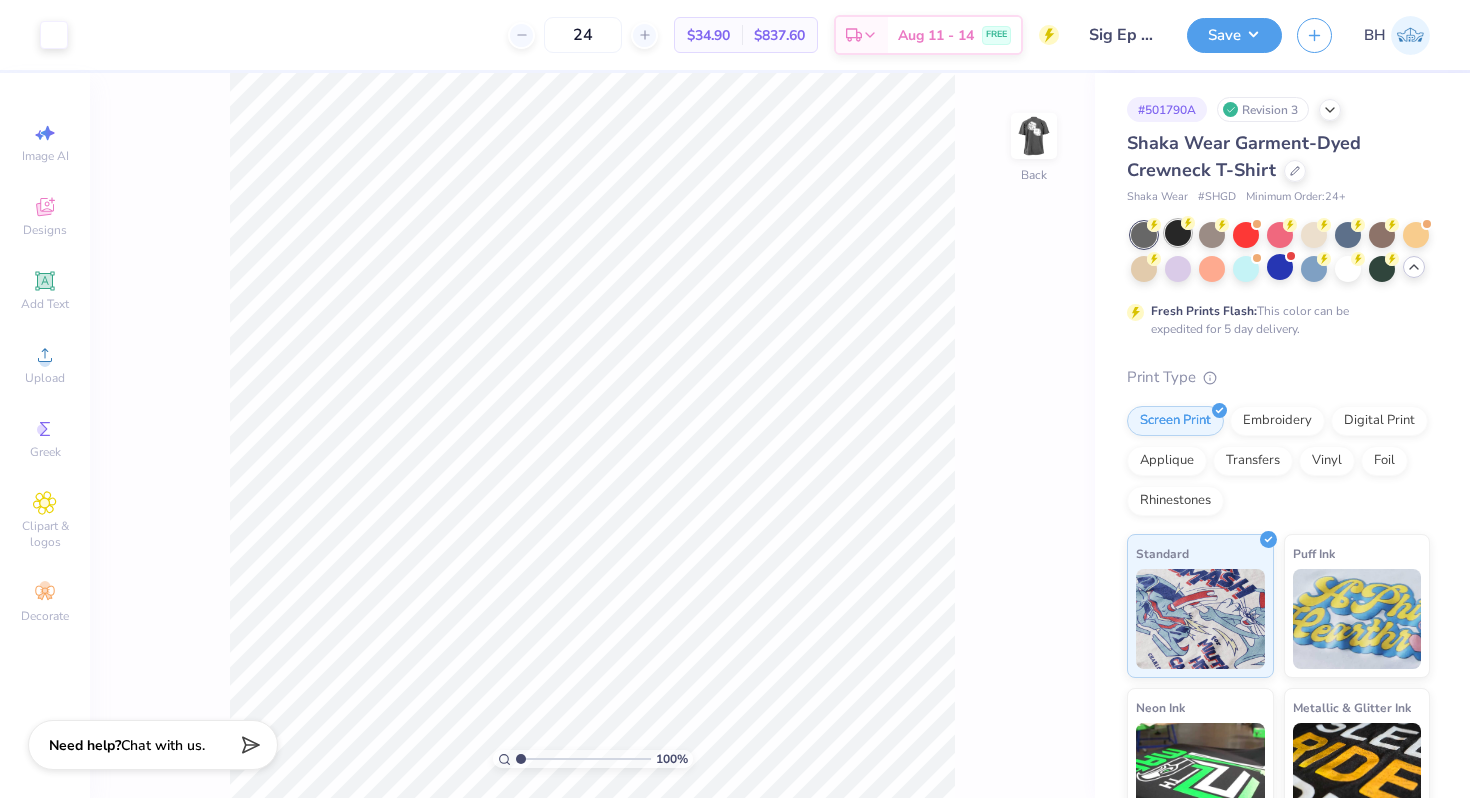 click at bounding box center [1178, 233] 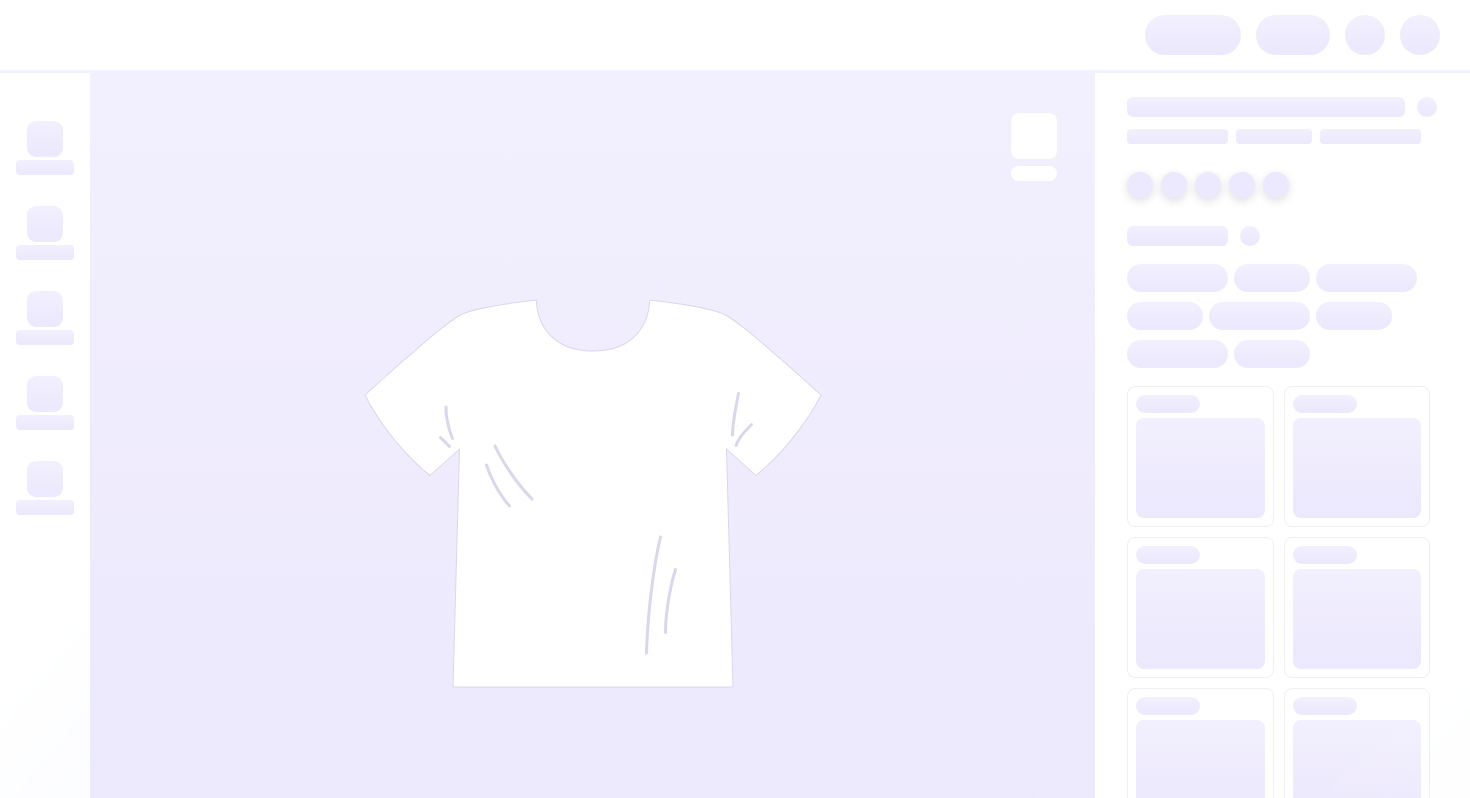 scroll, scrollTop: 0, scrollLeft: 0, axis: both 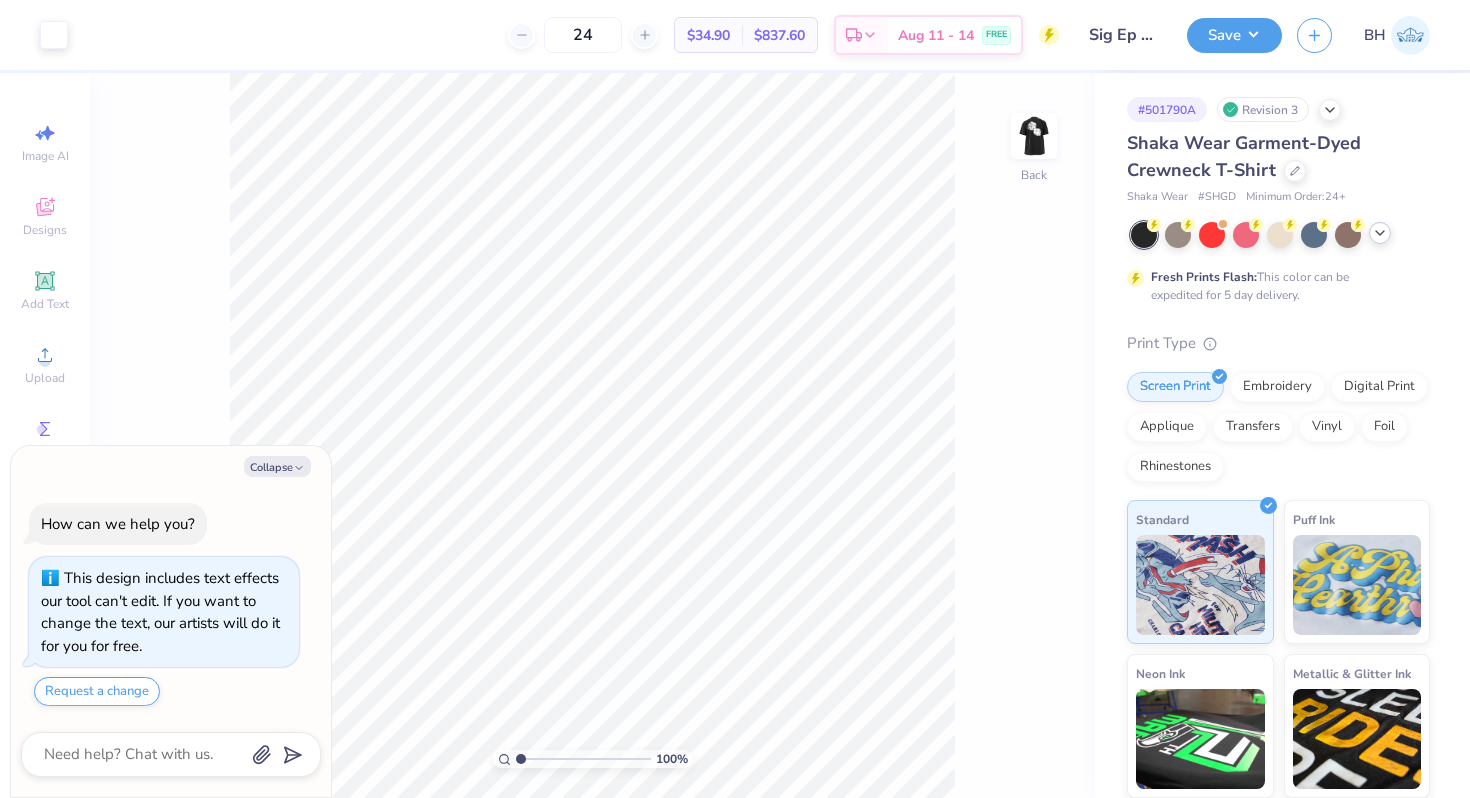 click 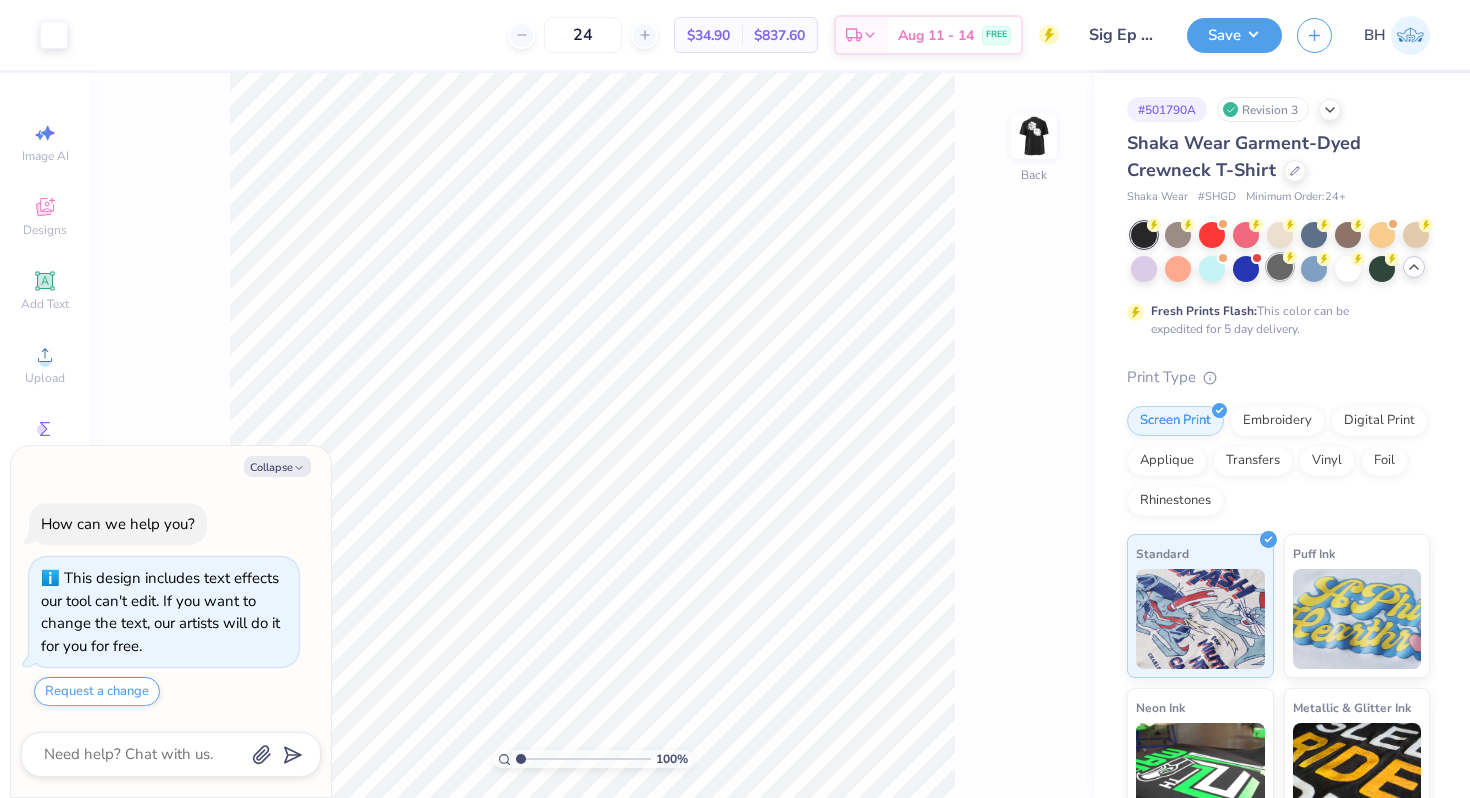 click at bounding box center [1280, 267] 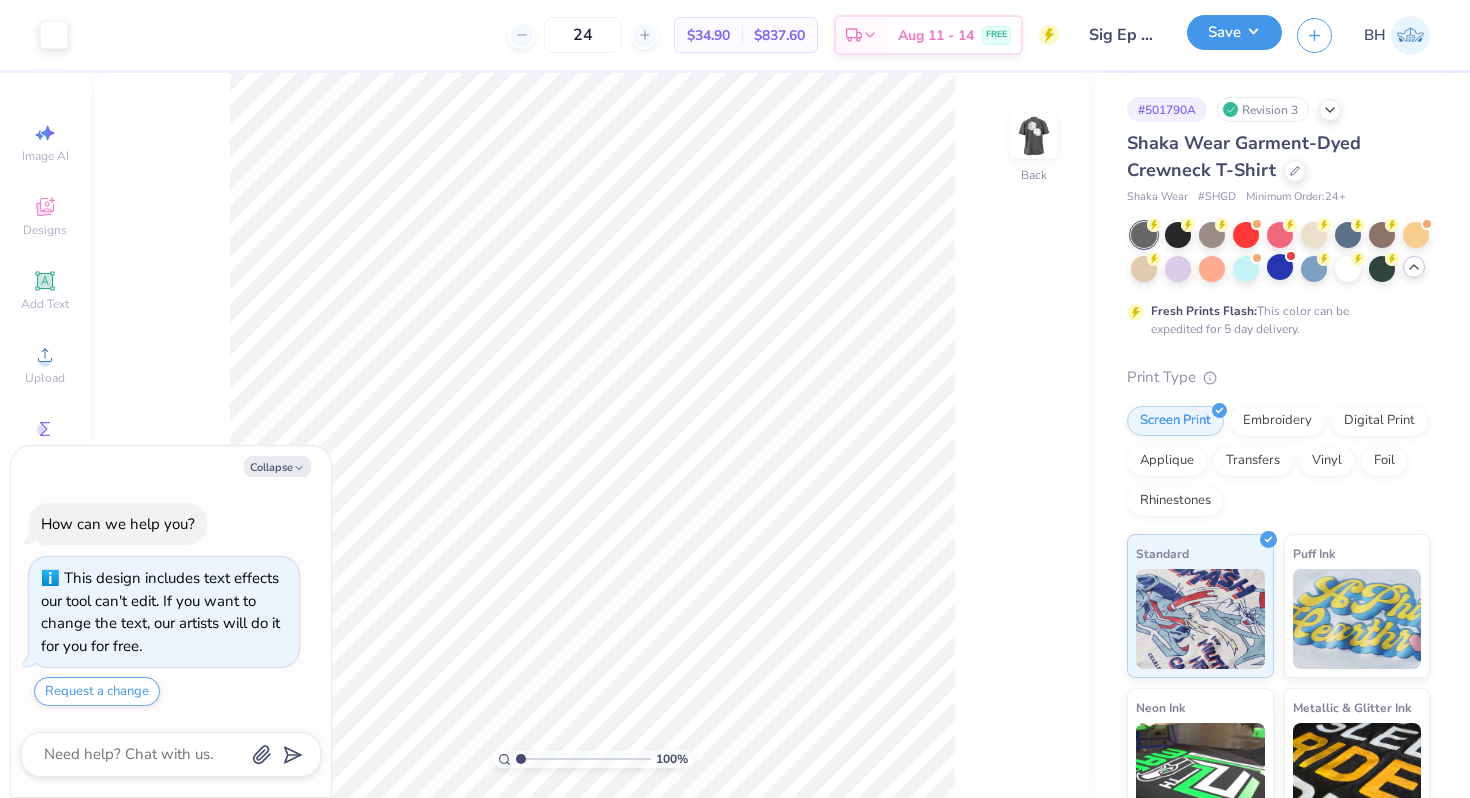 click on "Save" at bounding box center [1234, 32] 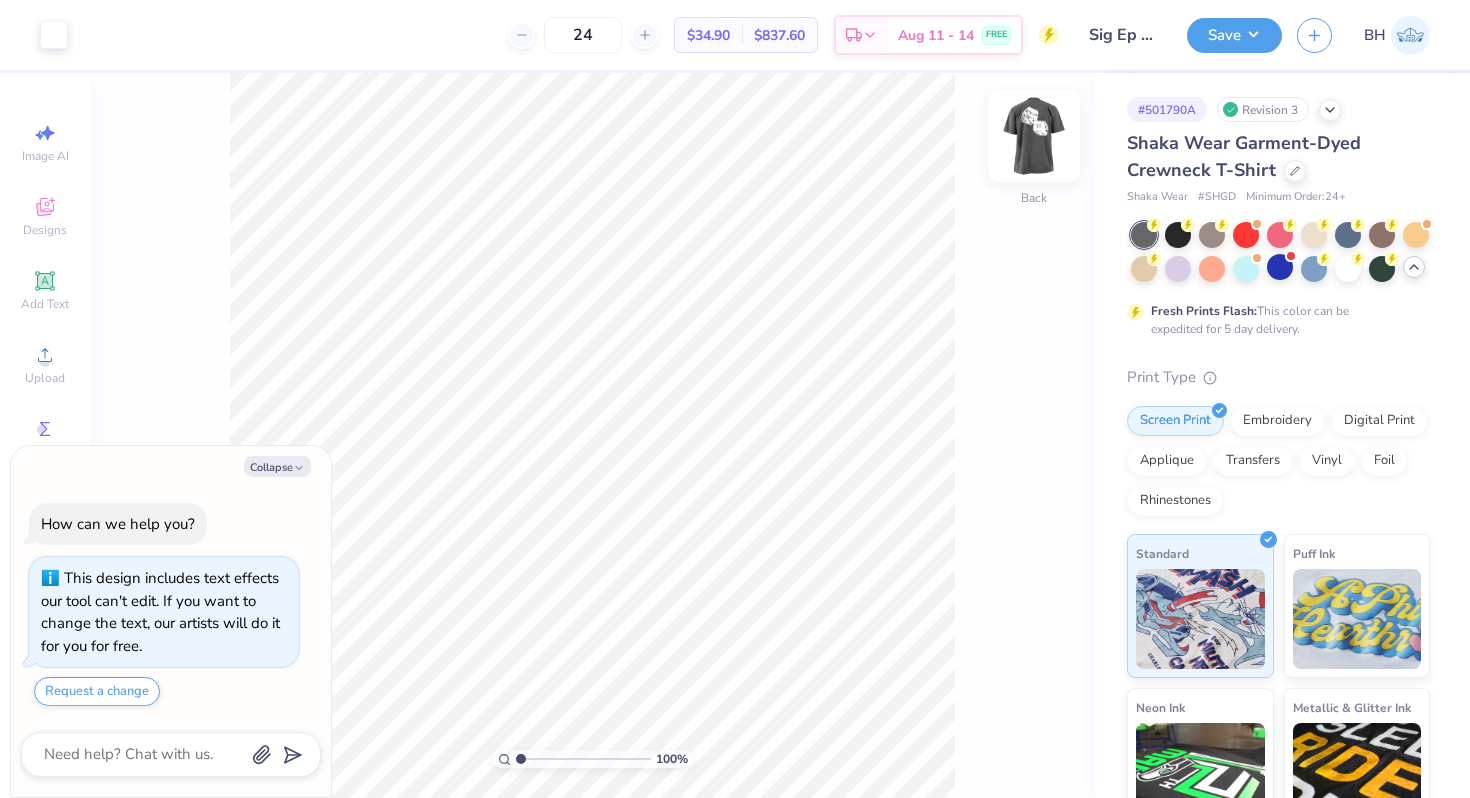 click at bounding box center [1034, 136] 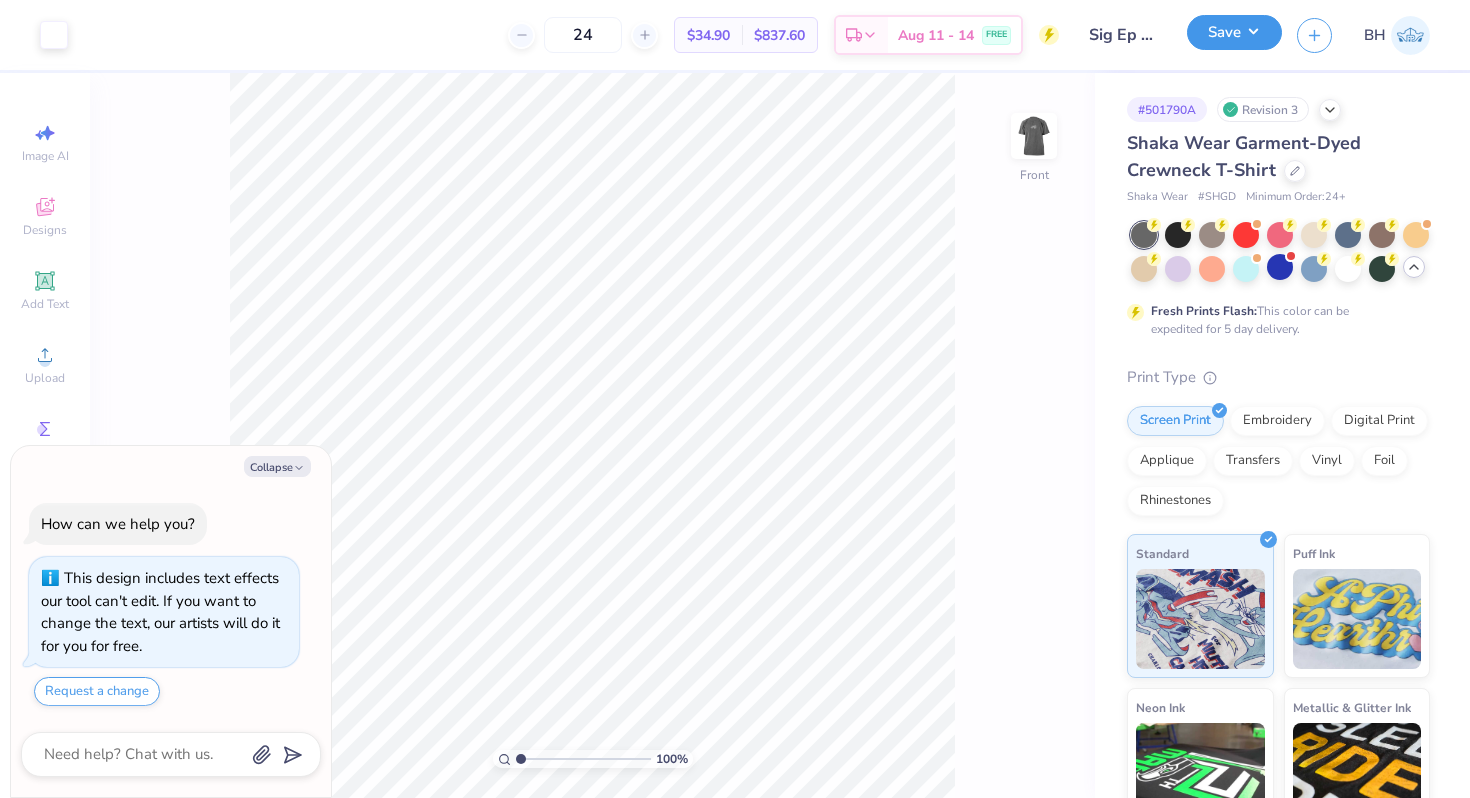 click on "Save" at bounding box center (1234, 32) 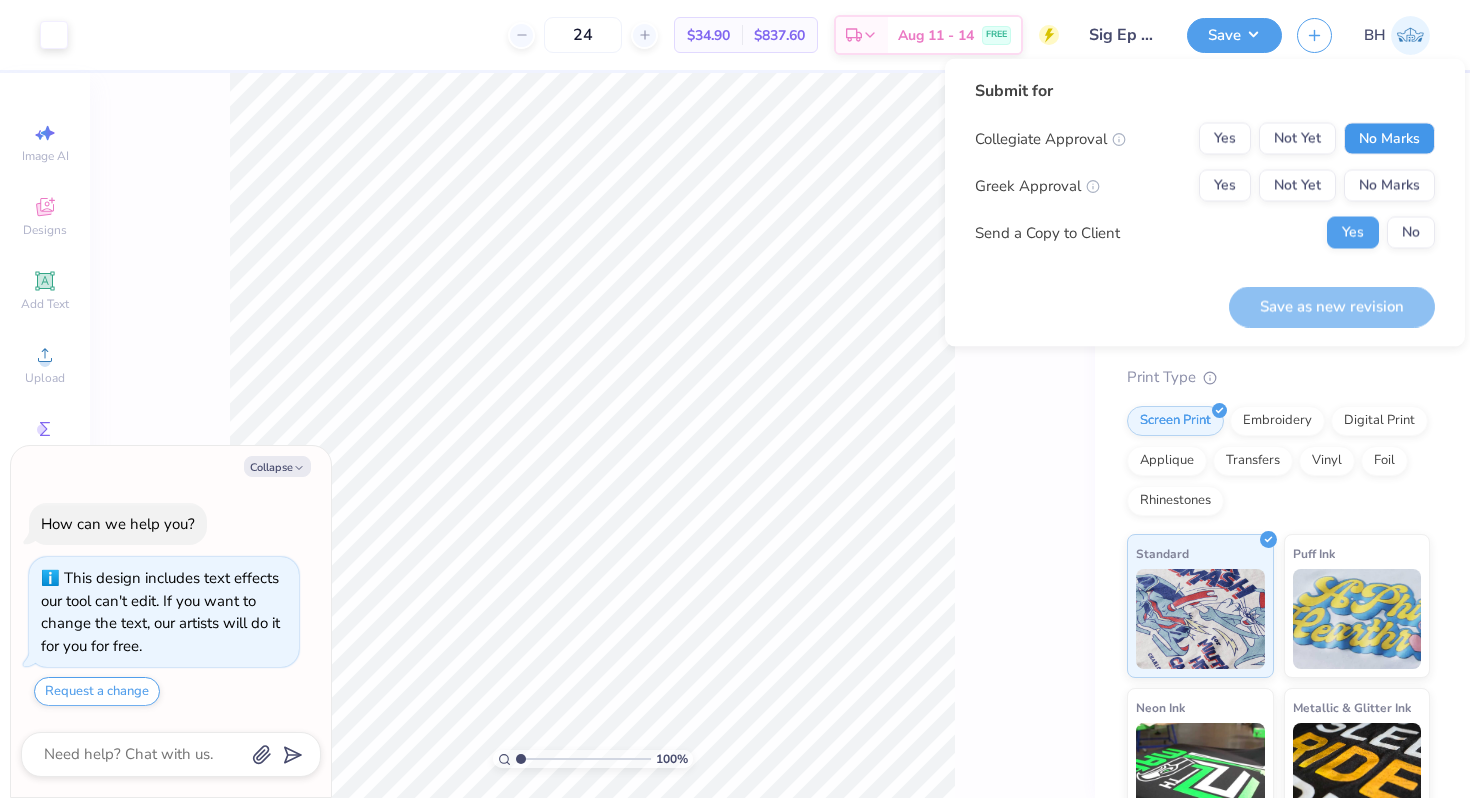 click on "No Marks" at bounding box center [1389, 139] 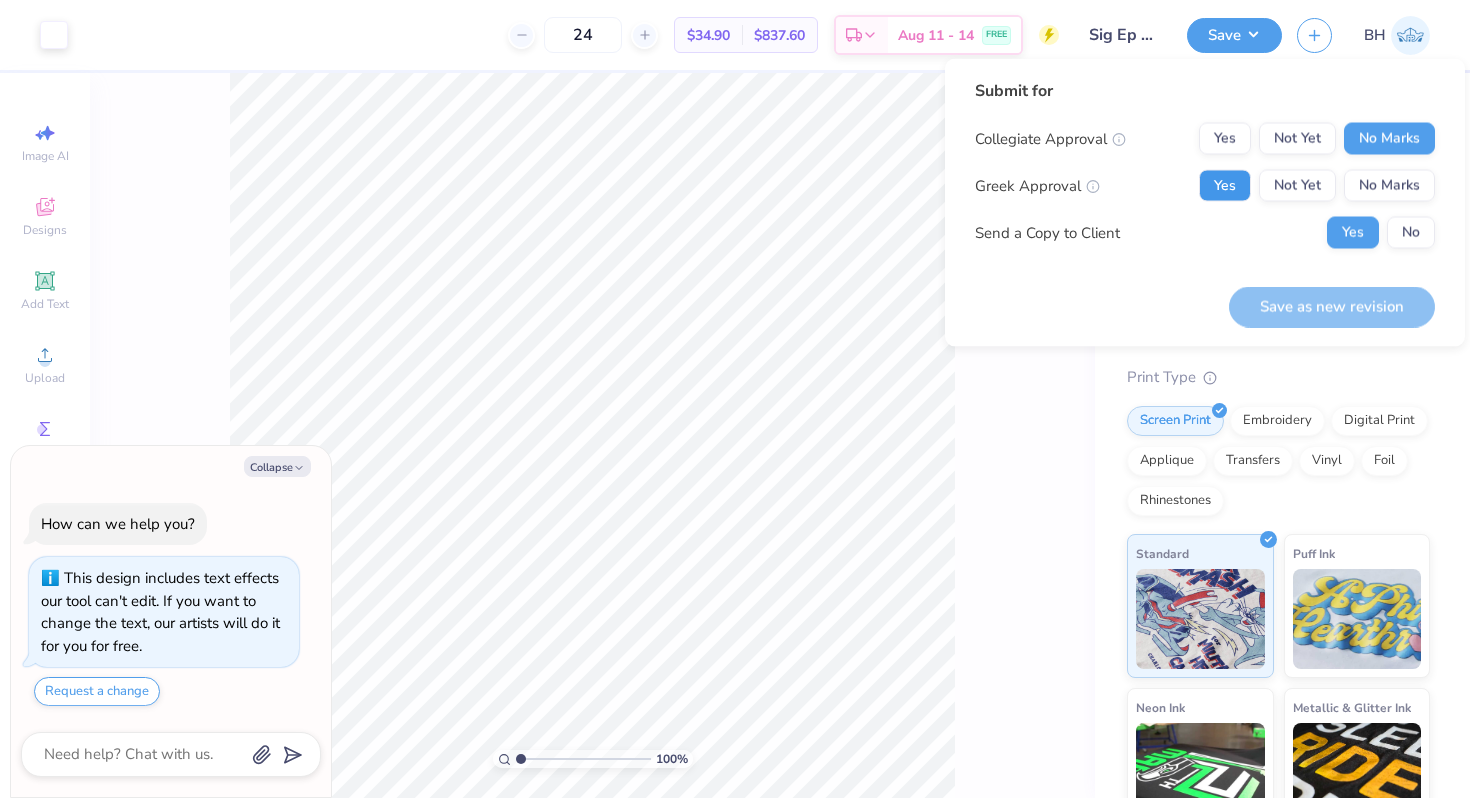 click on "Yes" at bounding box center [1225, 186] 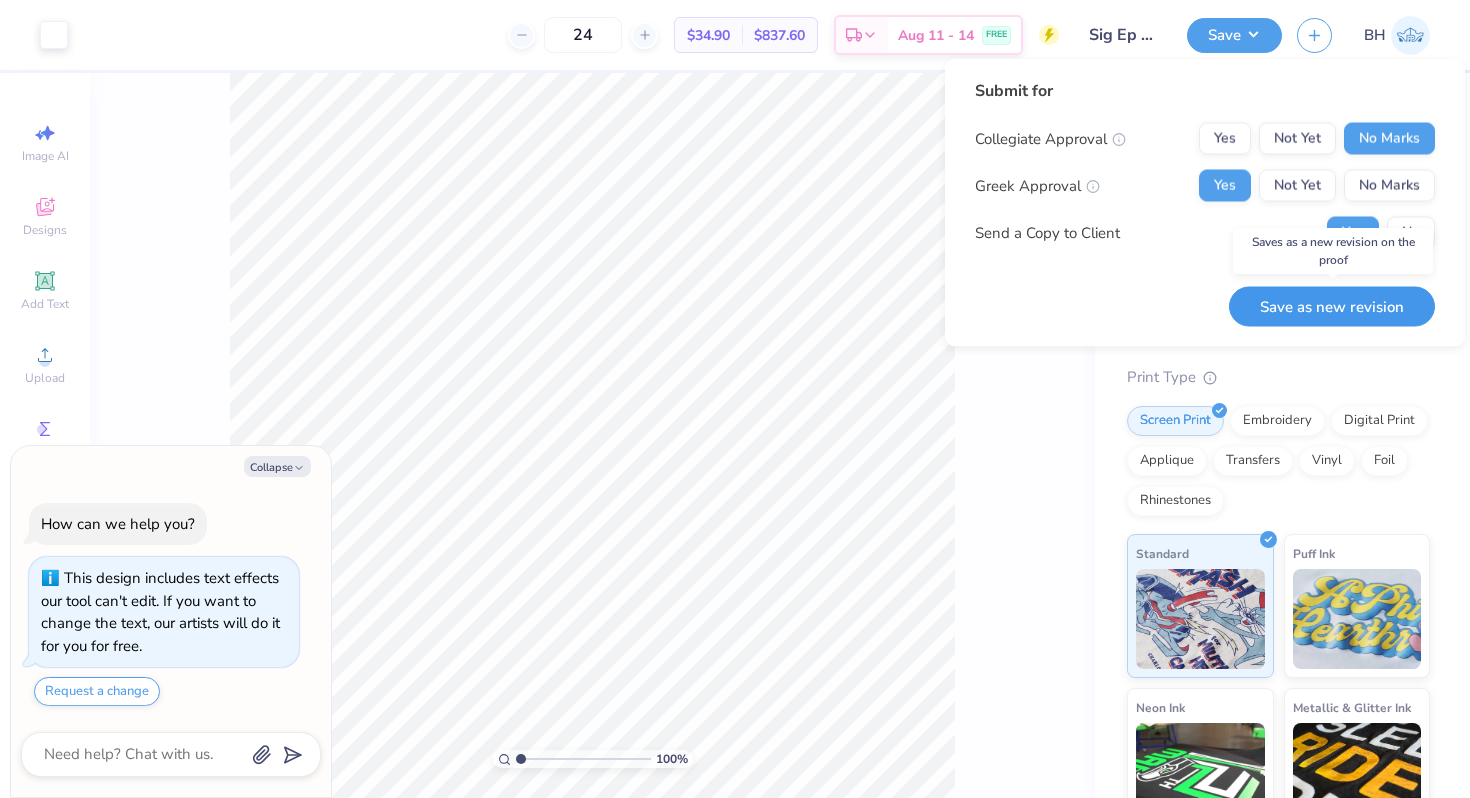 click on "Save as new revision" at bounding box center [1332, 306] 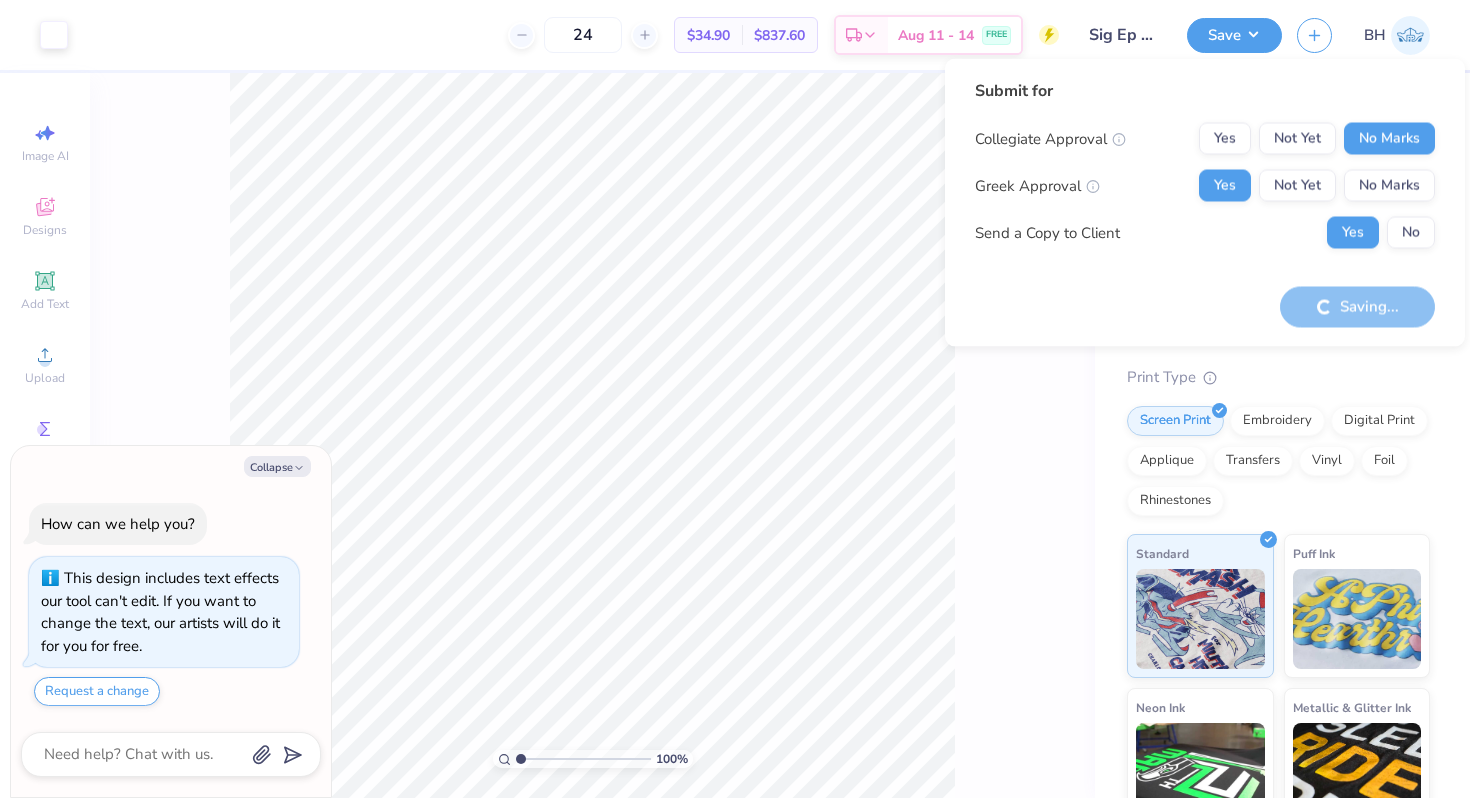 type on "x" 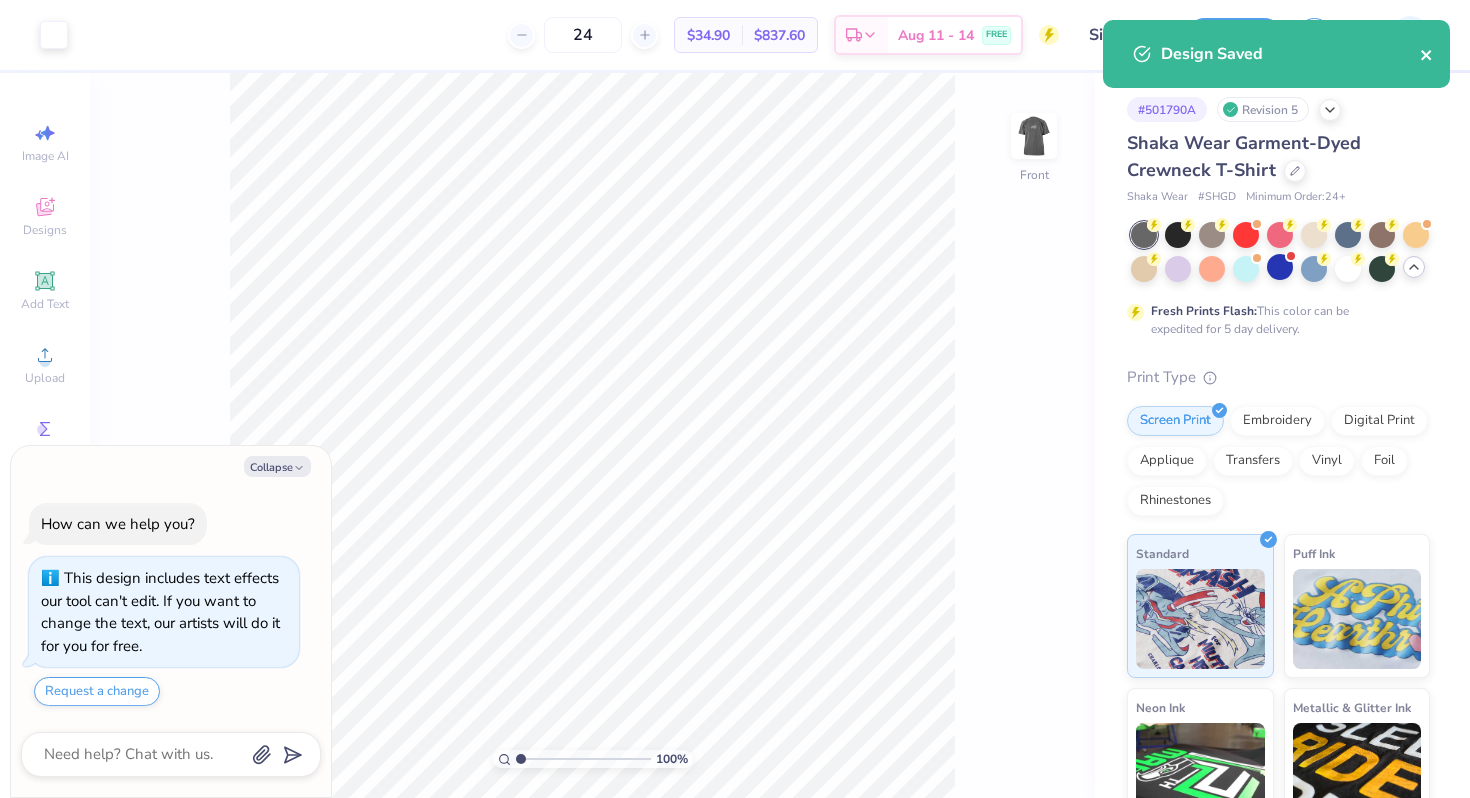 click 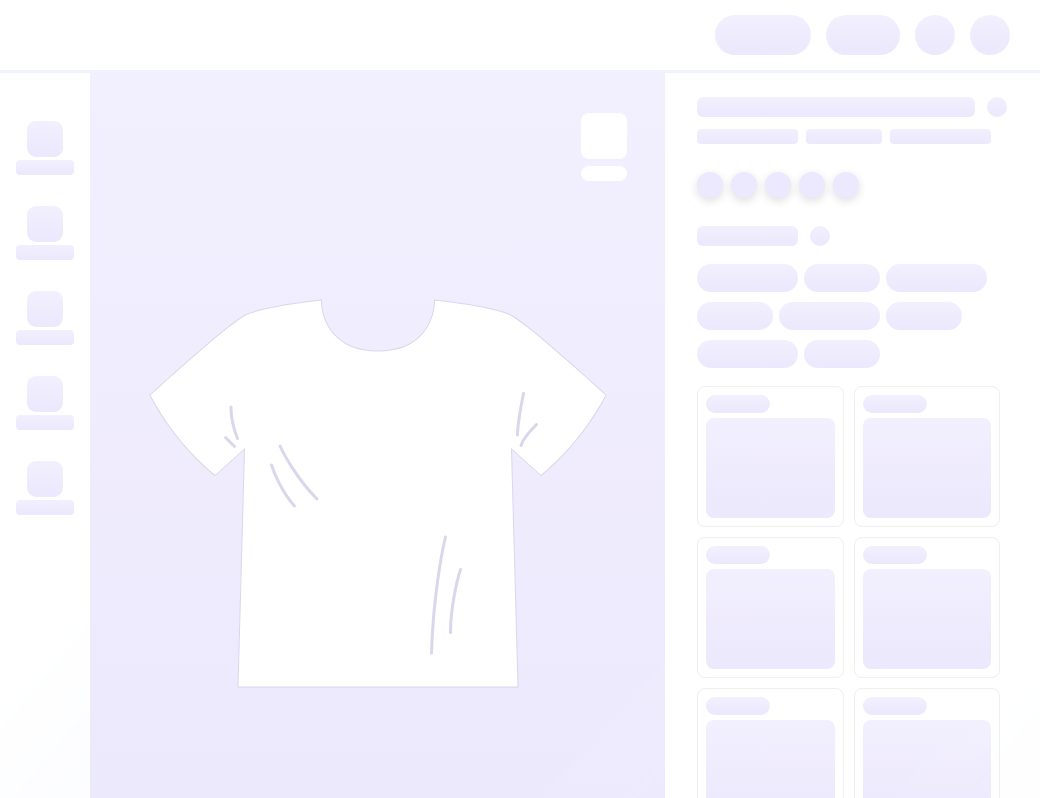 scroll, scrollTop: 0, scrollLeft: 0, axis: both 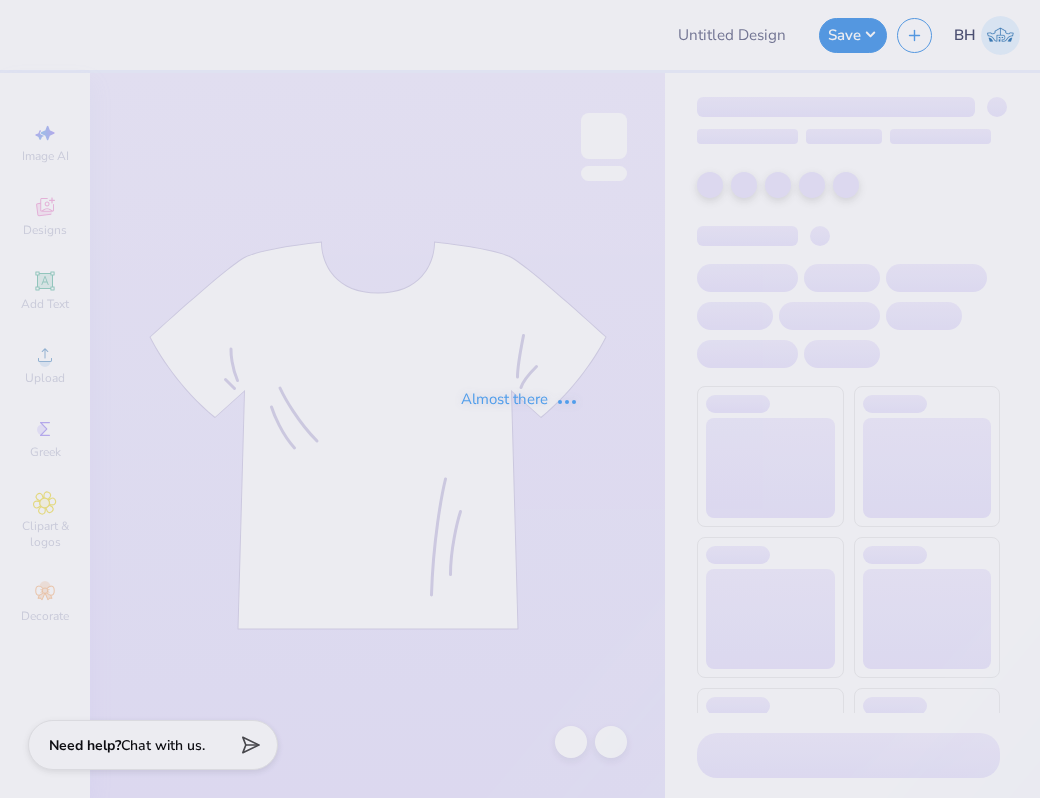 type on "Sig Ep Rush Shirts" 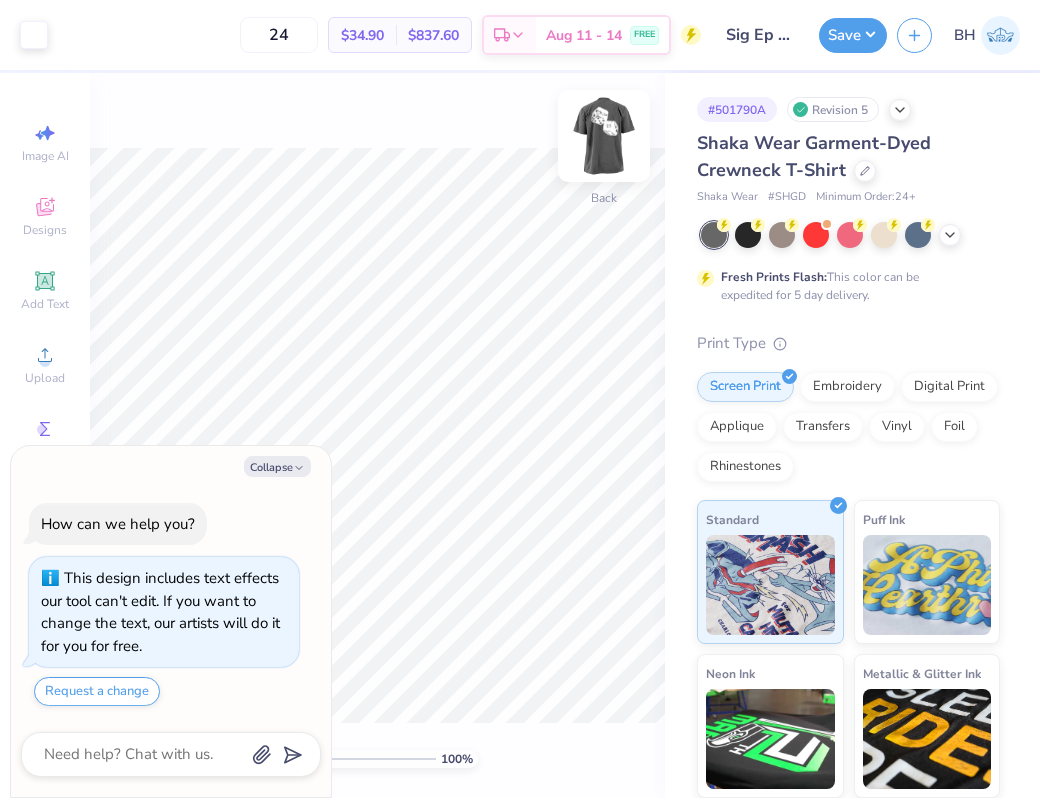 click at bounding box center [604, 136] 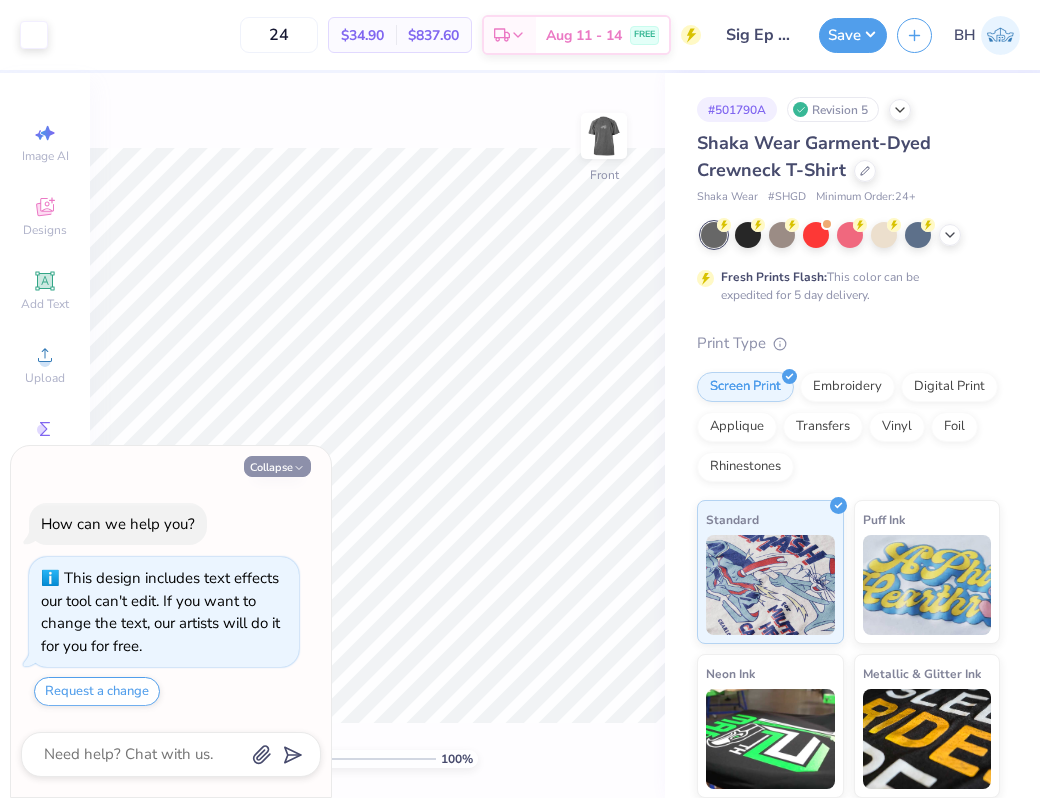 click on "Collapse" at bounding box center (277, 466) 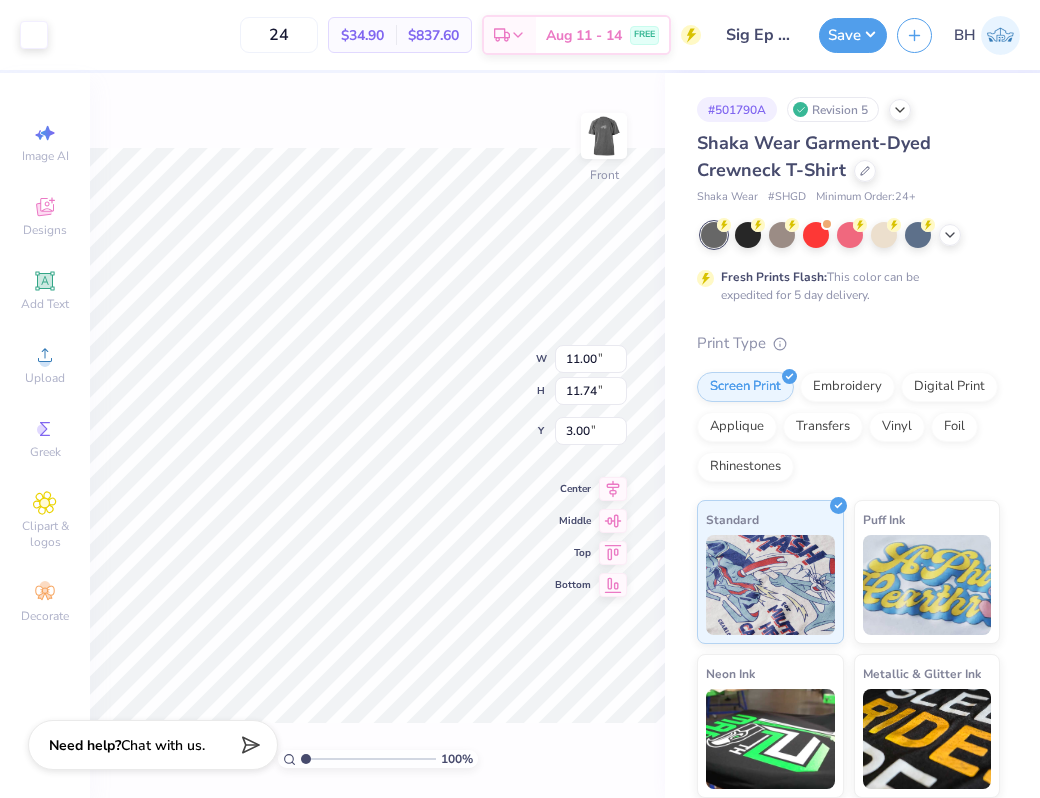type on "5.44" 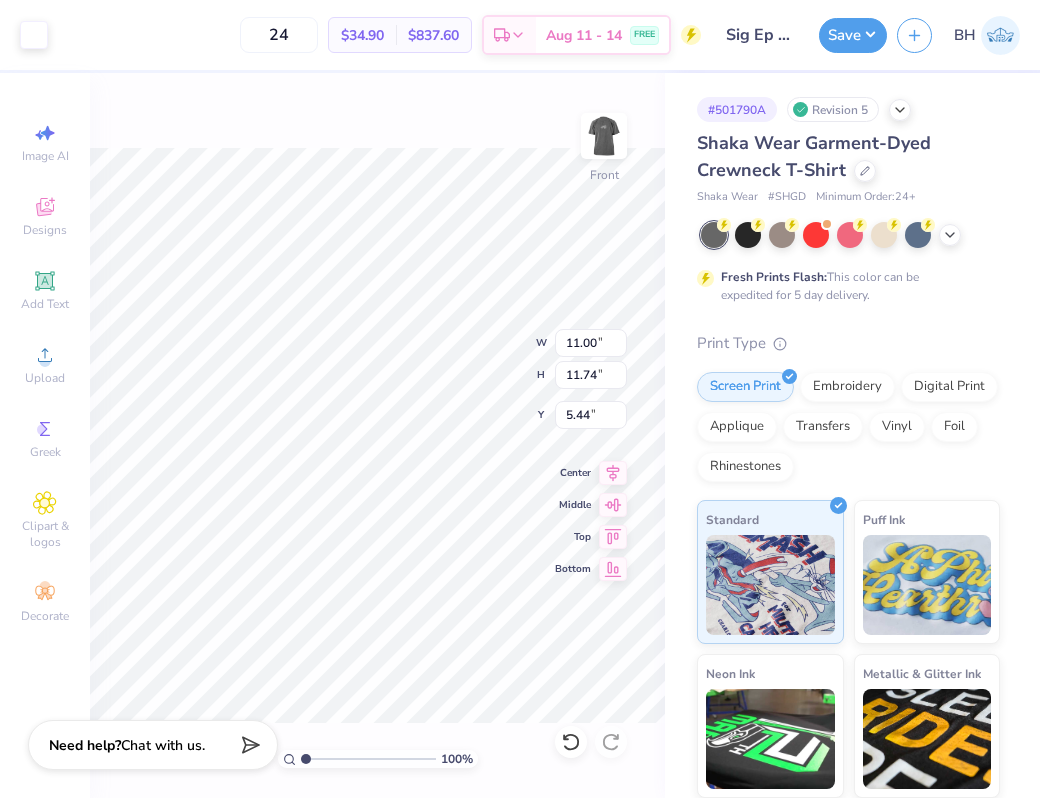 type on "6.08" 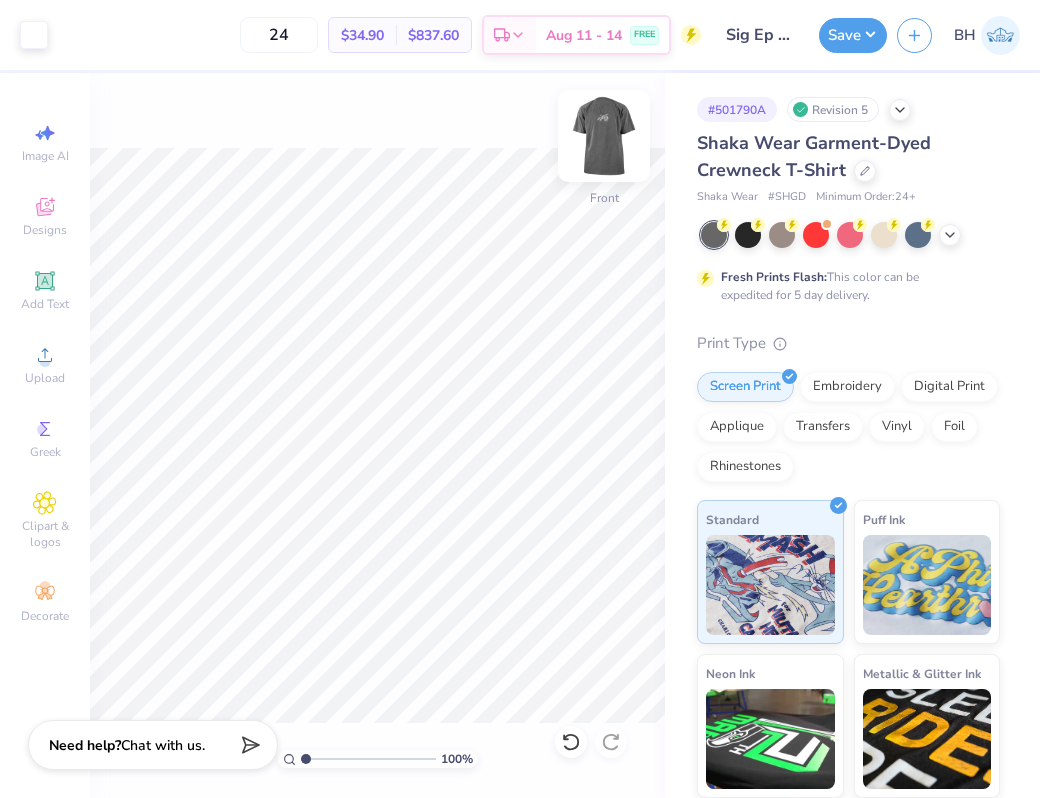 click at bounding box center [604, 136] 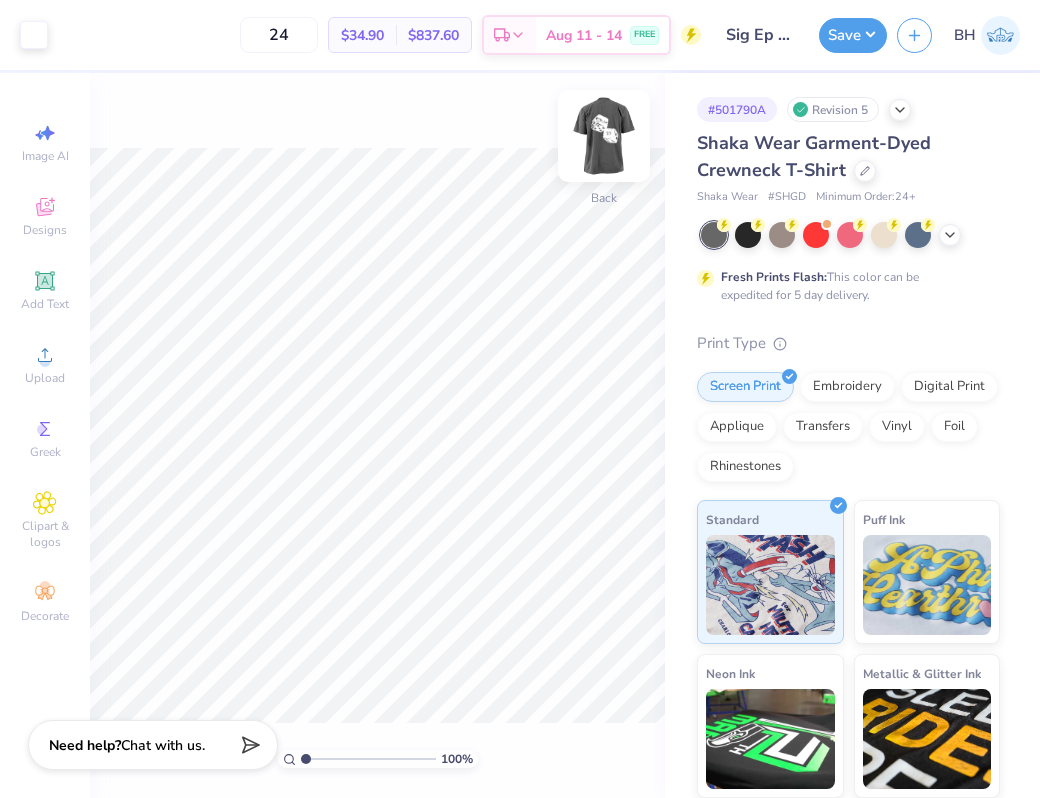 click at bounding box center [604, 136] 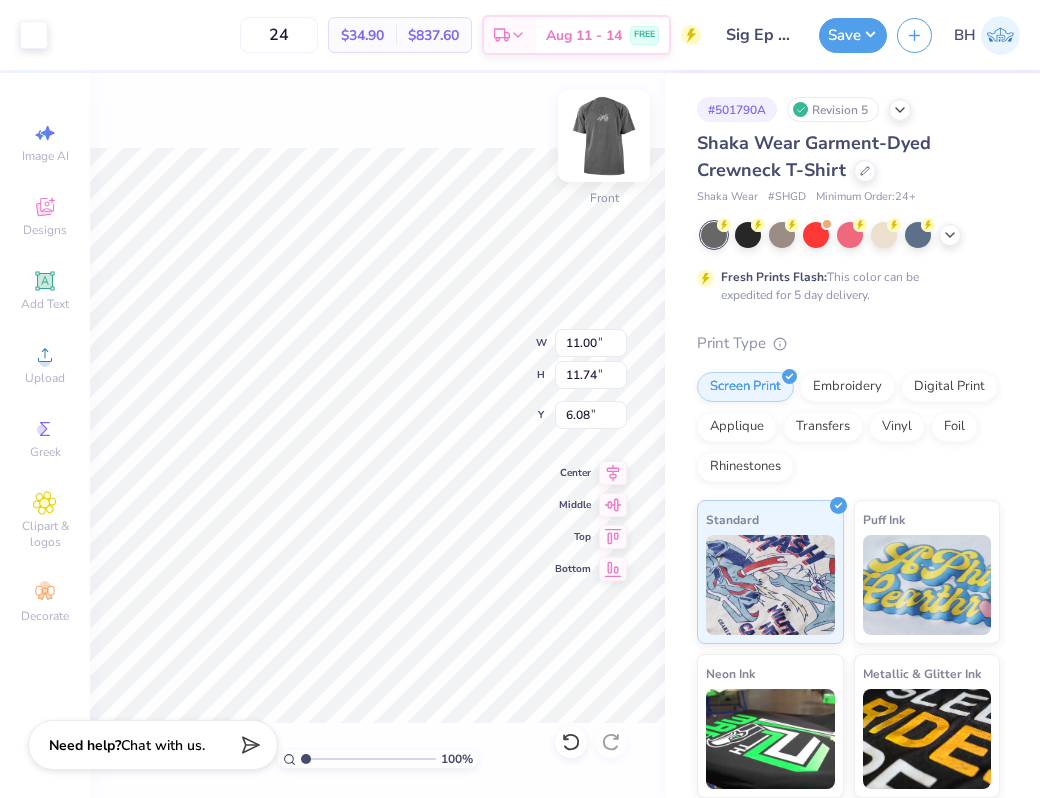 type on "4.87" 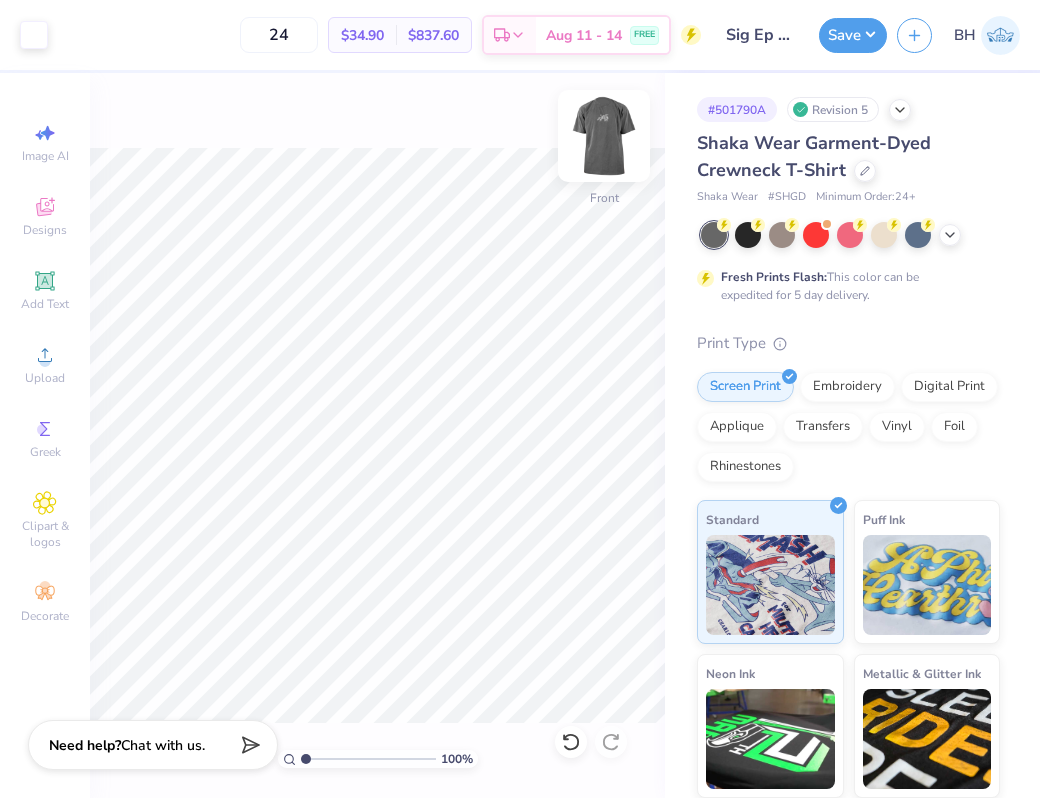 click at bounding box center [604, 136] 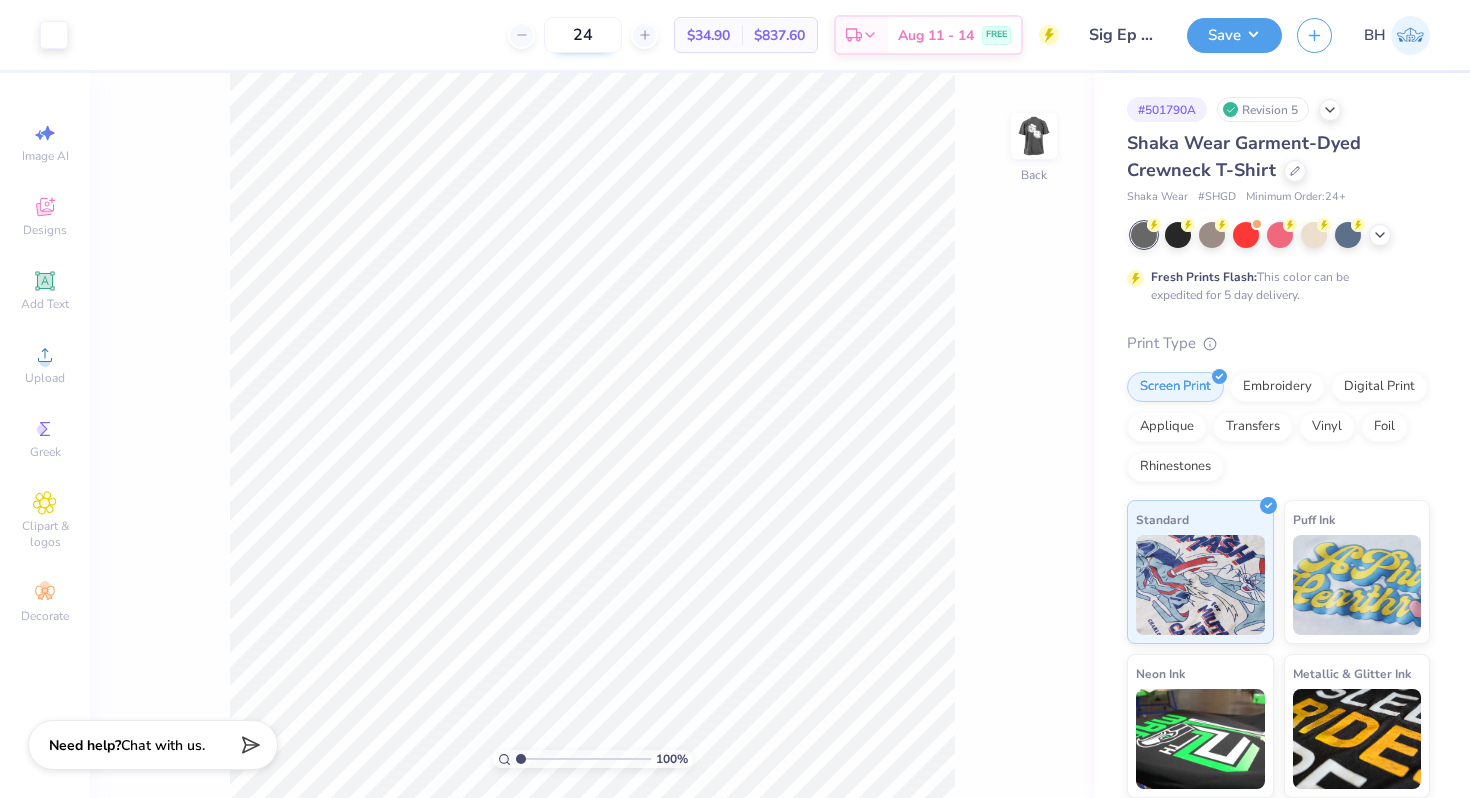 click on "24" at bounding box center [583, 35] 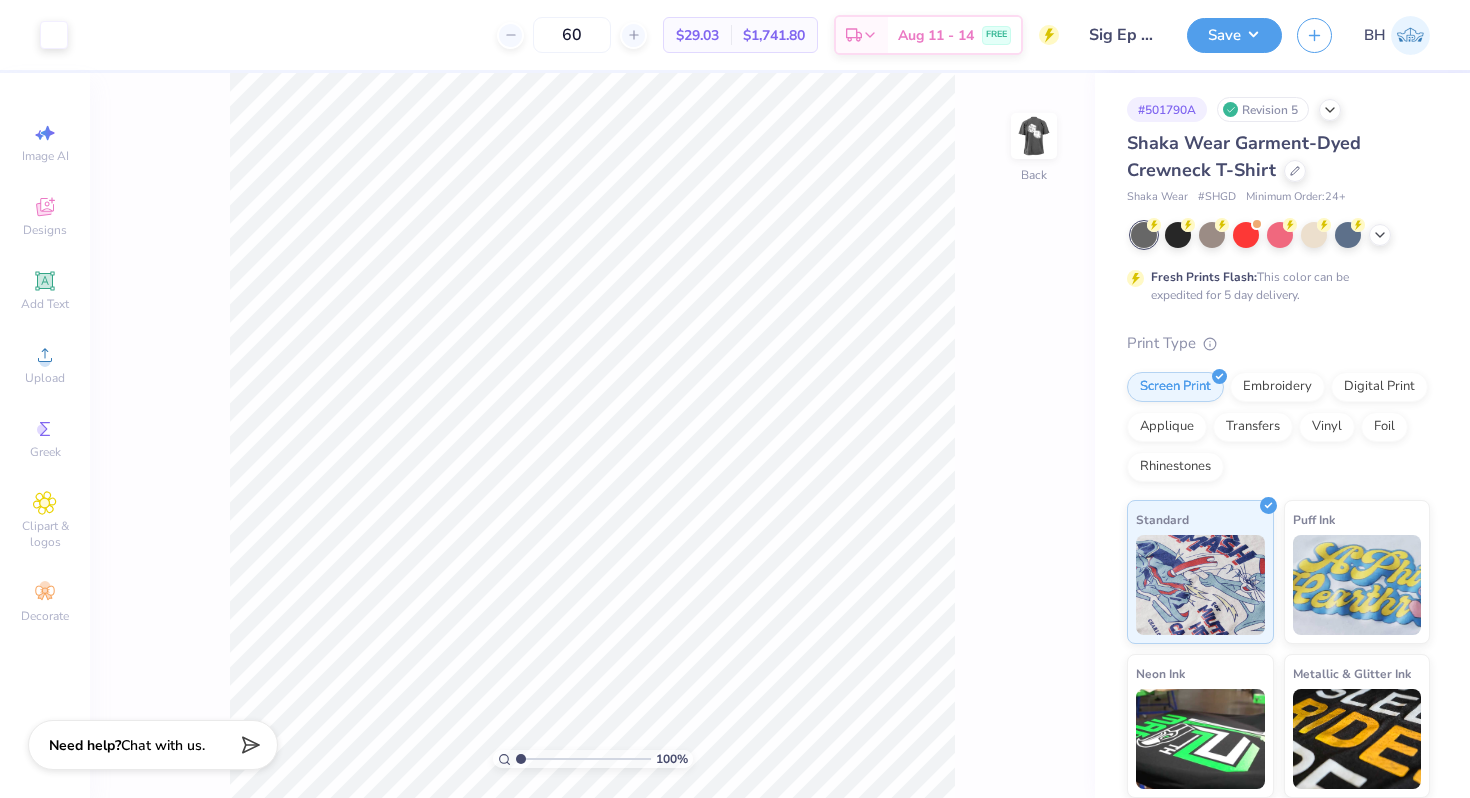 type on "60" 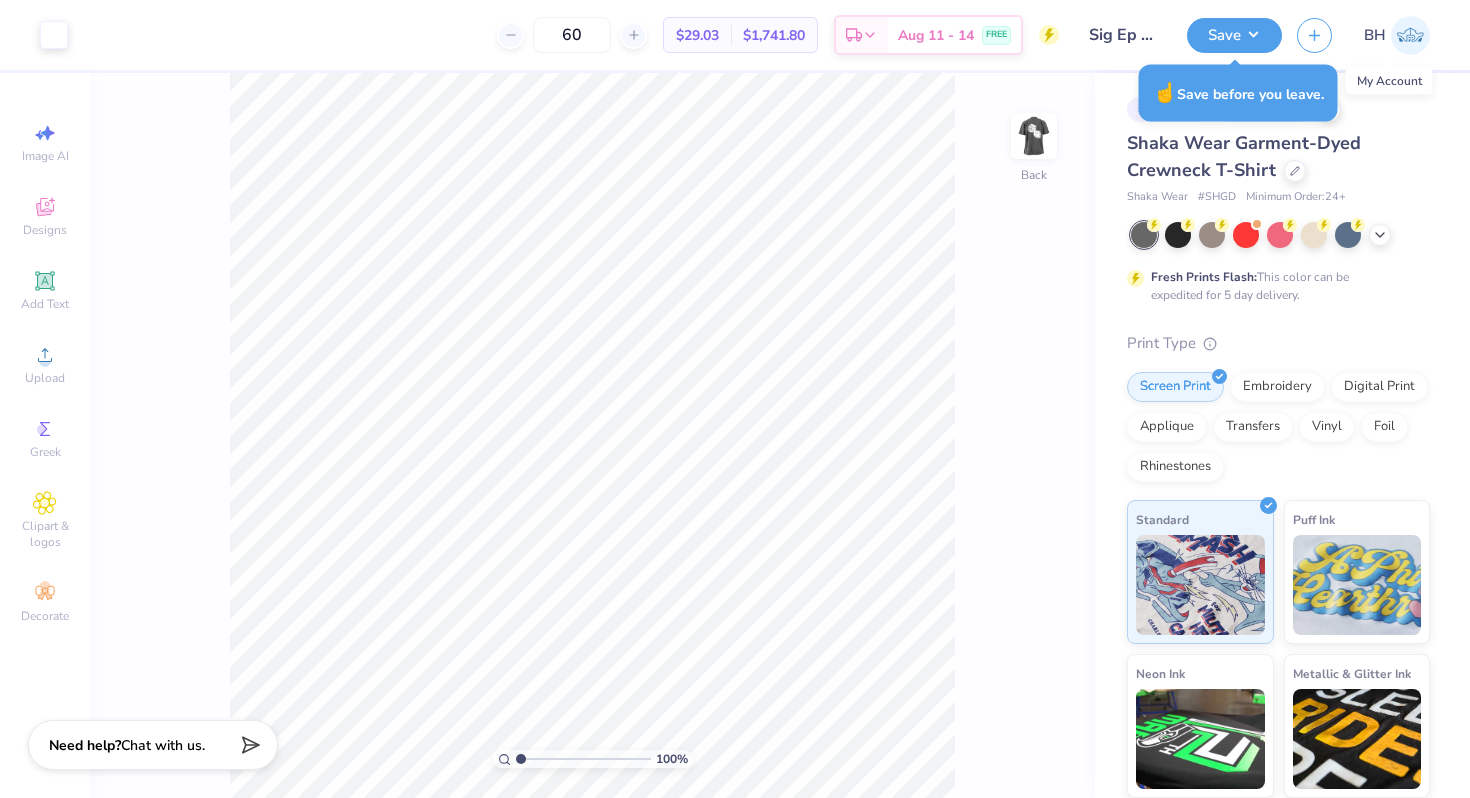 click on "100  % Back" at bounding box center [592, 435] 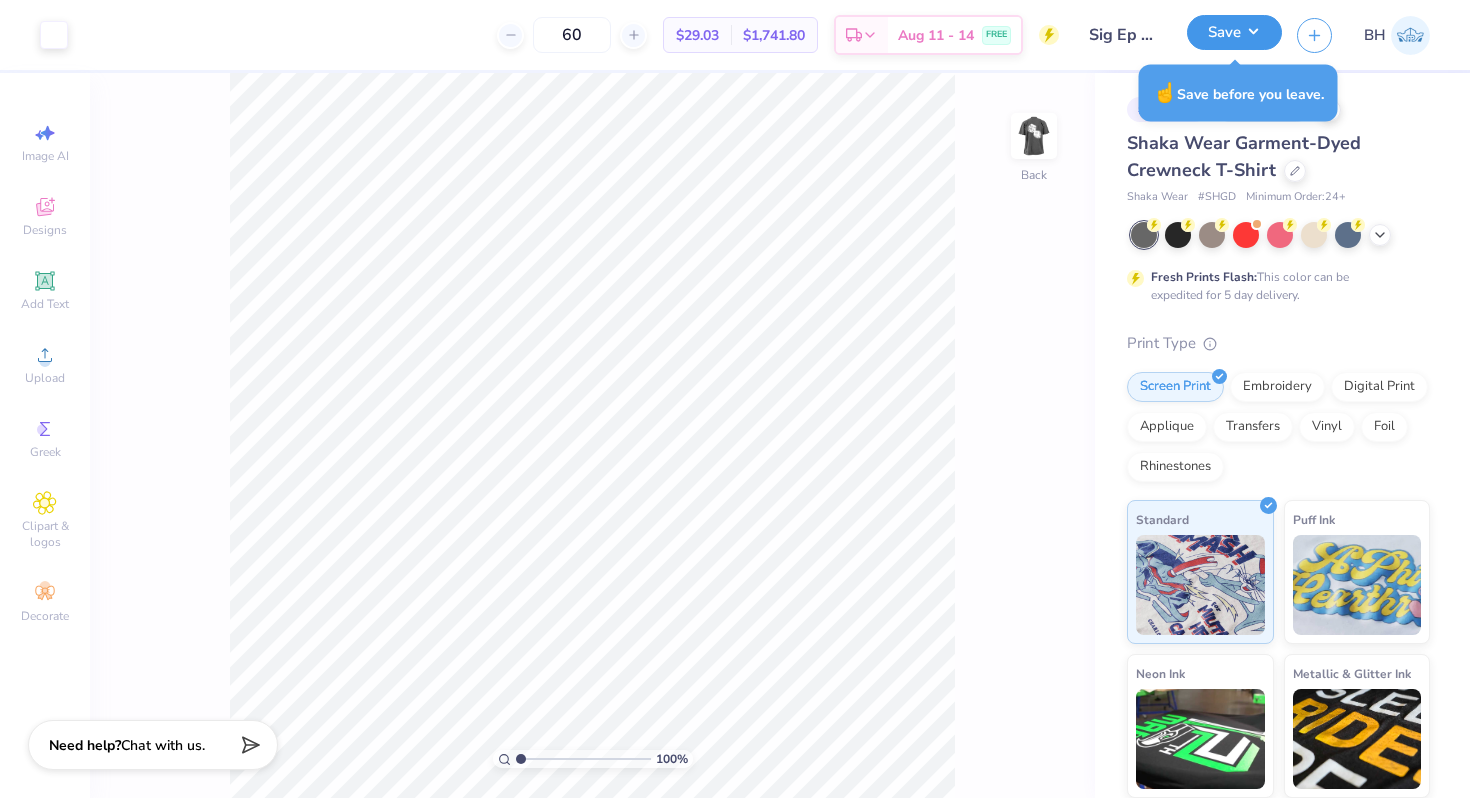 click on "Save" at bounding box center (1234, 32) 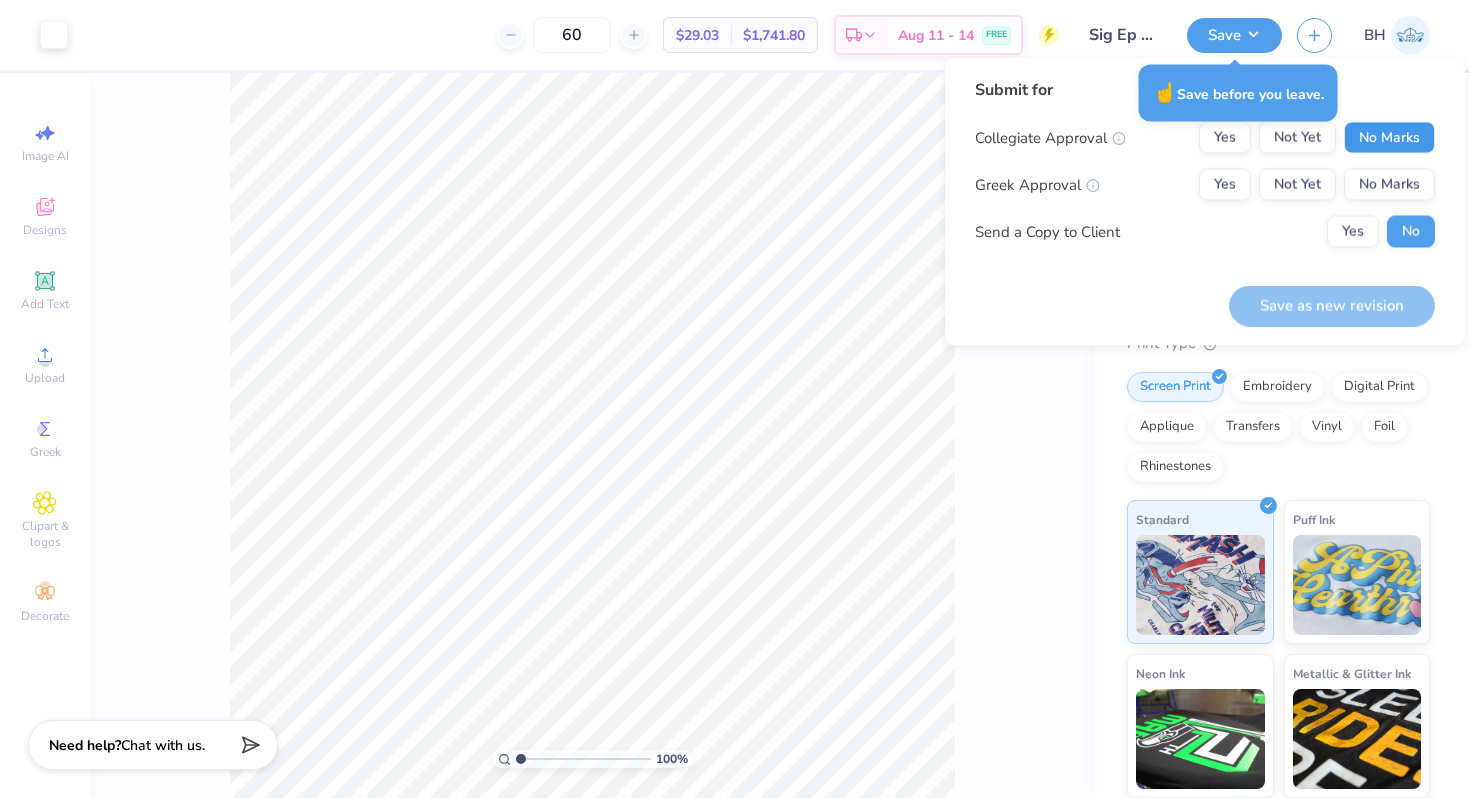 click on "No Marks" at bounding box center (1389, 138) 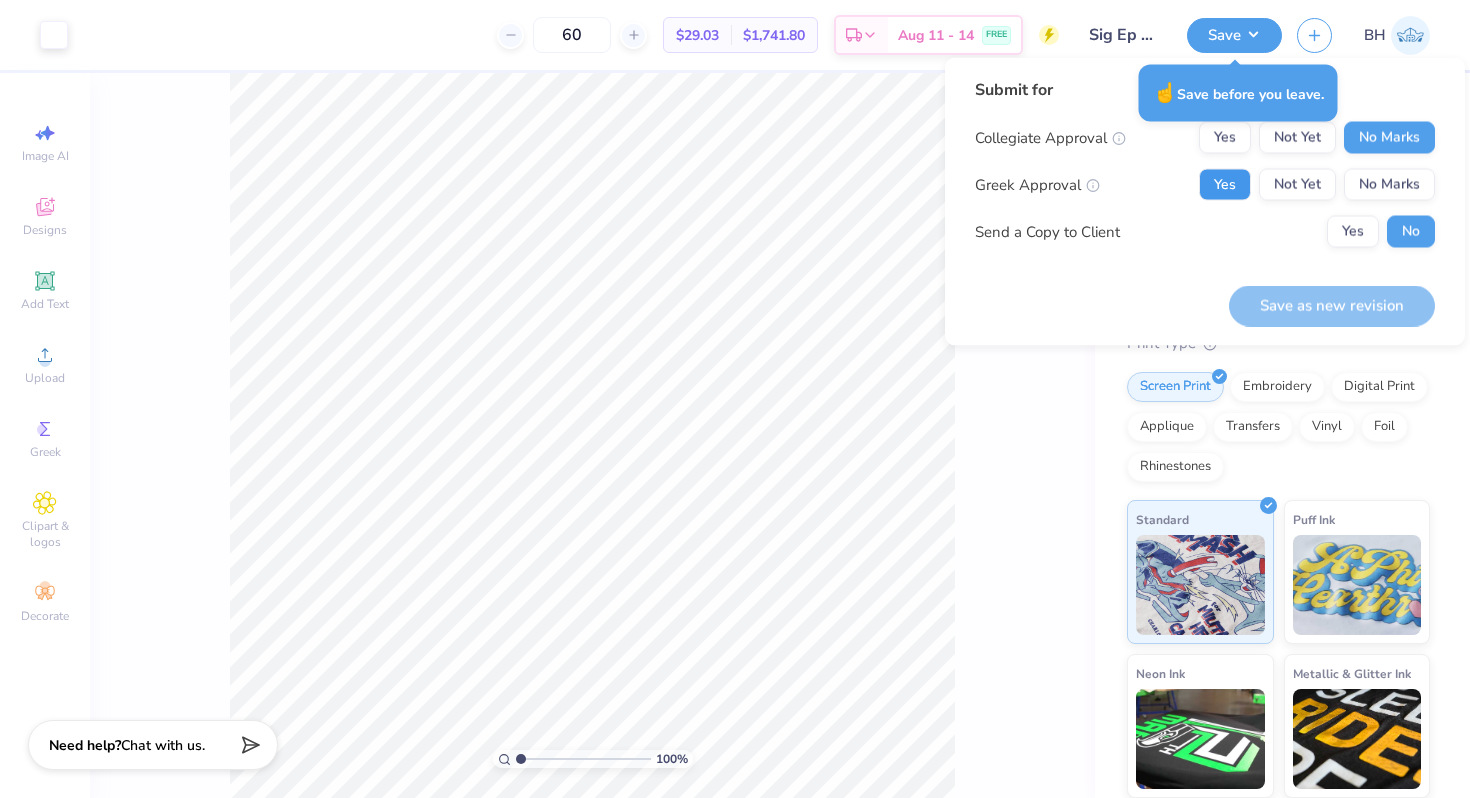 click on "Yes" at bounding box center [1225, 185] 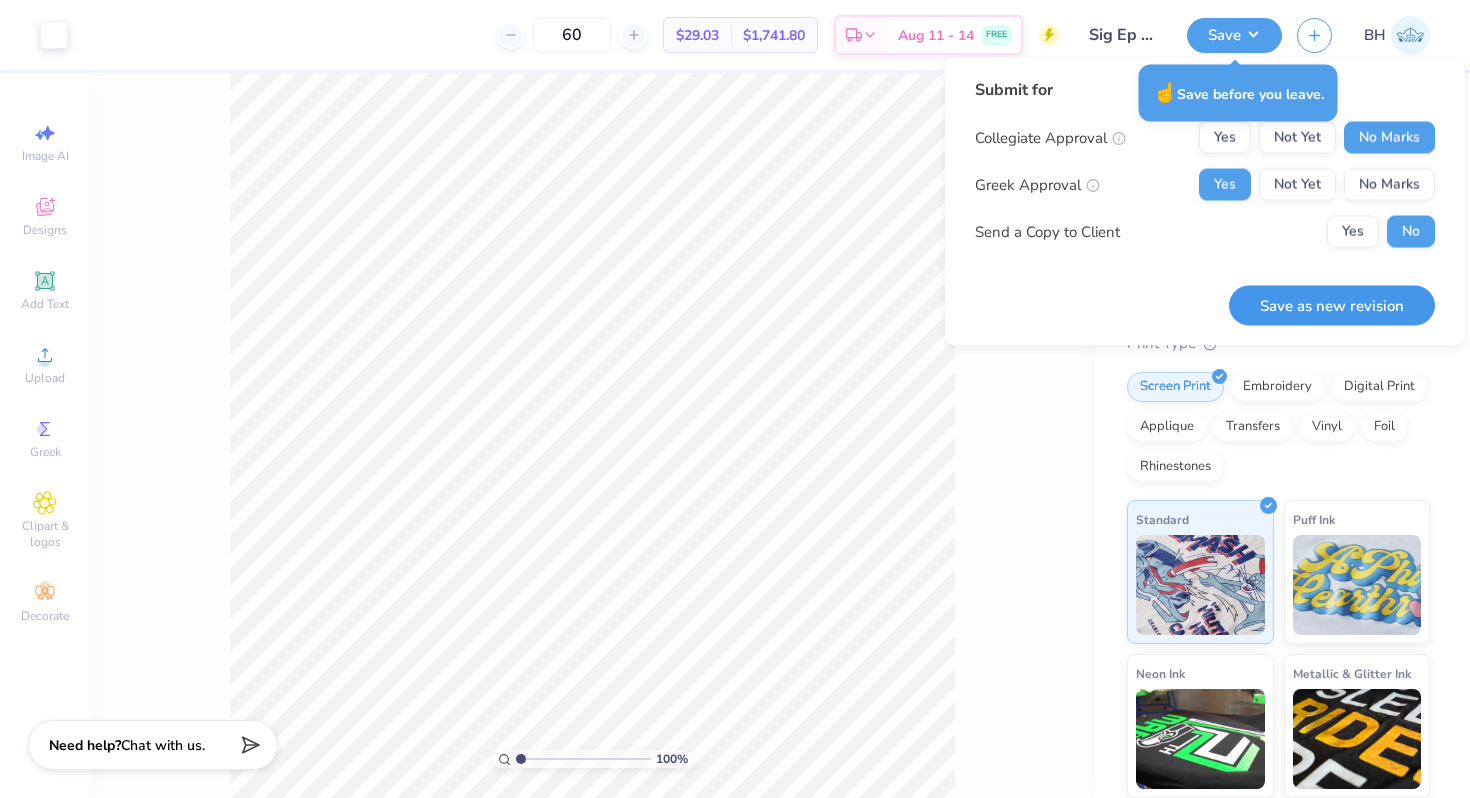 click on "Save as new revision" at bounding box center (1332, 305) 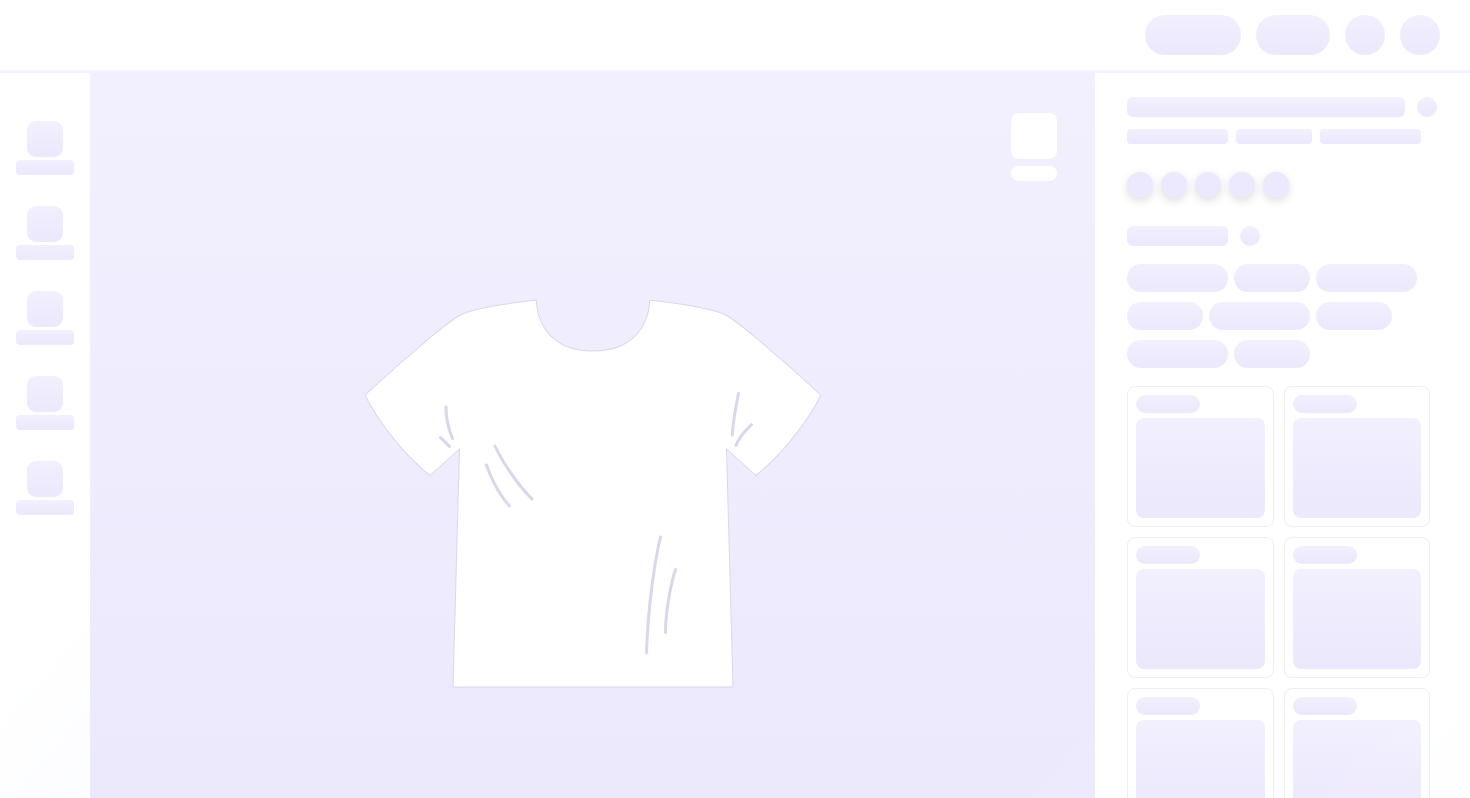 scroll, scrollTop: 0, scrollLeft: 0, axis: both 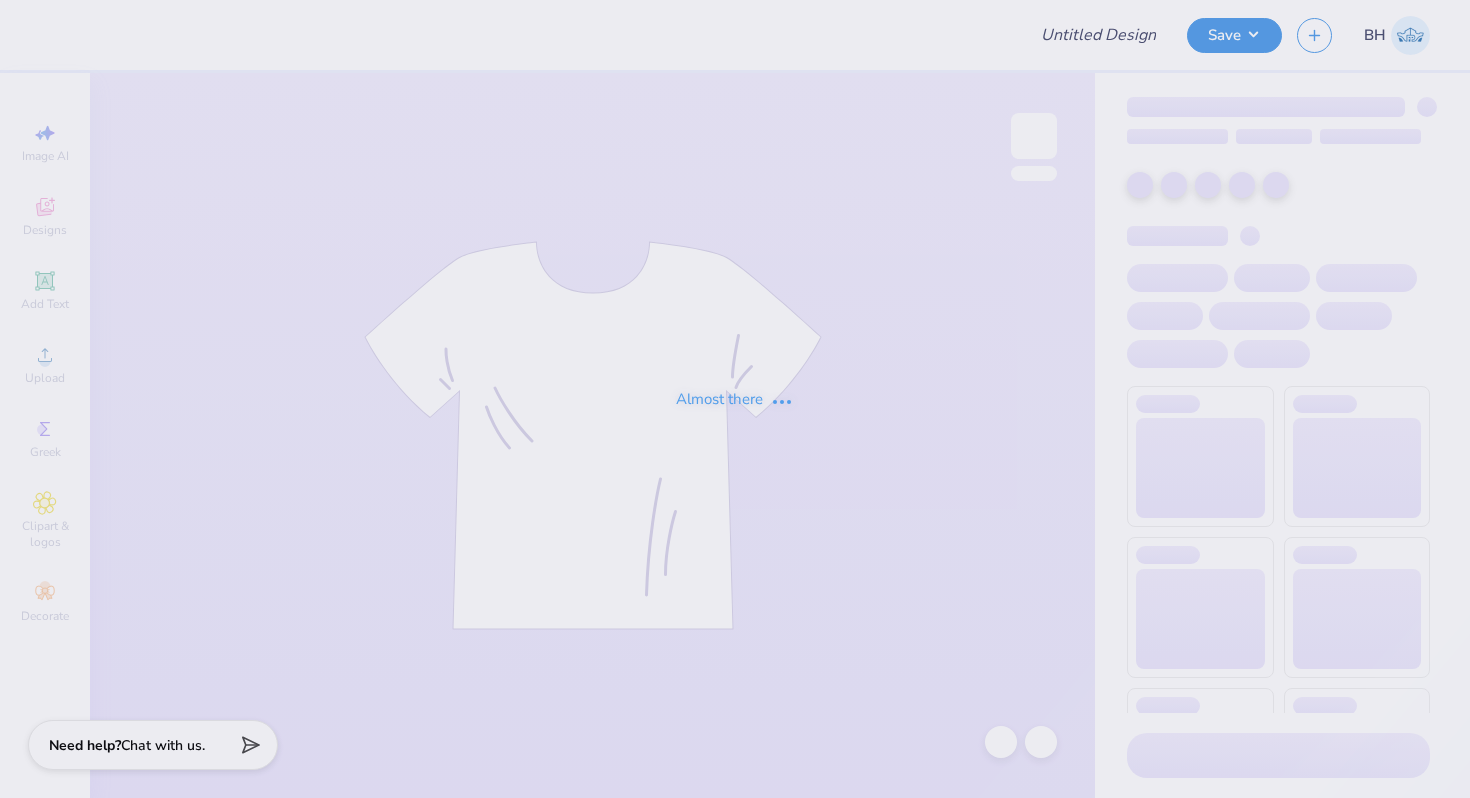 type on "Sig Ep Rush Shirts" 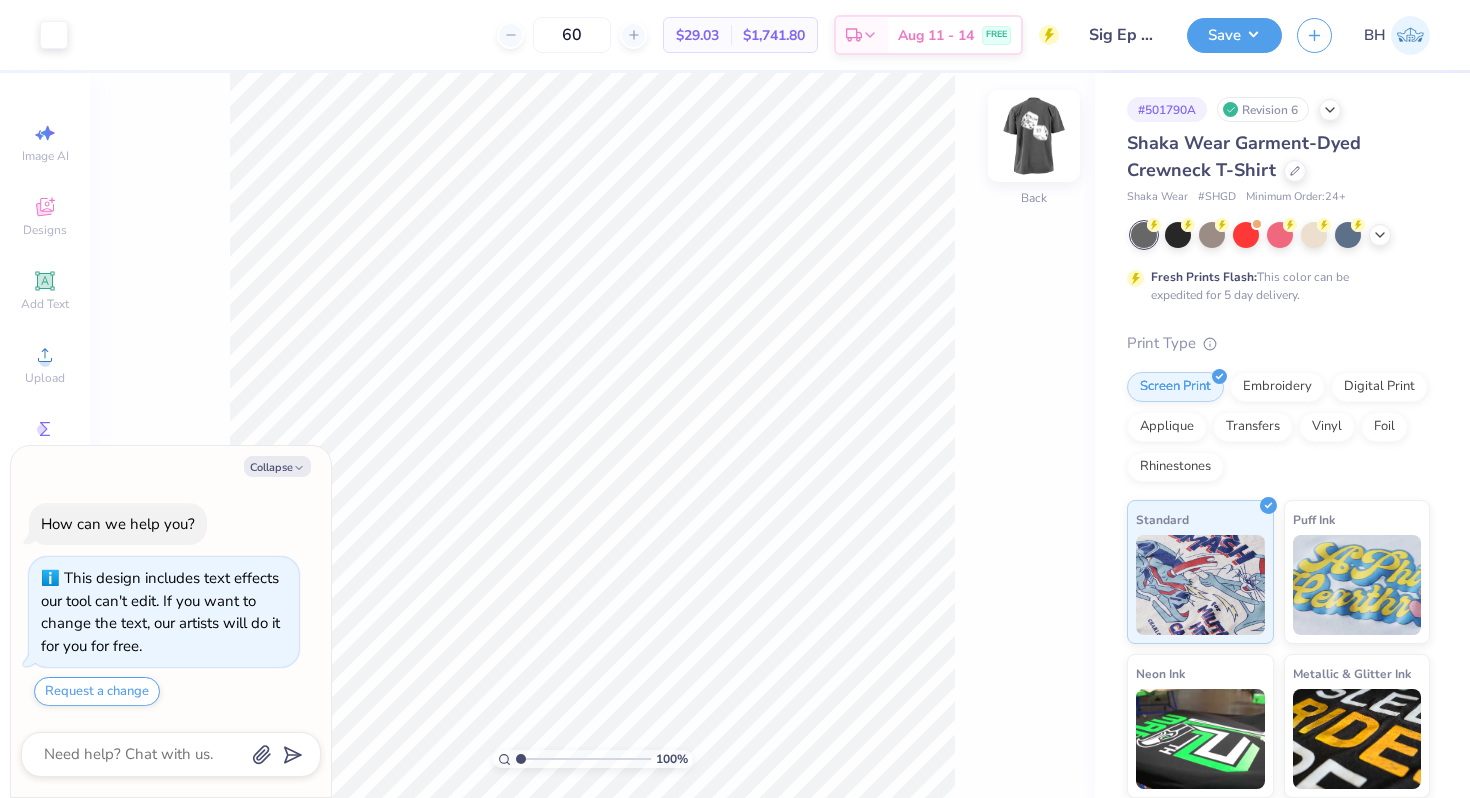 click at bounding box center (1034, 136) 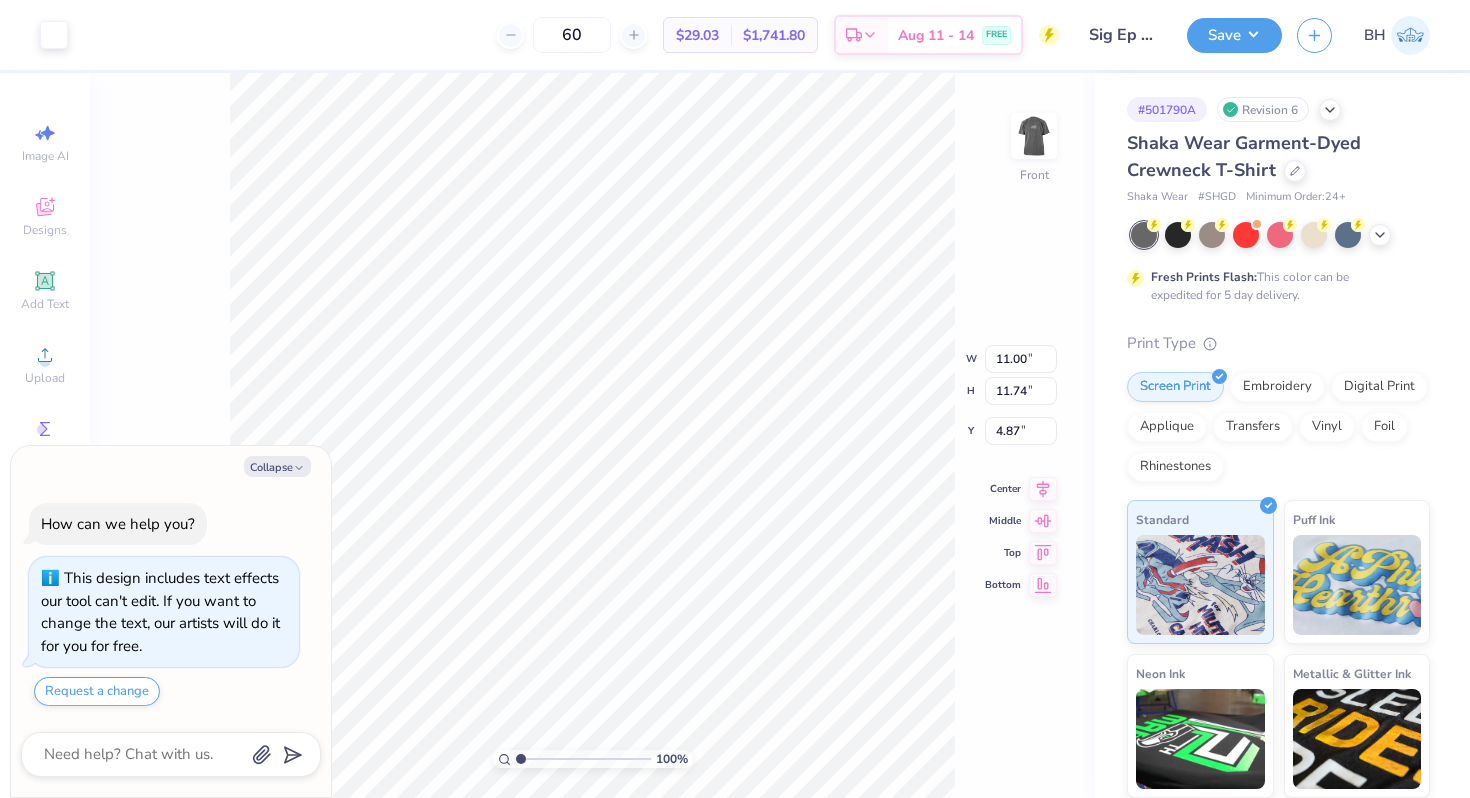type on "x" 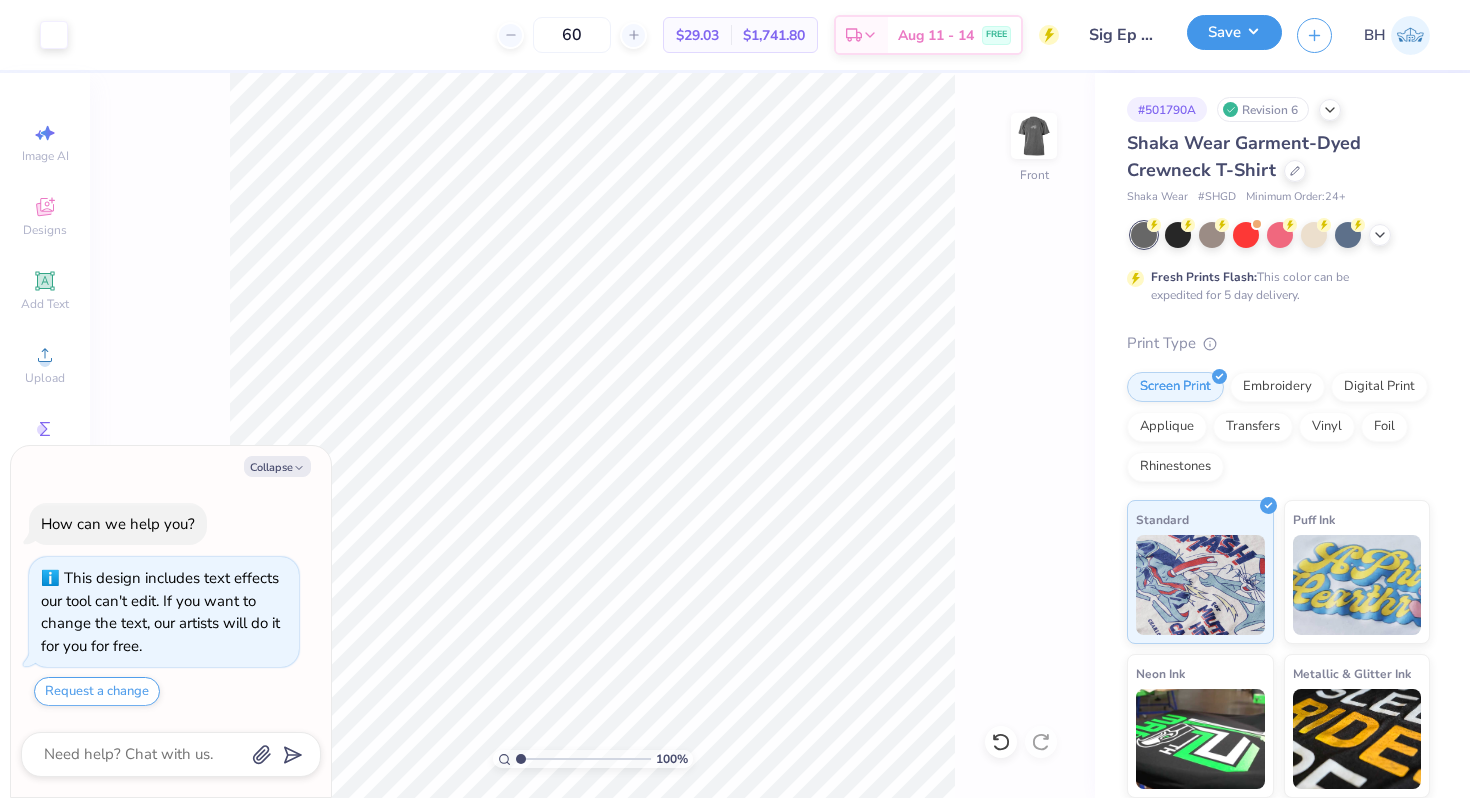click on "Save" at bounding box center (1234, 32) 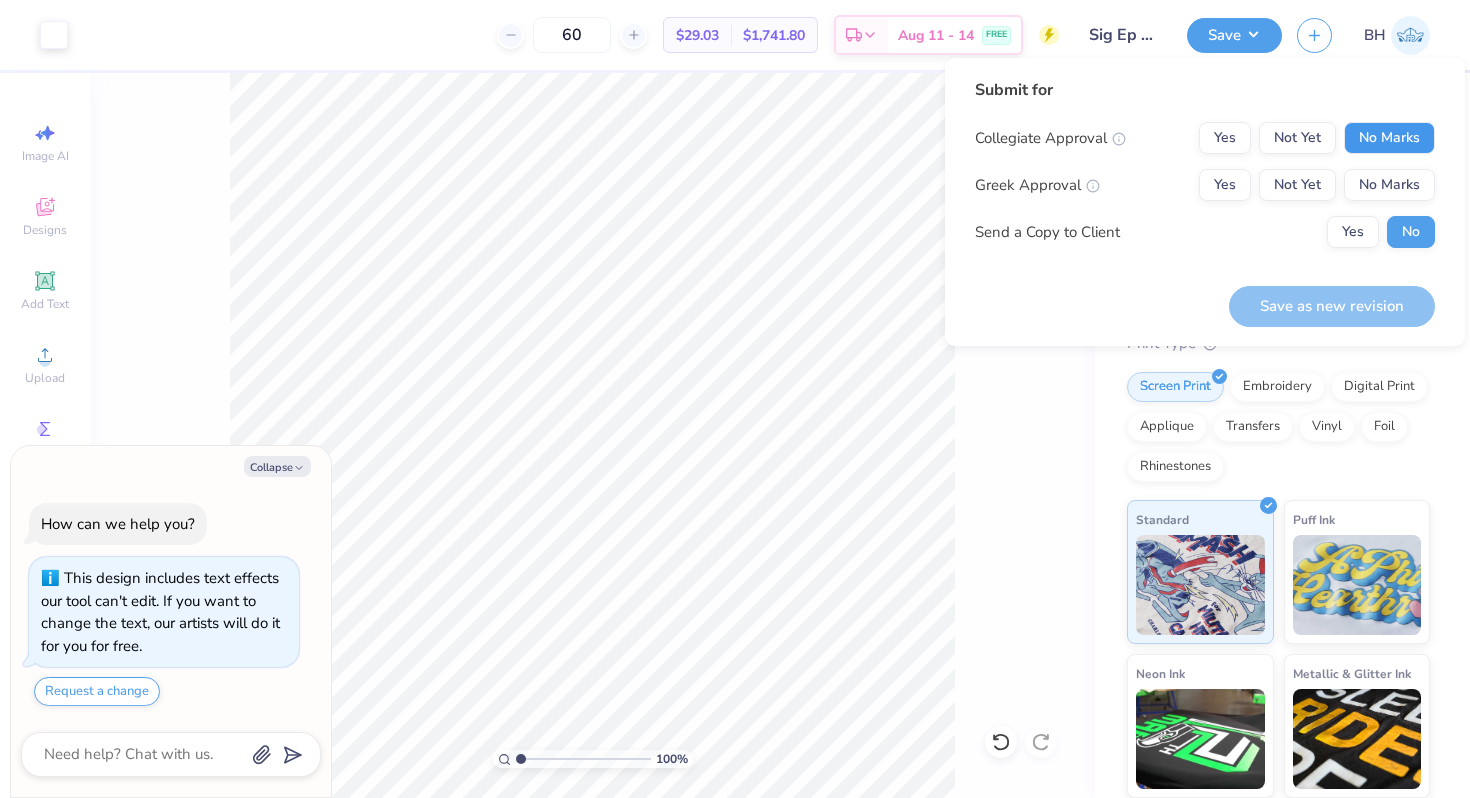 click on "No Marks" at bounding box center [1389, 138] 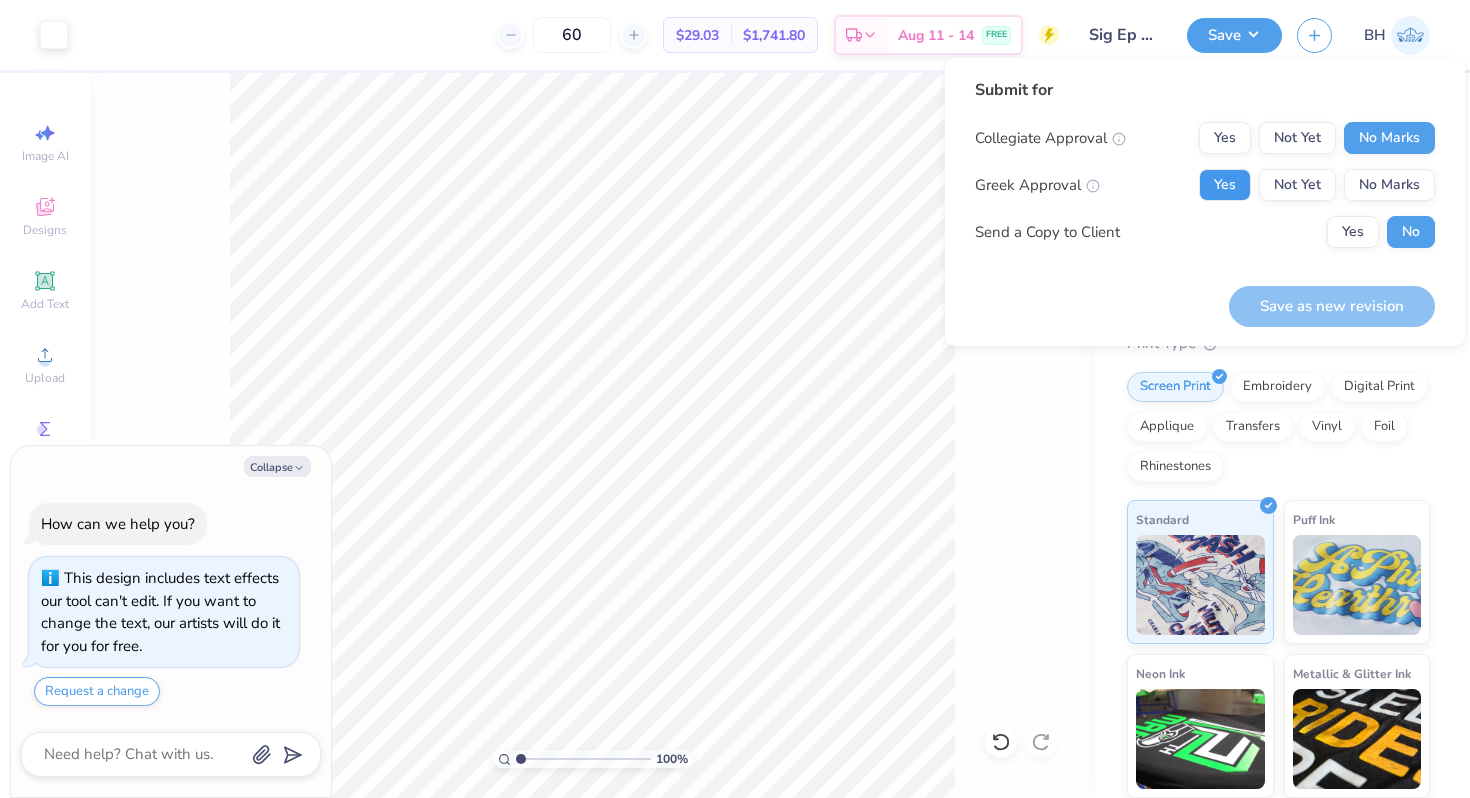 click on "Yes" at bounding box center (1225, 185) 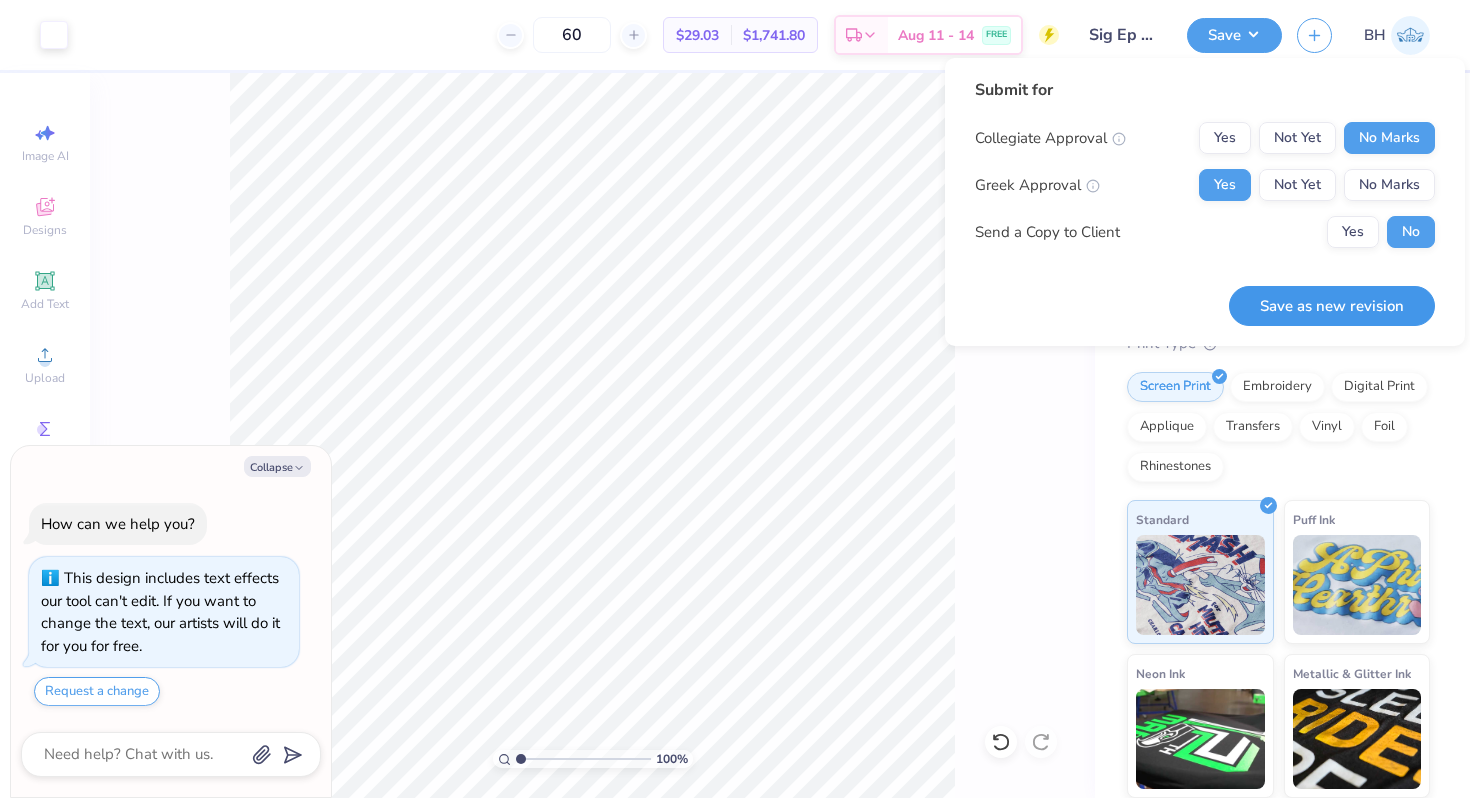 click on "Save as new revision" at bounding box center [1332, 306] 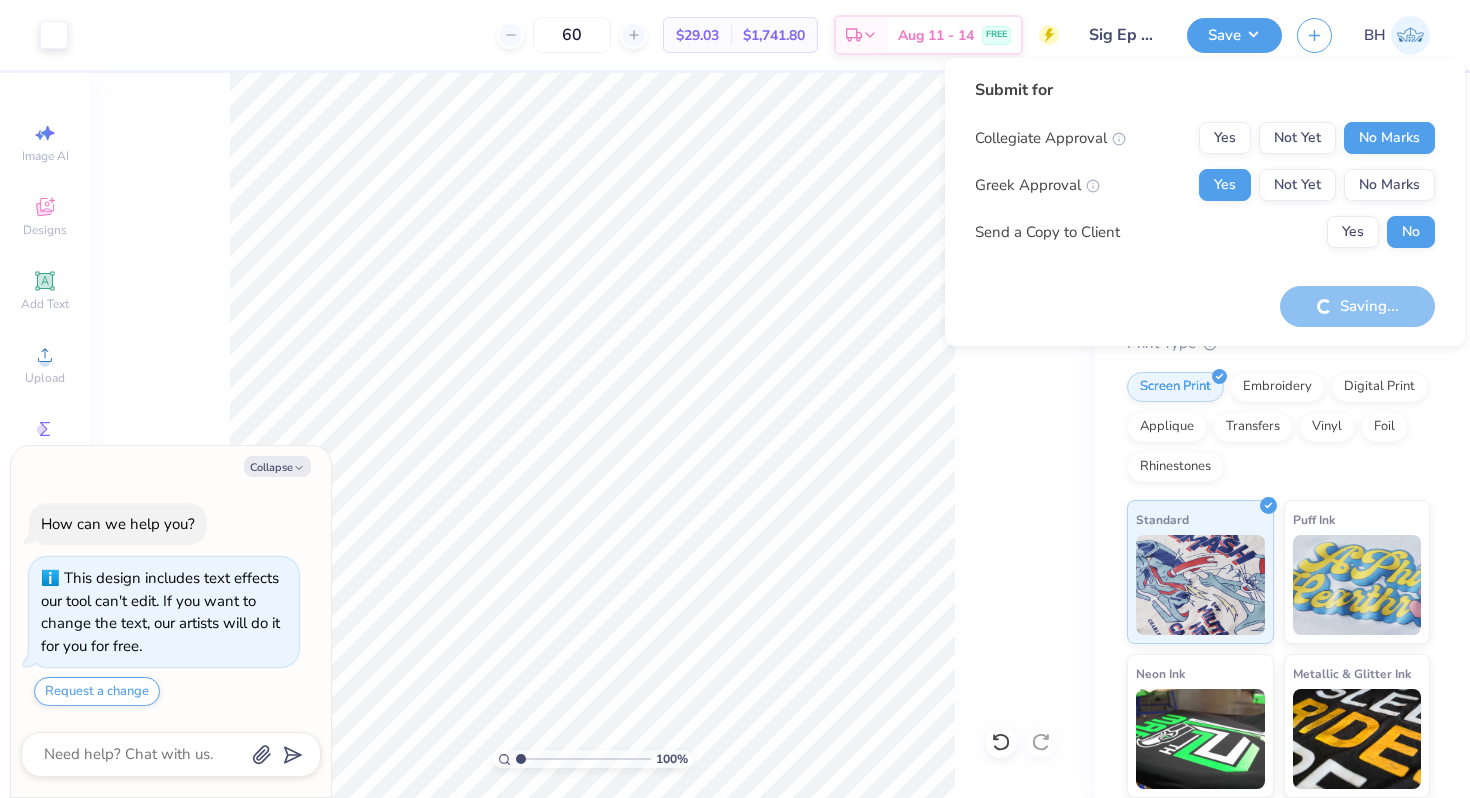 type on "x" 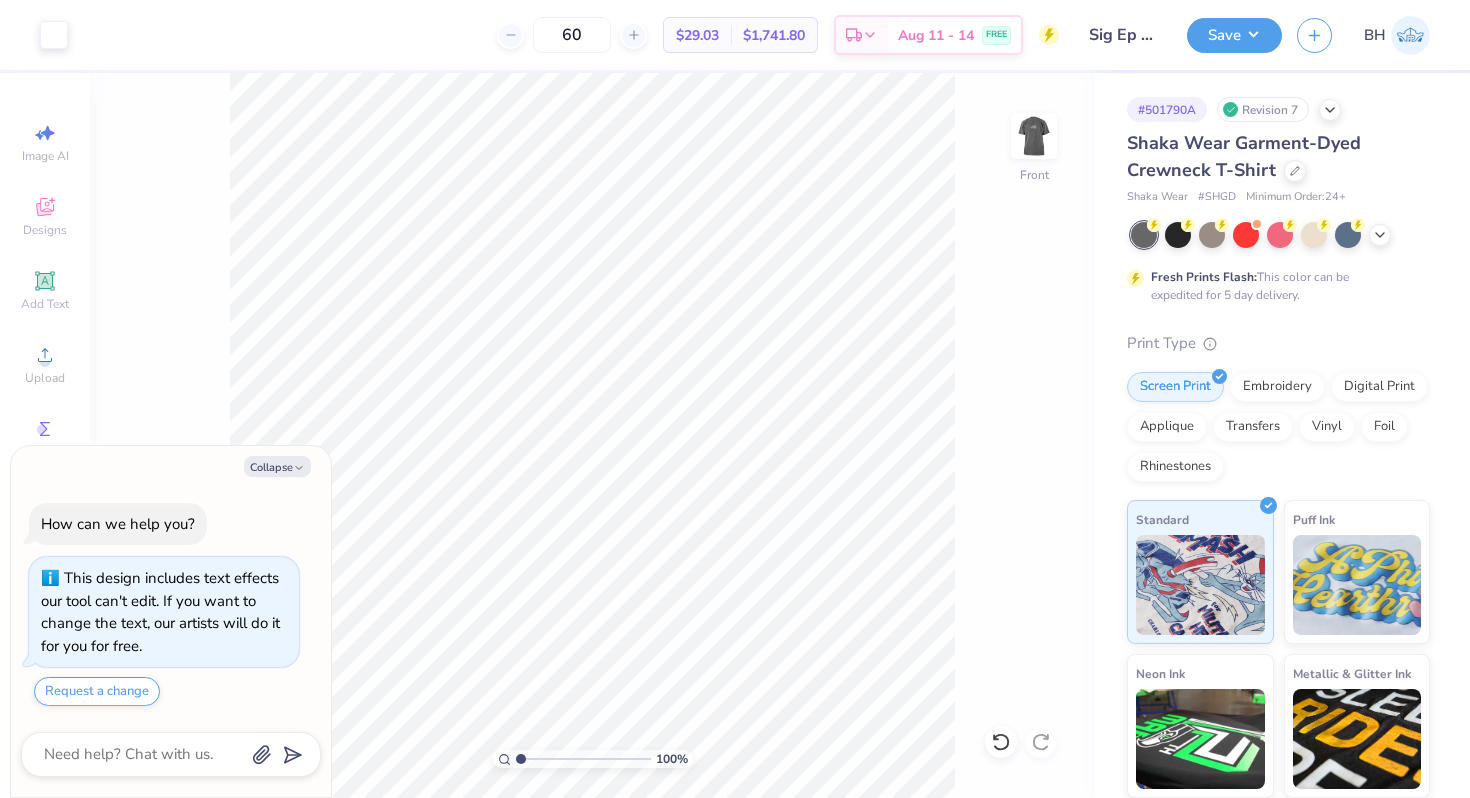 click on "Design Saved" at bounding box center [1276, 61] 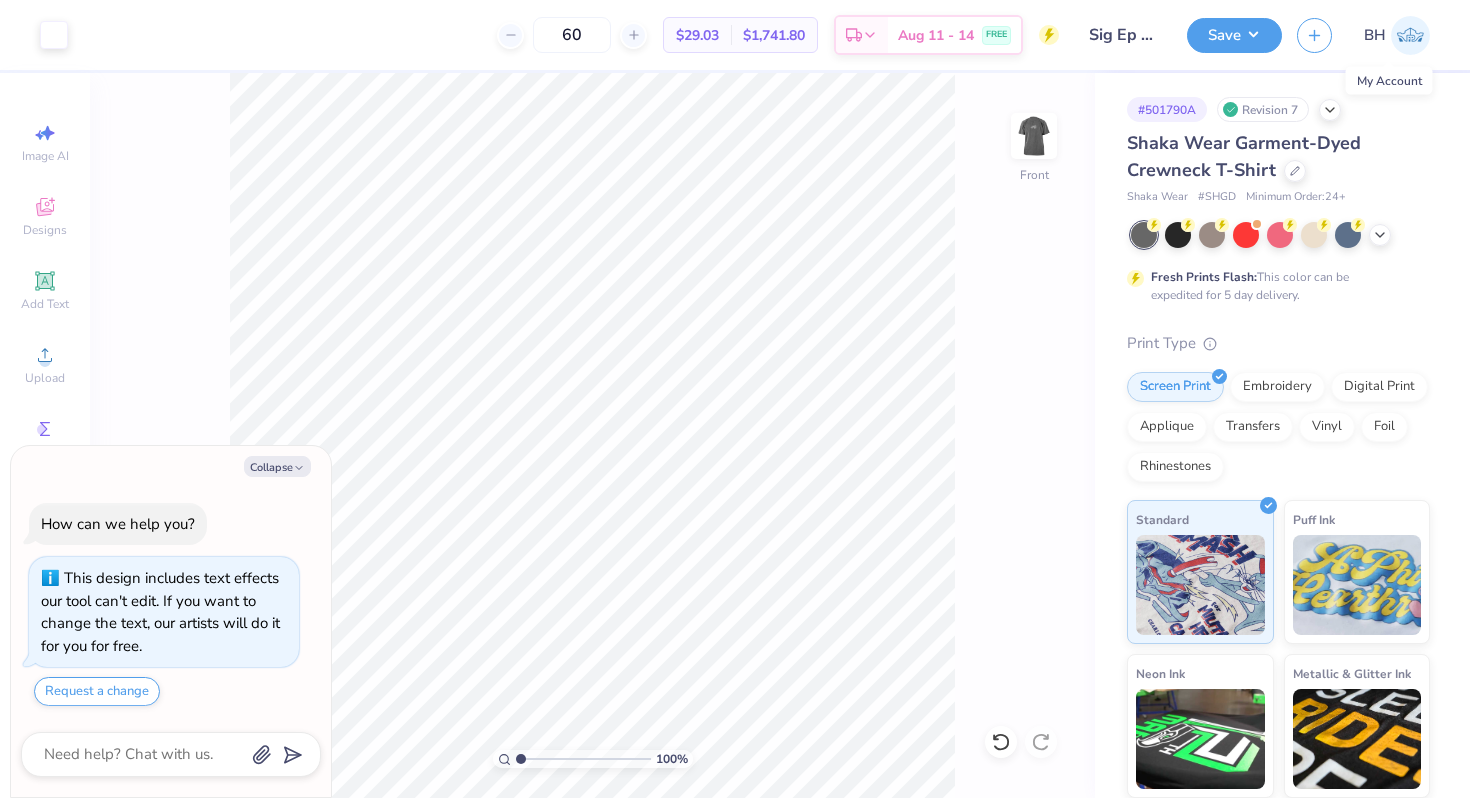 click on "BH" at bounding box center [1375, 35] 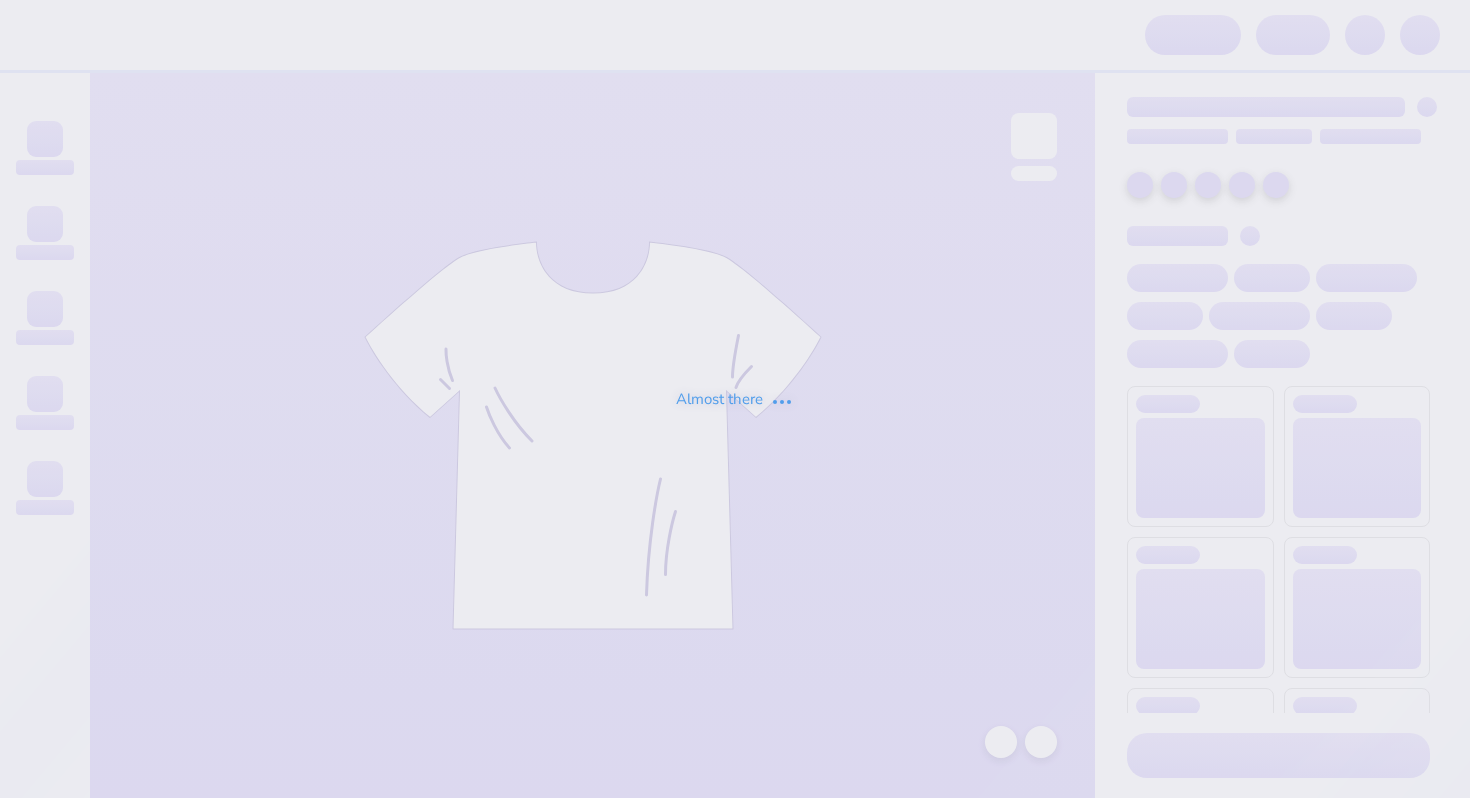 scroll, scrollTop: 0, scrollLeft: 0, axis: both 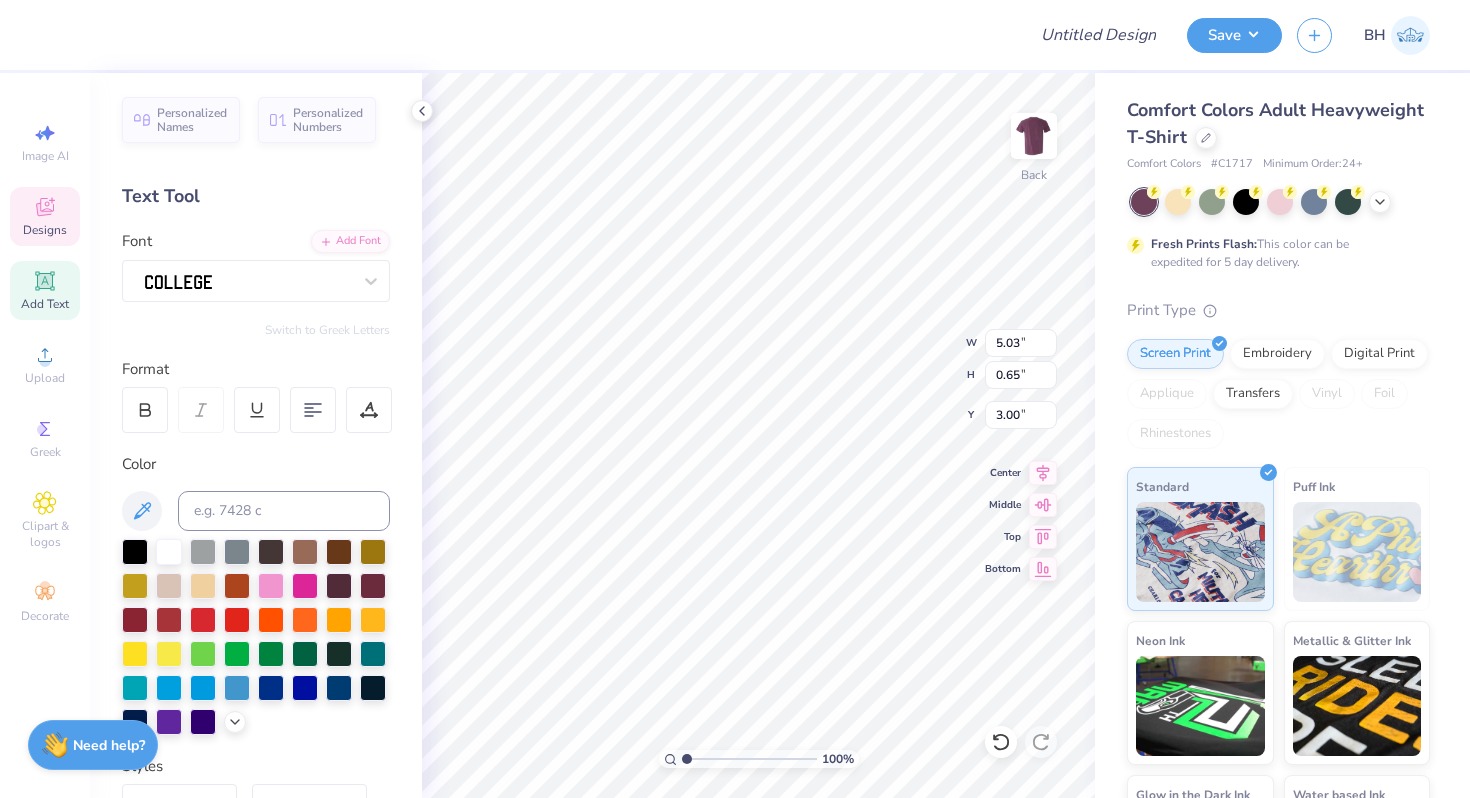 type on "SINCE 1873" 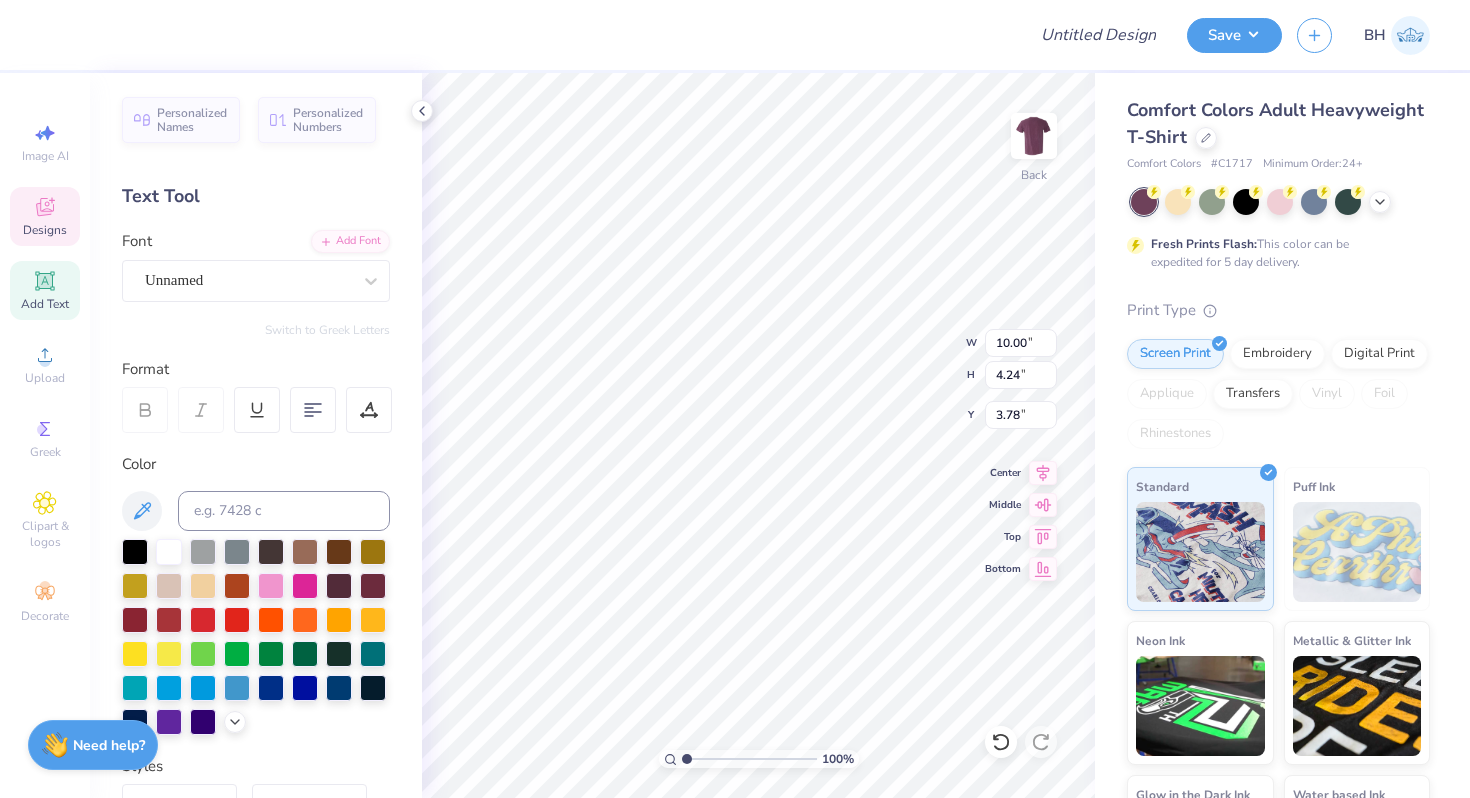 type on "10.00" 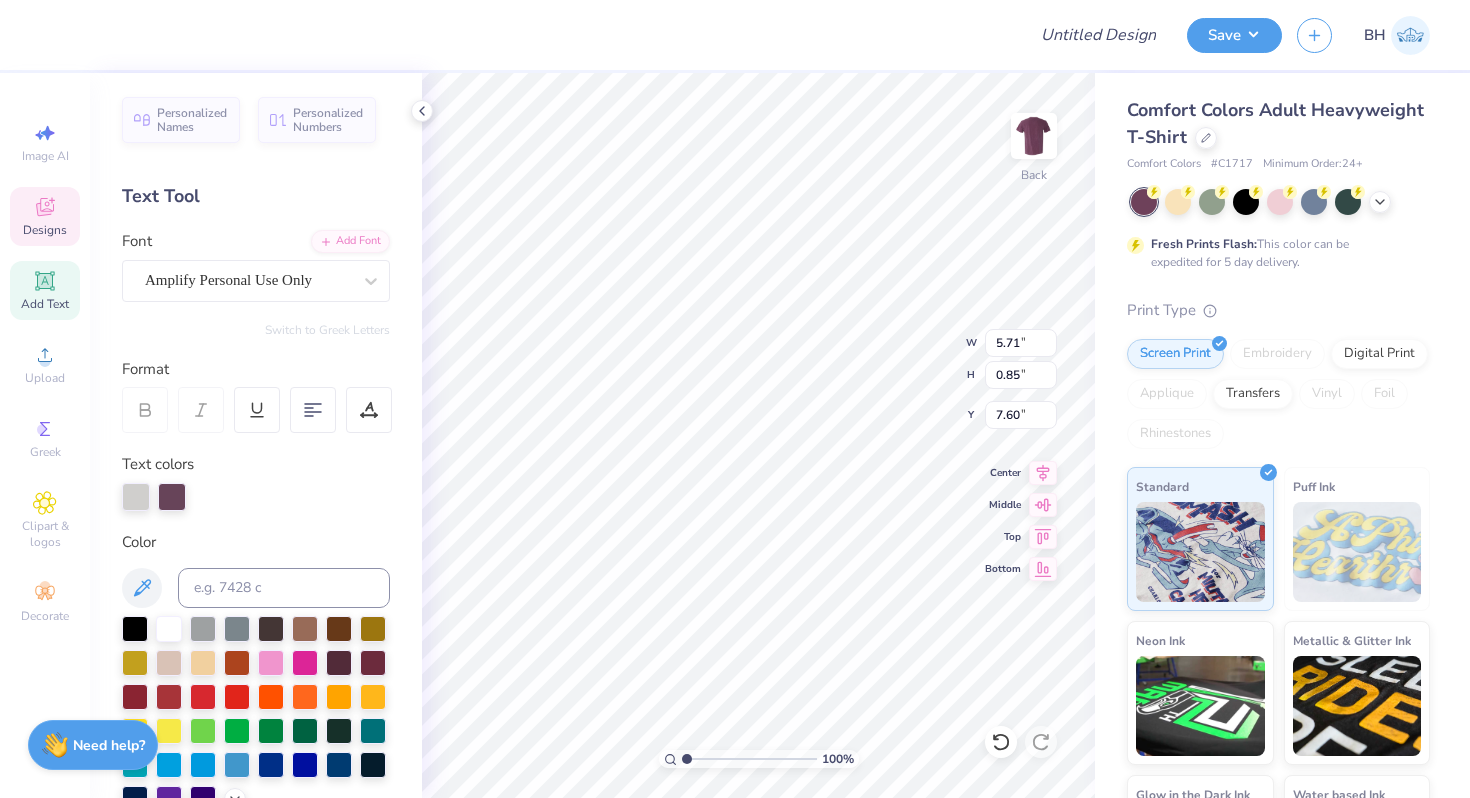 scroll, scrollTop: 0, scrollLeft: 4, axis: horizontal 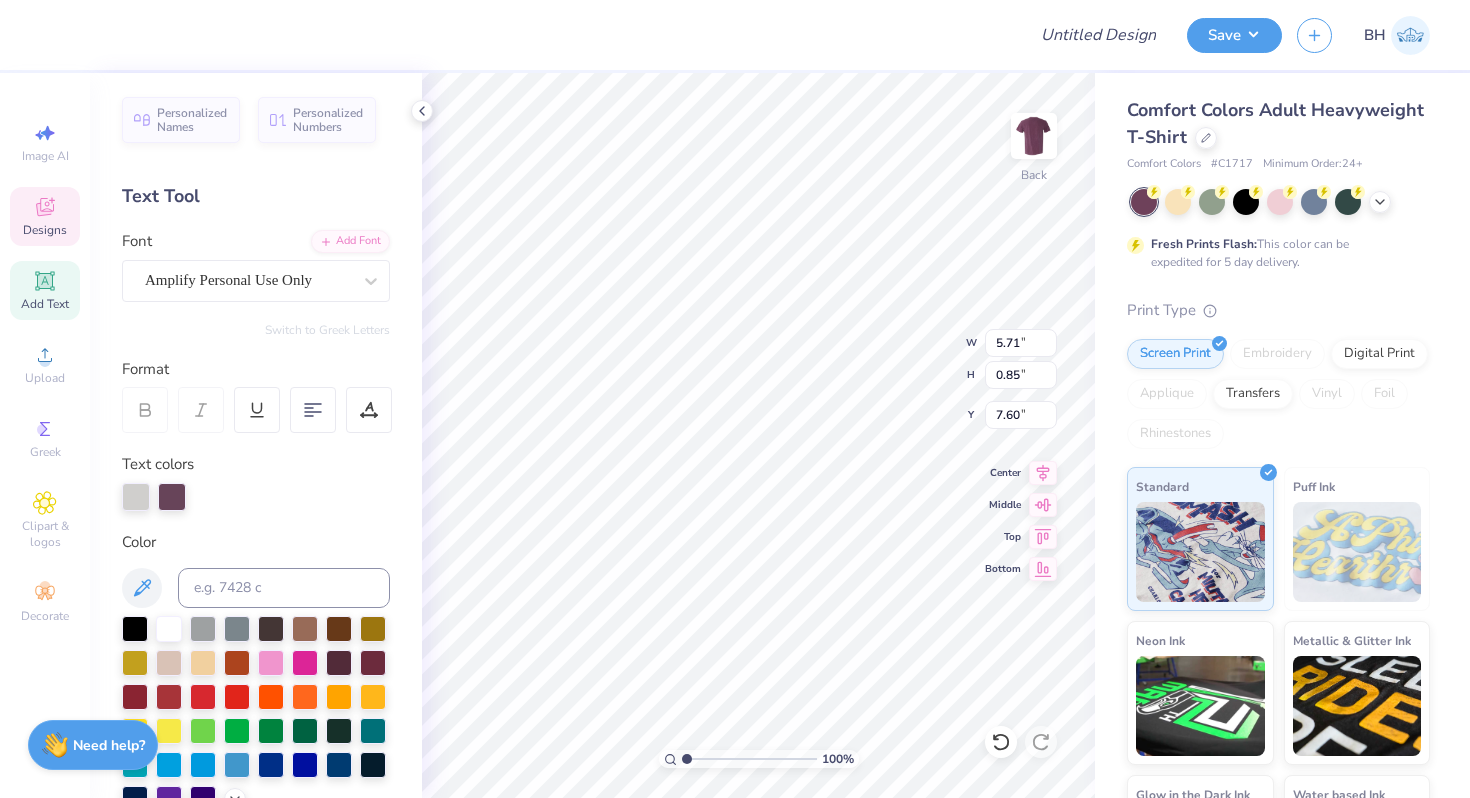 type on "Do Good." 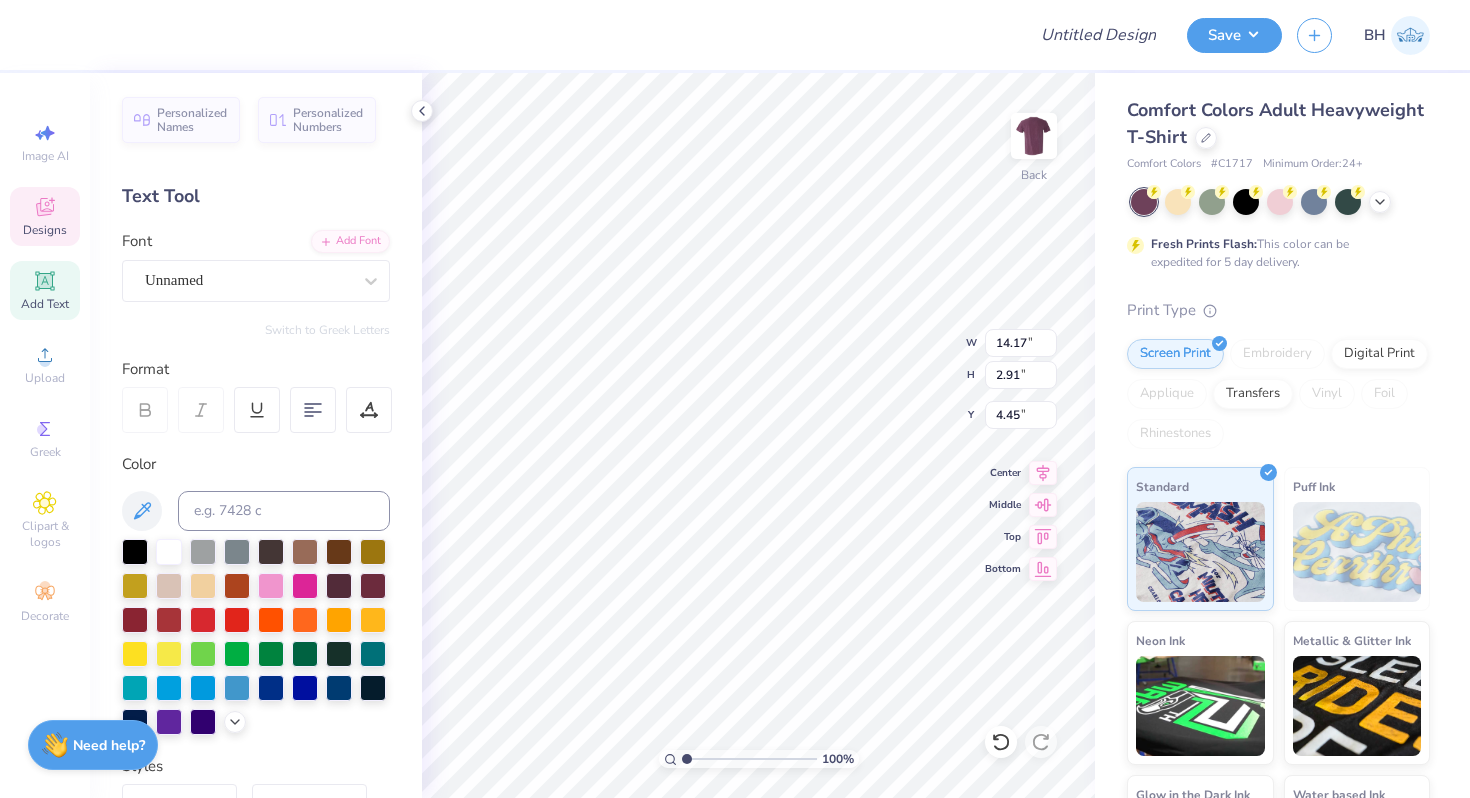 type on "12.92" 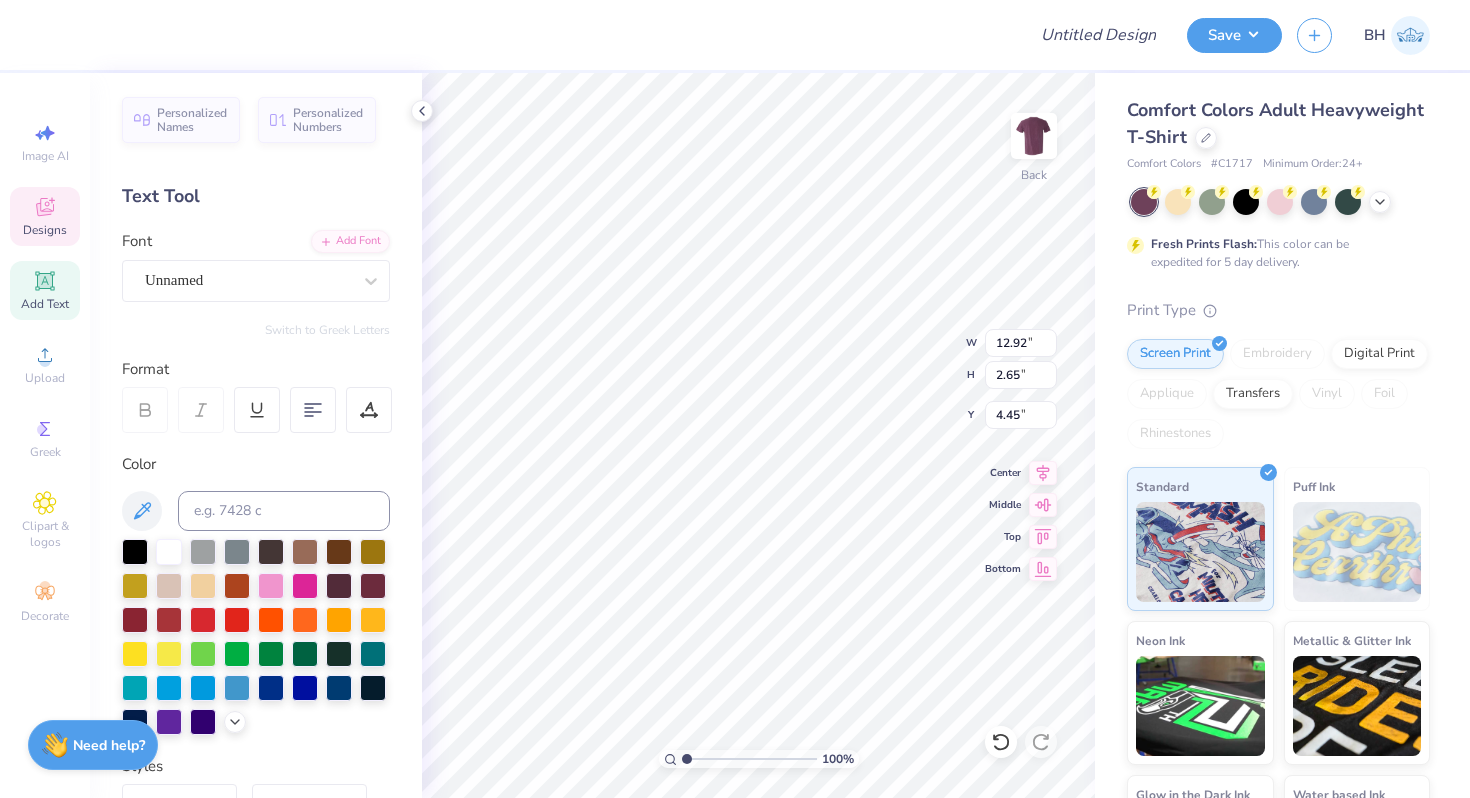 type on "4.40" 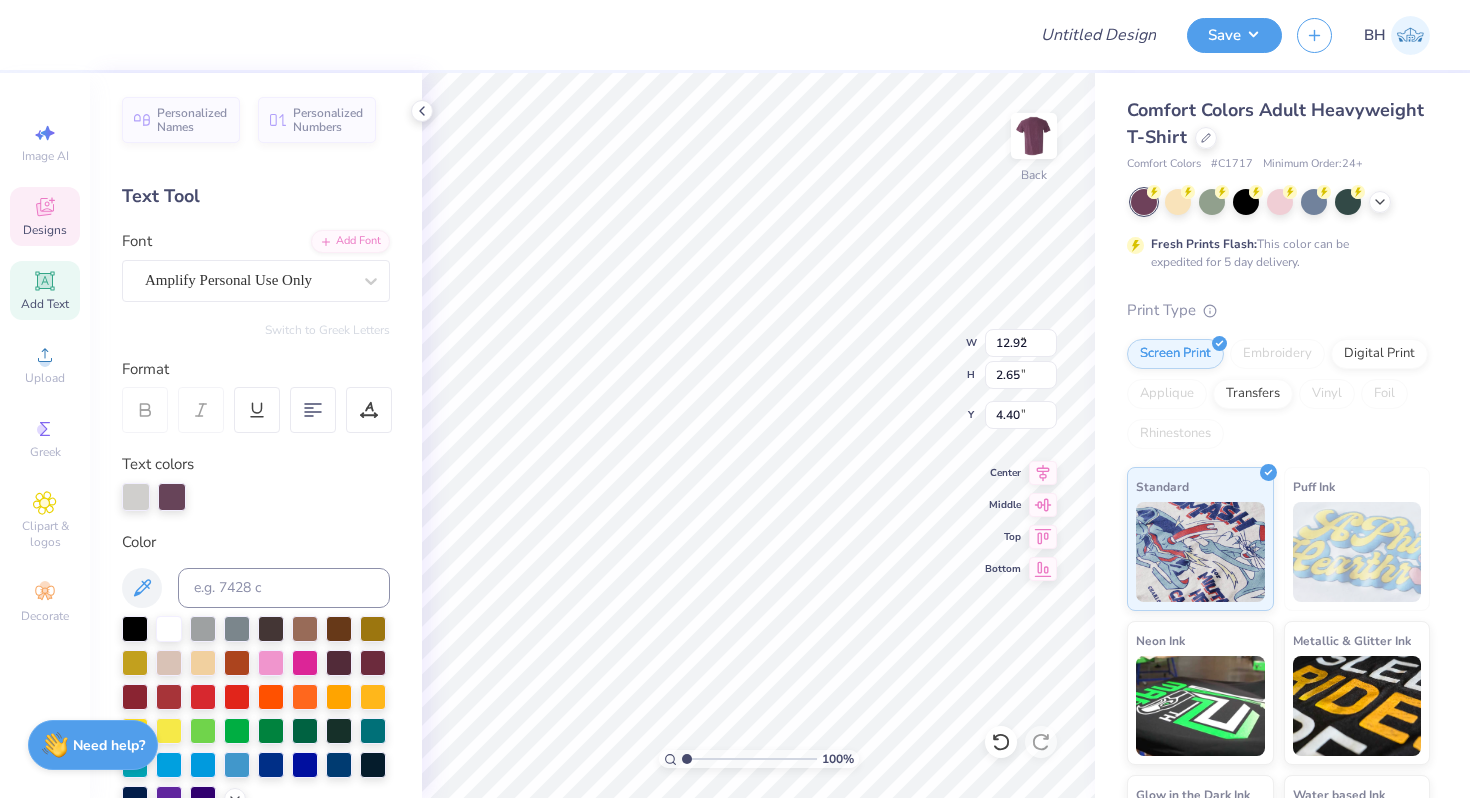 type on "3.30" 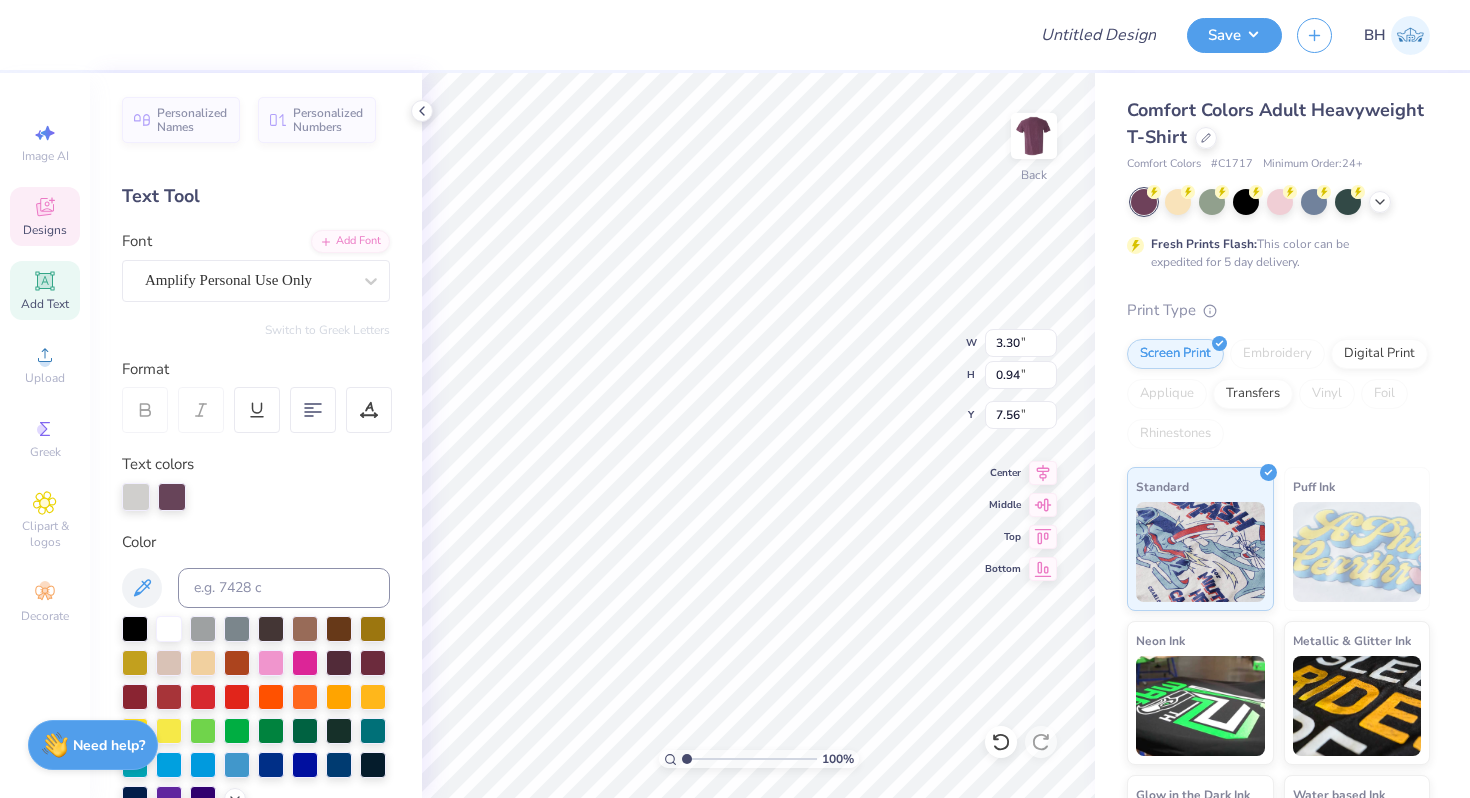 type on "6.59" 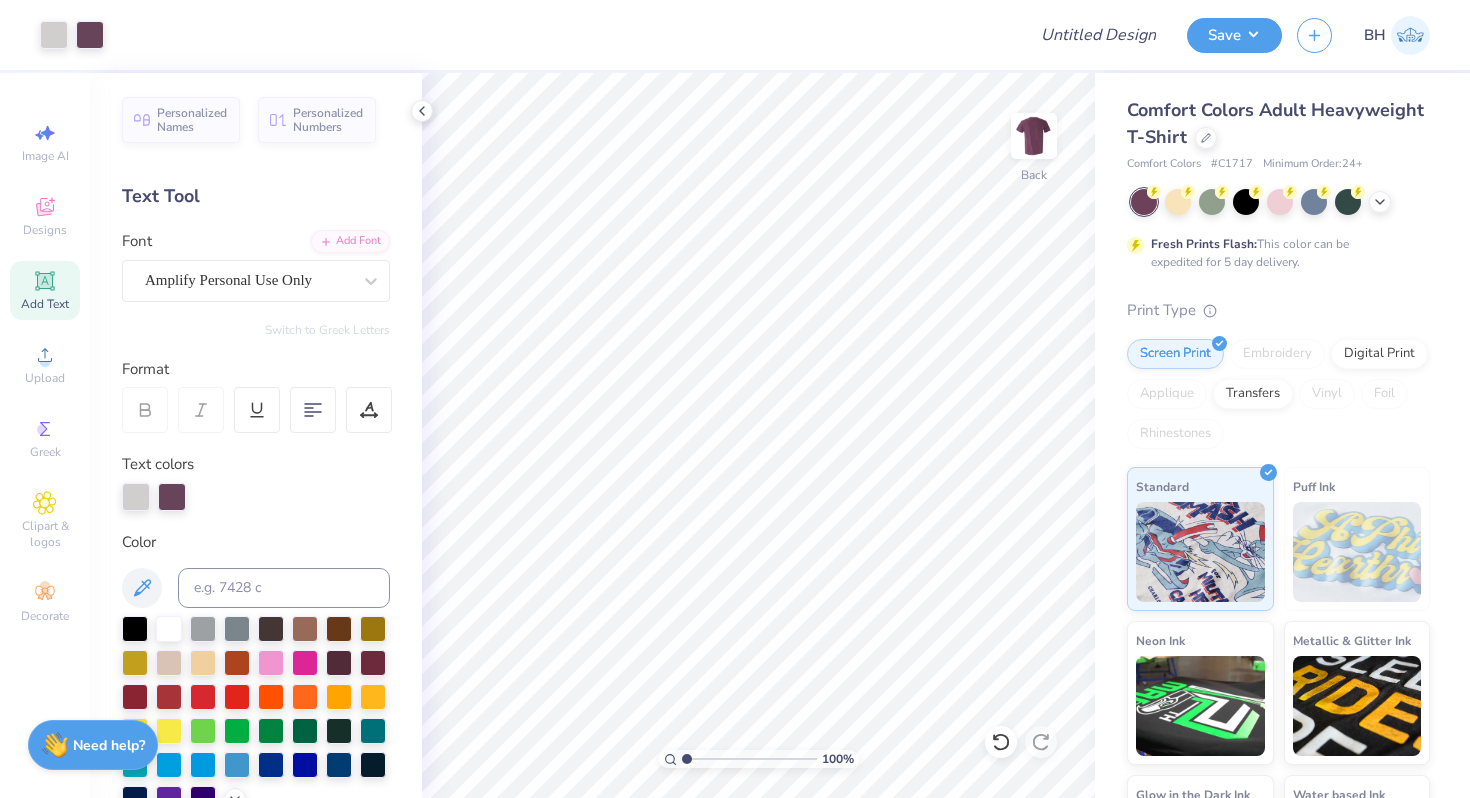 click on "Comfort Colors Adult Heavyweight T-Shirt" at bounding box center [1278, 124] 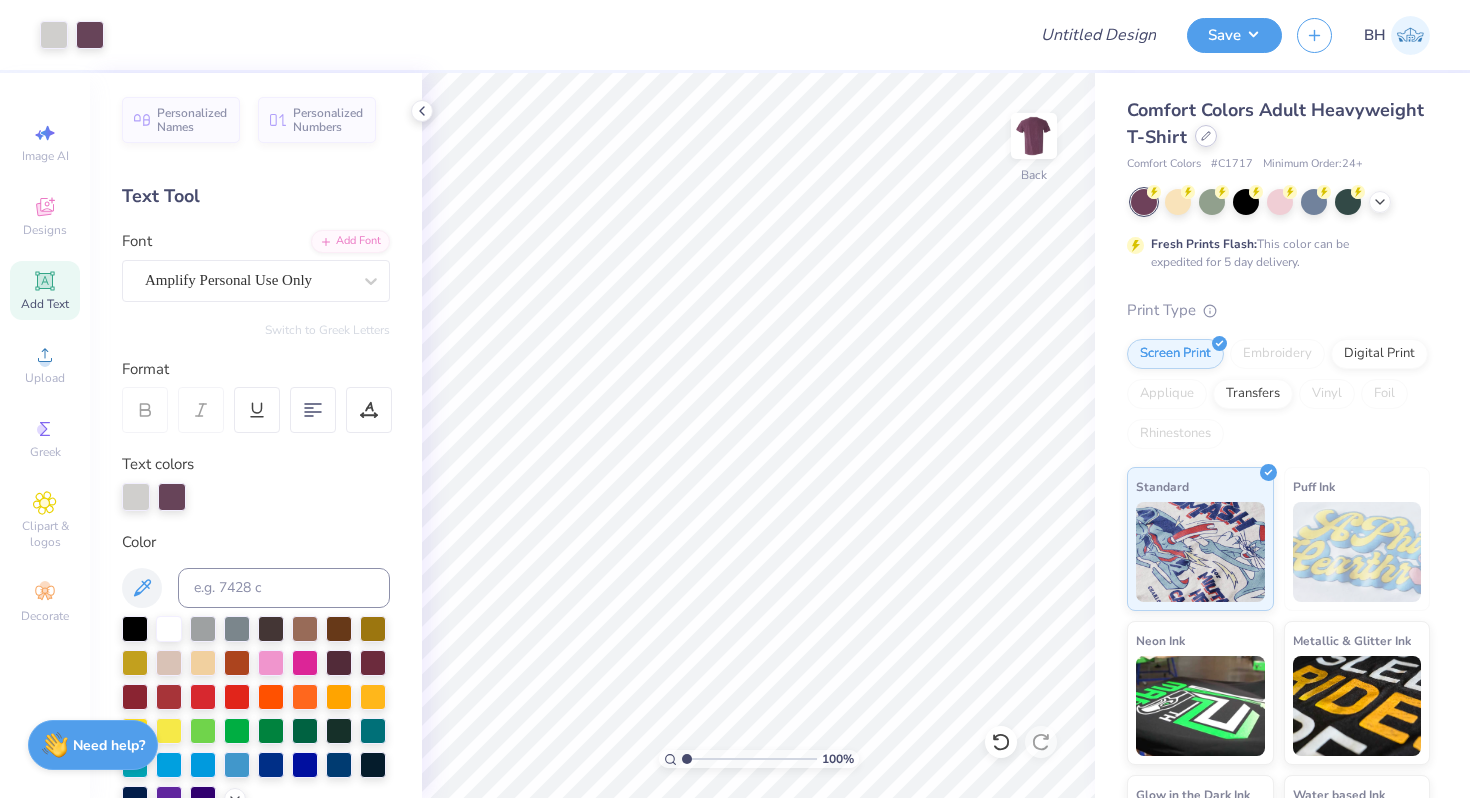 click at bounding box center (1206, 136) 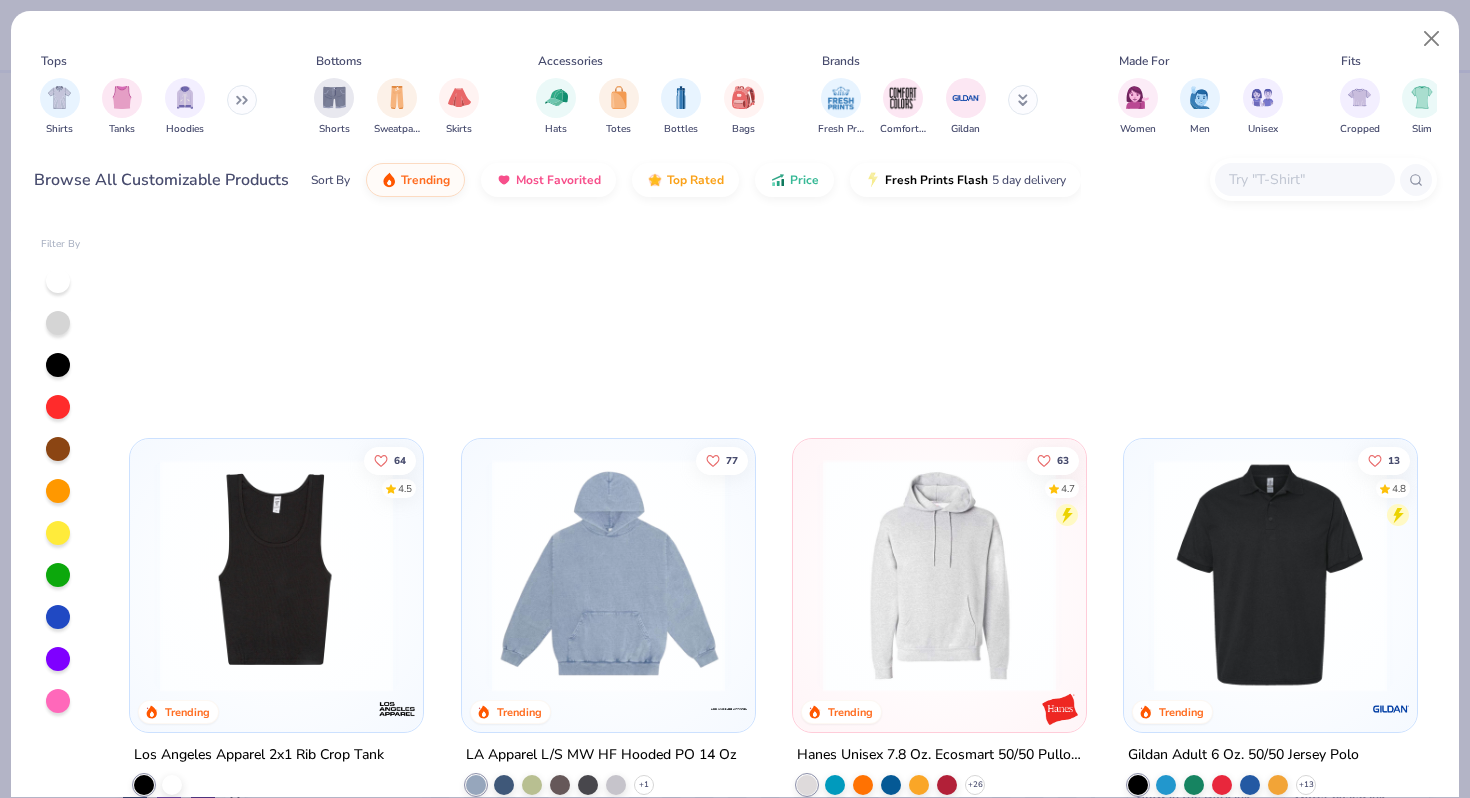 scroll, scrollTop: 3535, scrollLeft: 0, axis: vertical 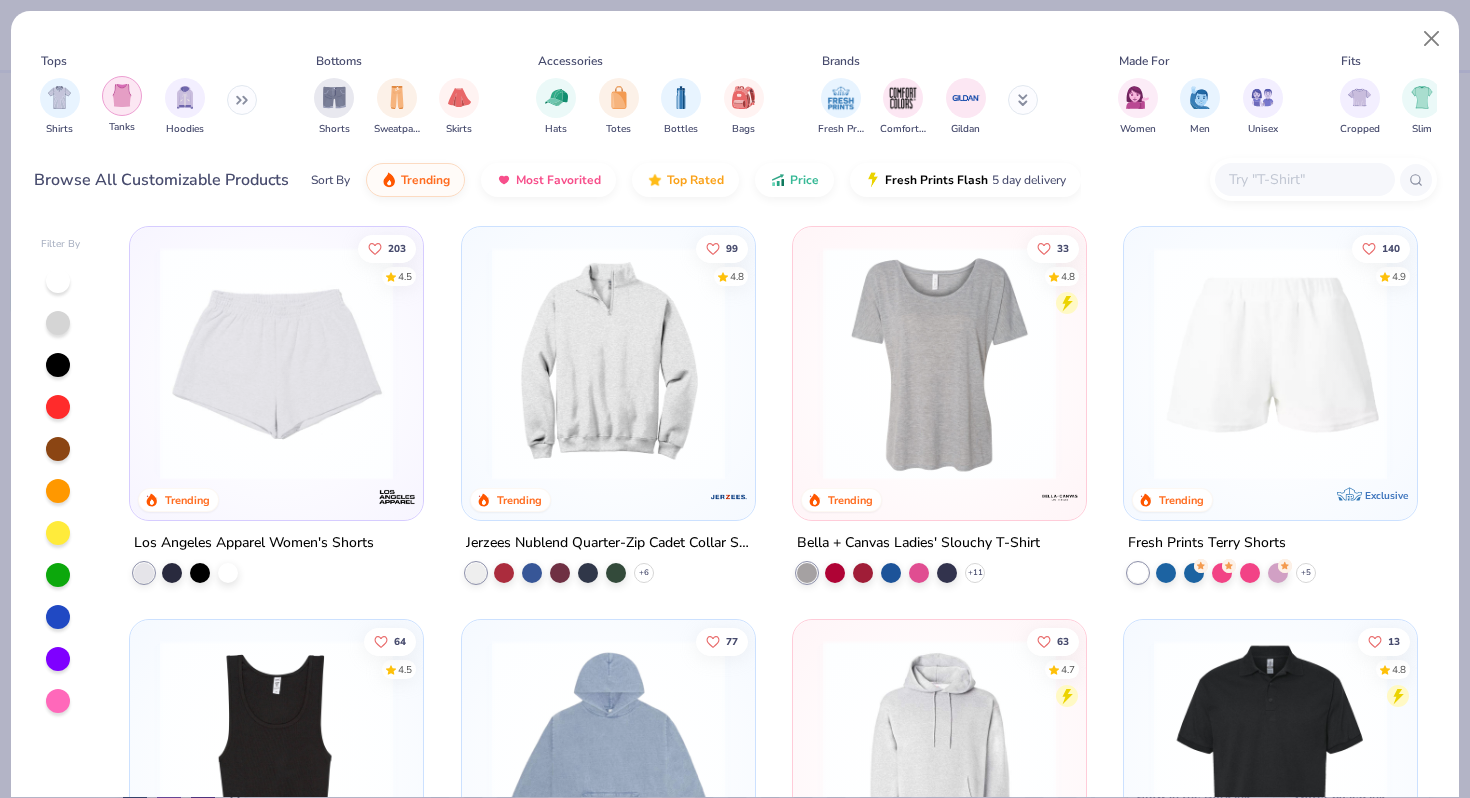 click at bounding box center [122, 95] 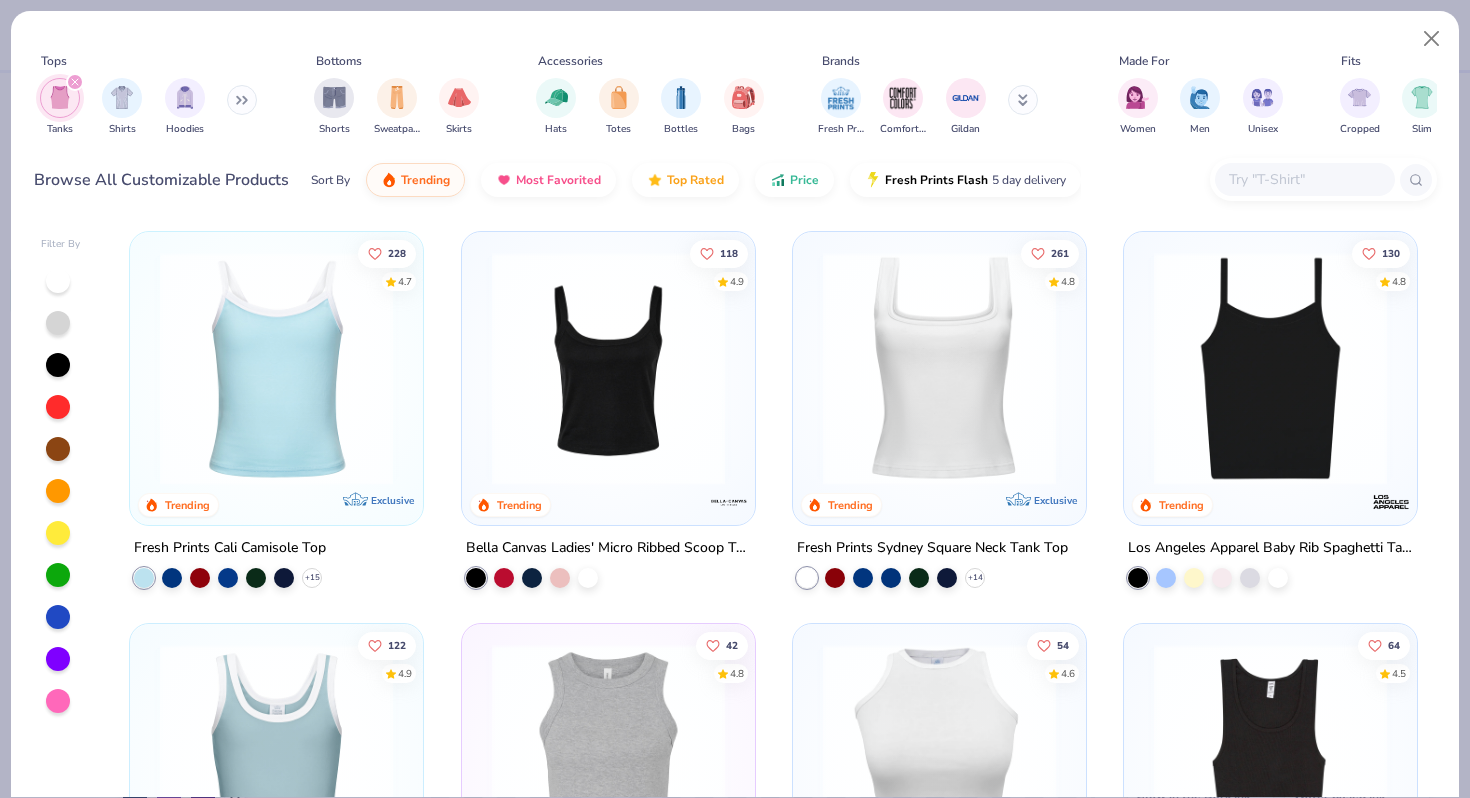 click at bounding box center (939, 368) 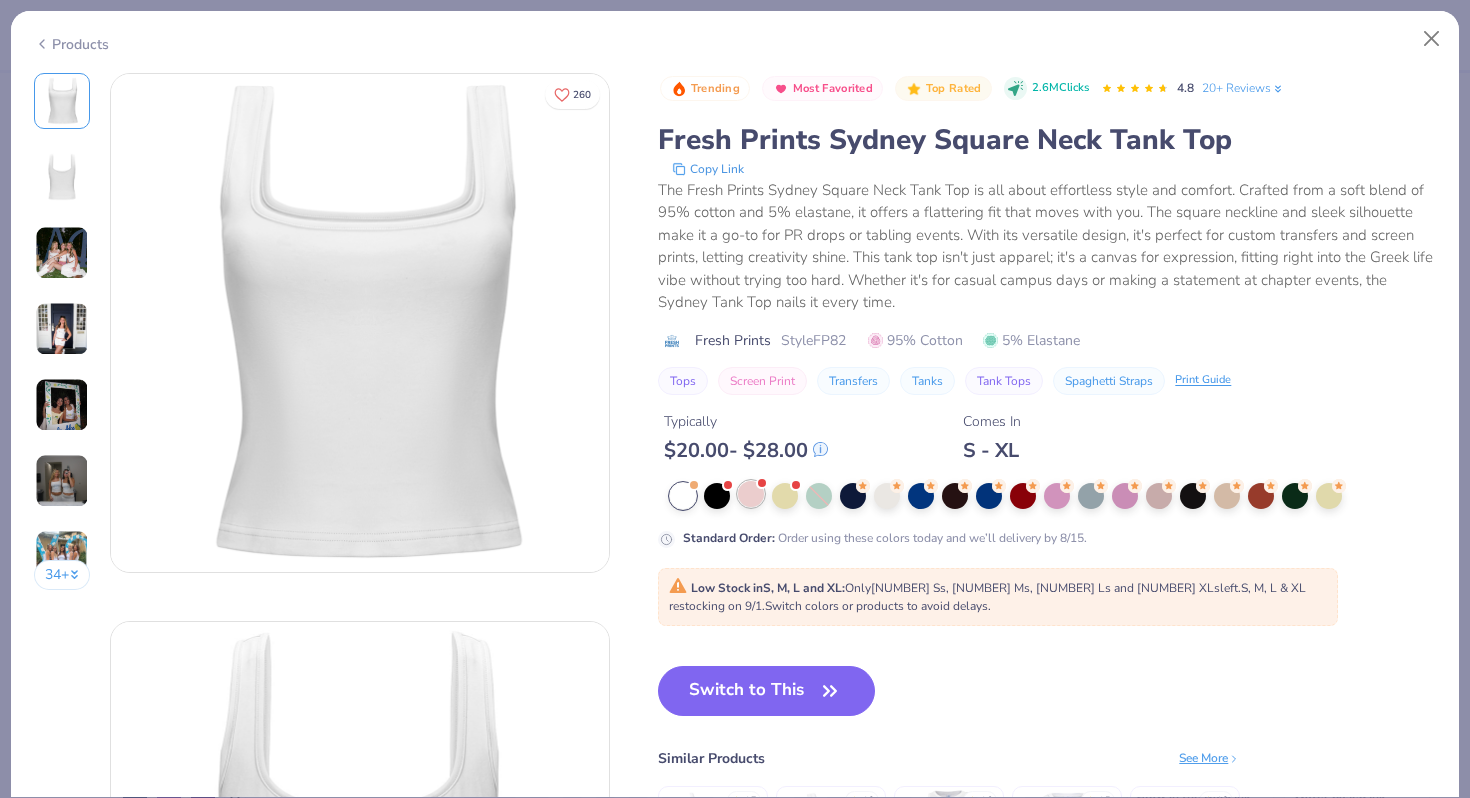 click at bounding box center [751, 494] 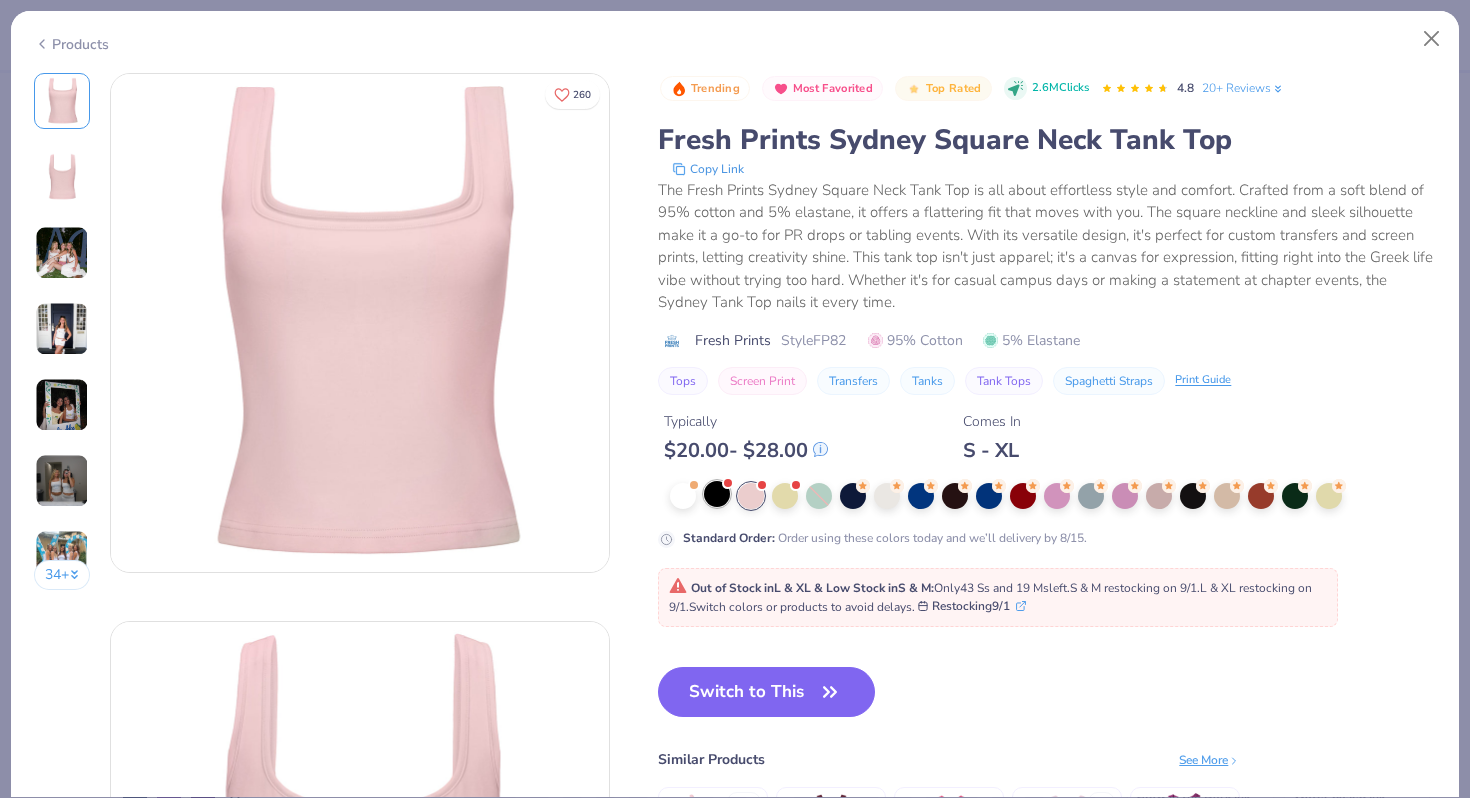 click at bounding box center [717, 494] 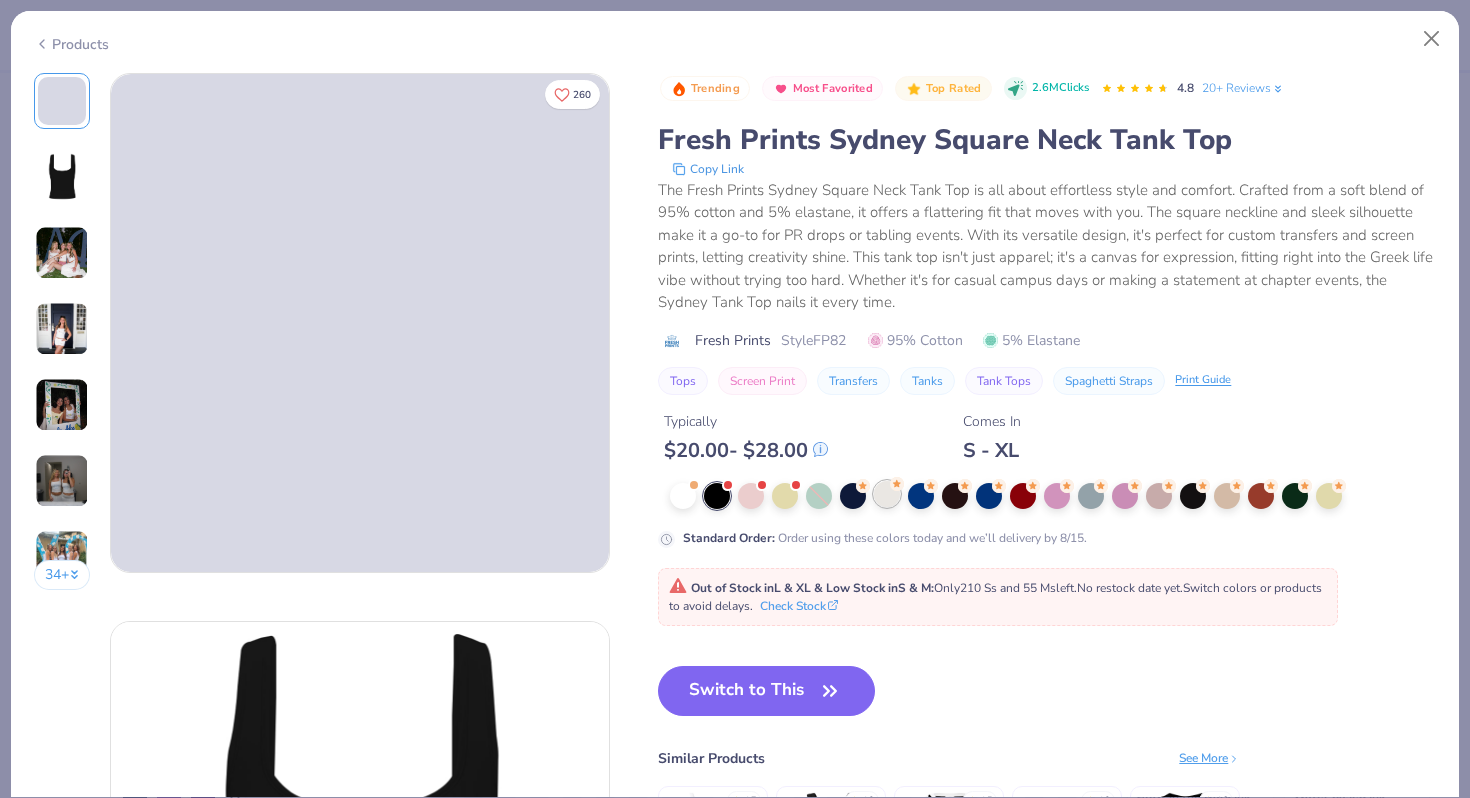 click at bounding box center [887, 494] 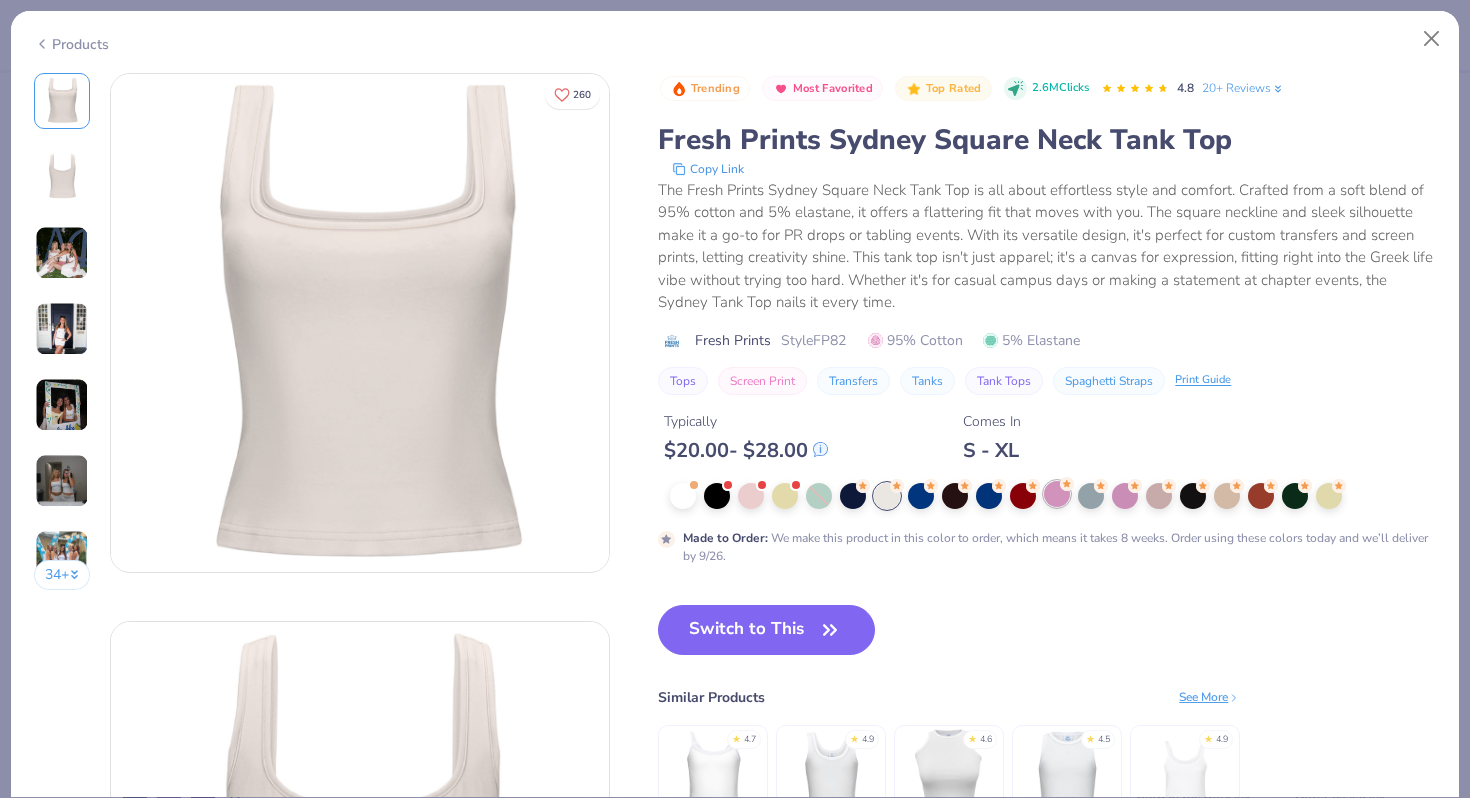 click at bounding box center [1057, 494] 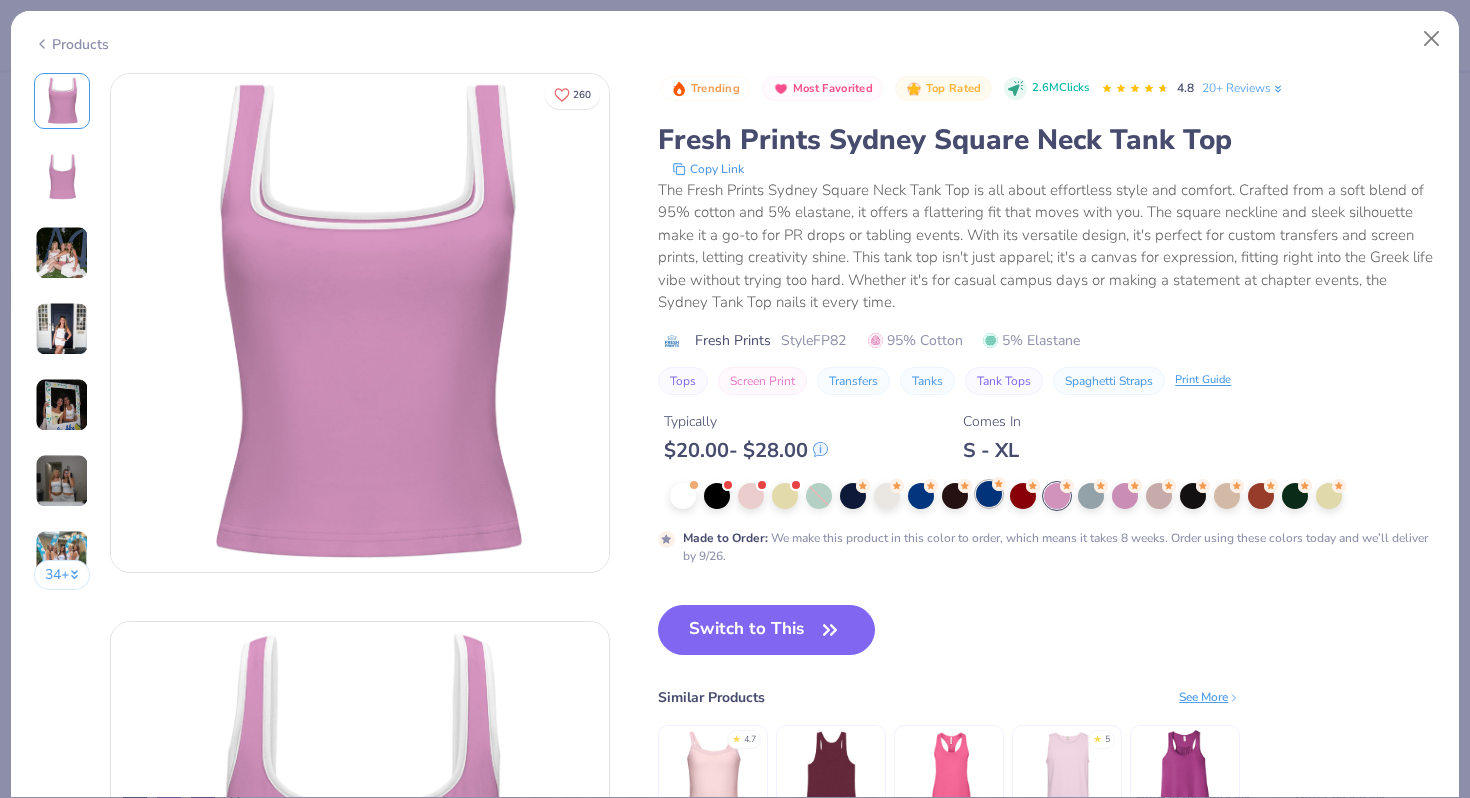 click at bounding box center [989, 494] 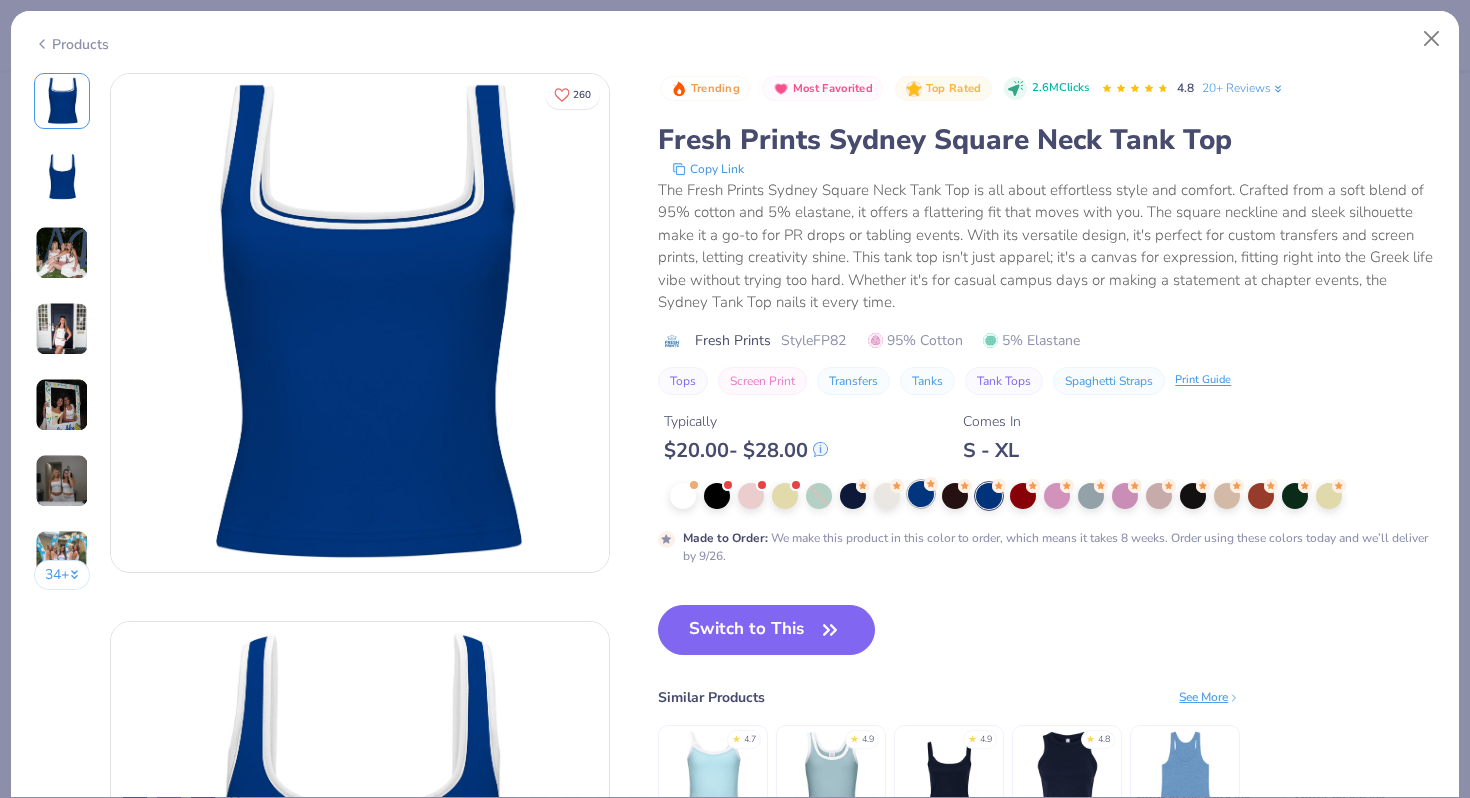 click at bounding box center (921, 494) 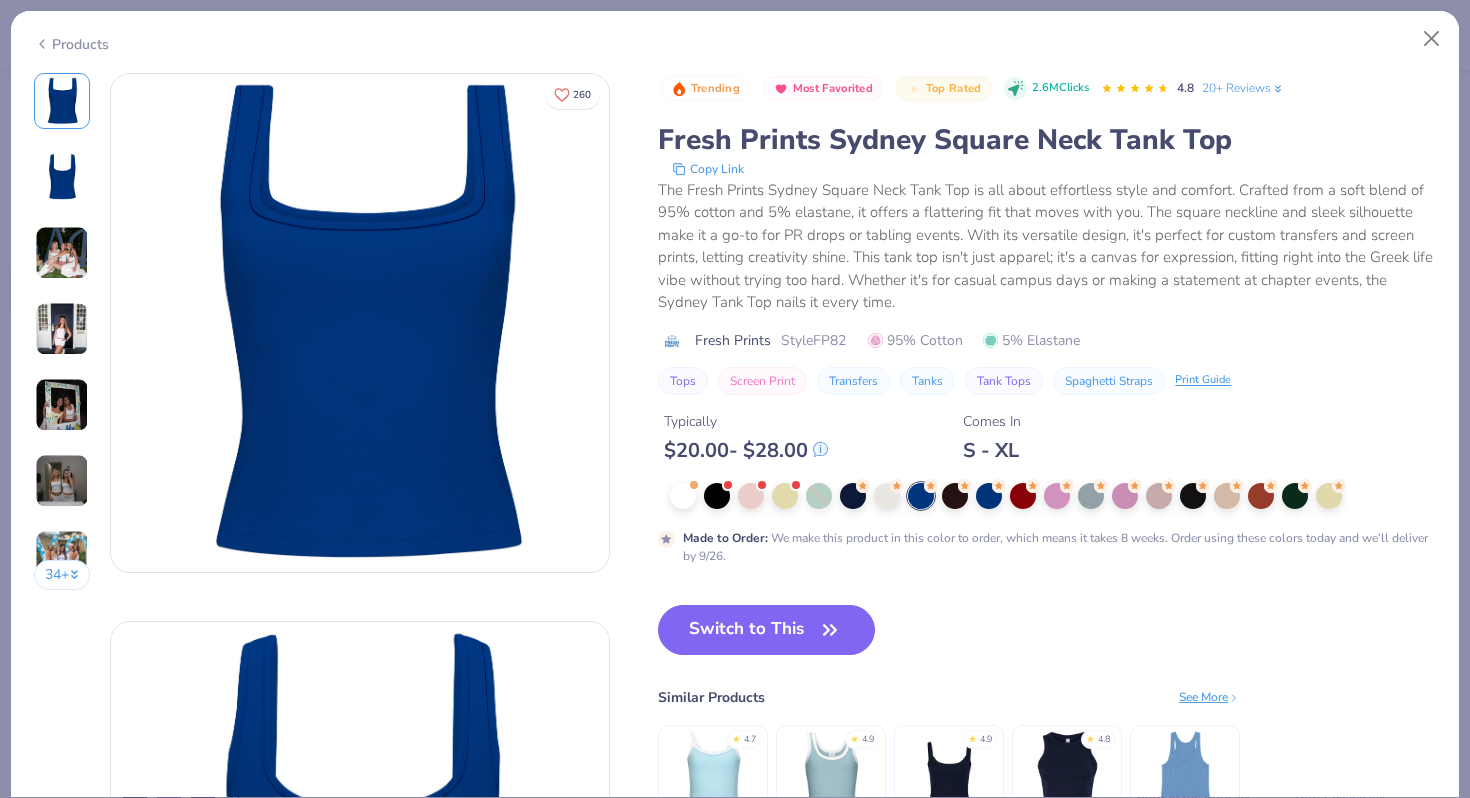 click on "Products" at bounding box center [71, 44] 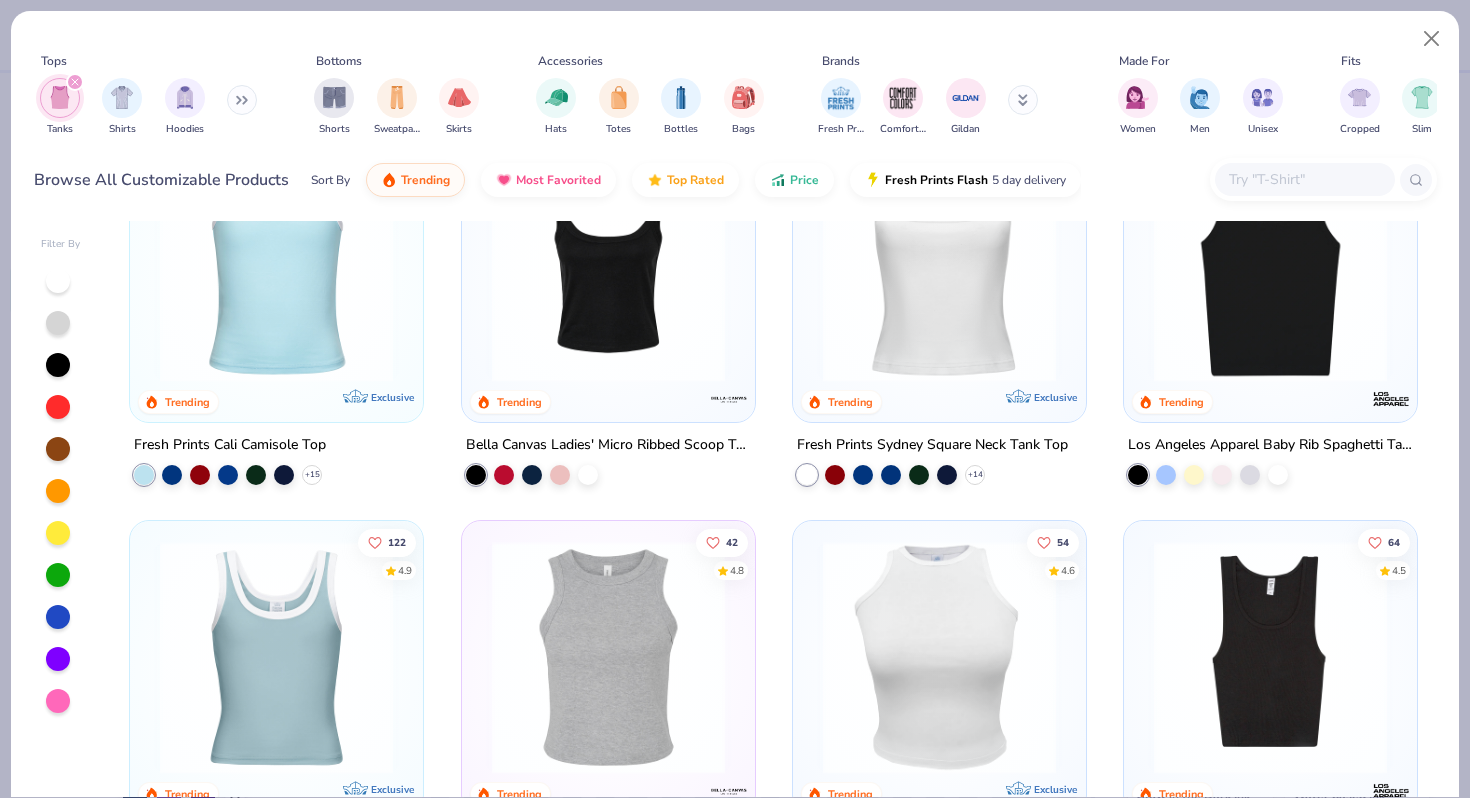 scroll, scrollTop: 0, scrollLeft: 0, axis: both 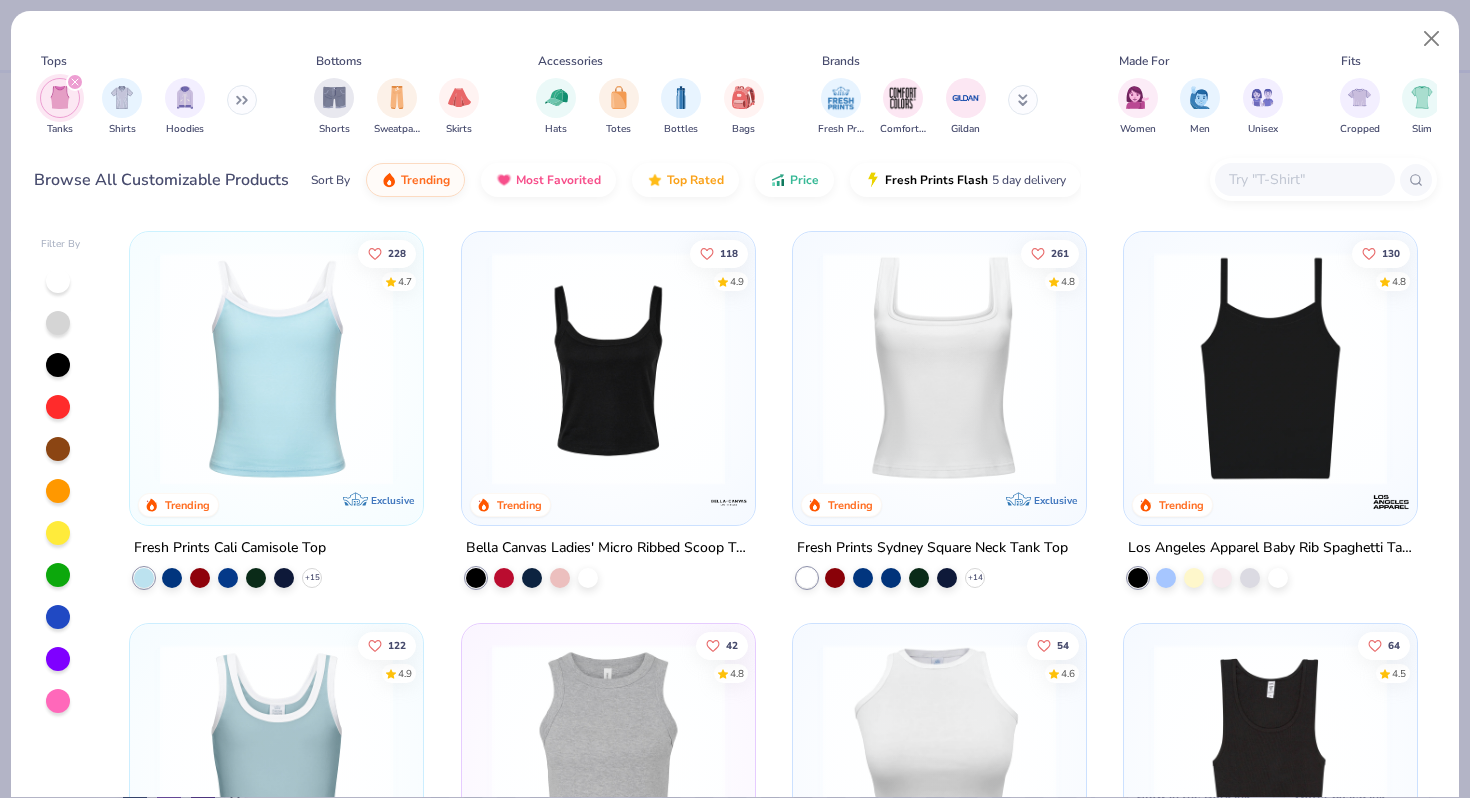 click at bounding box center [276, 368] 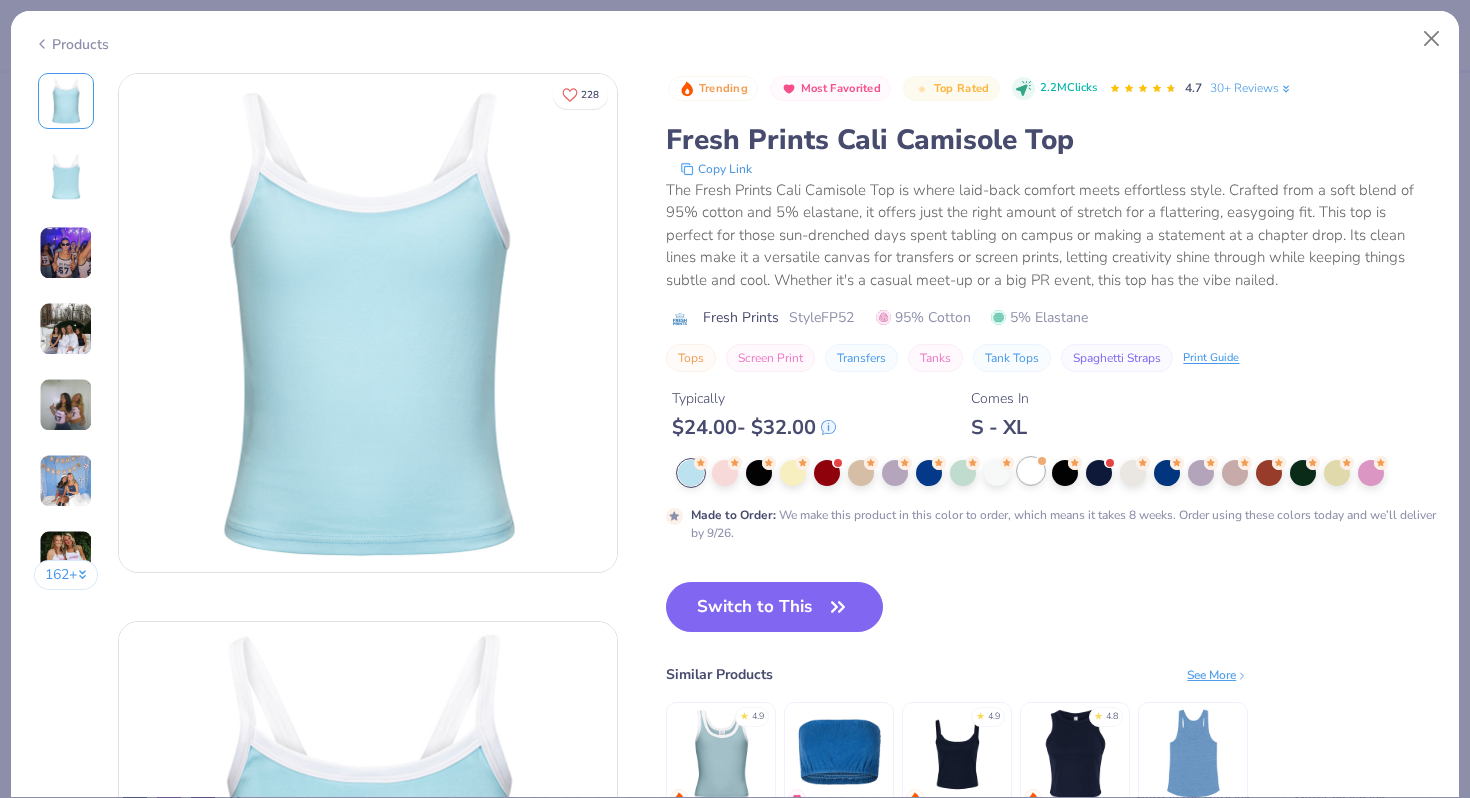 click at bounding box center [1031, 471] 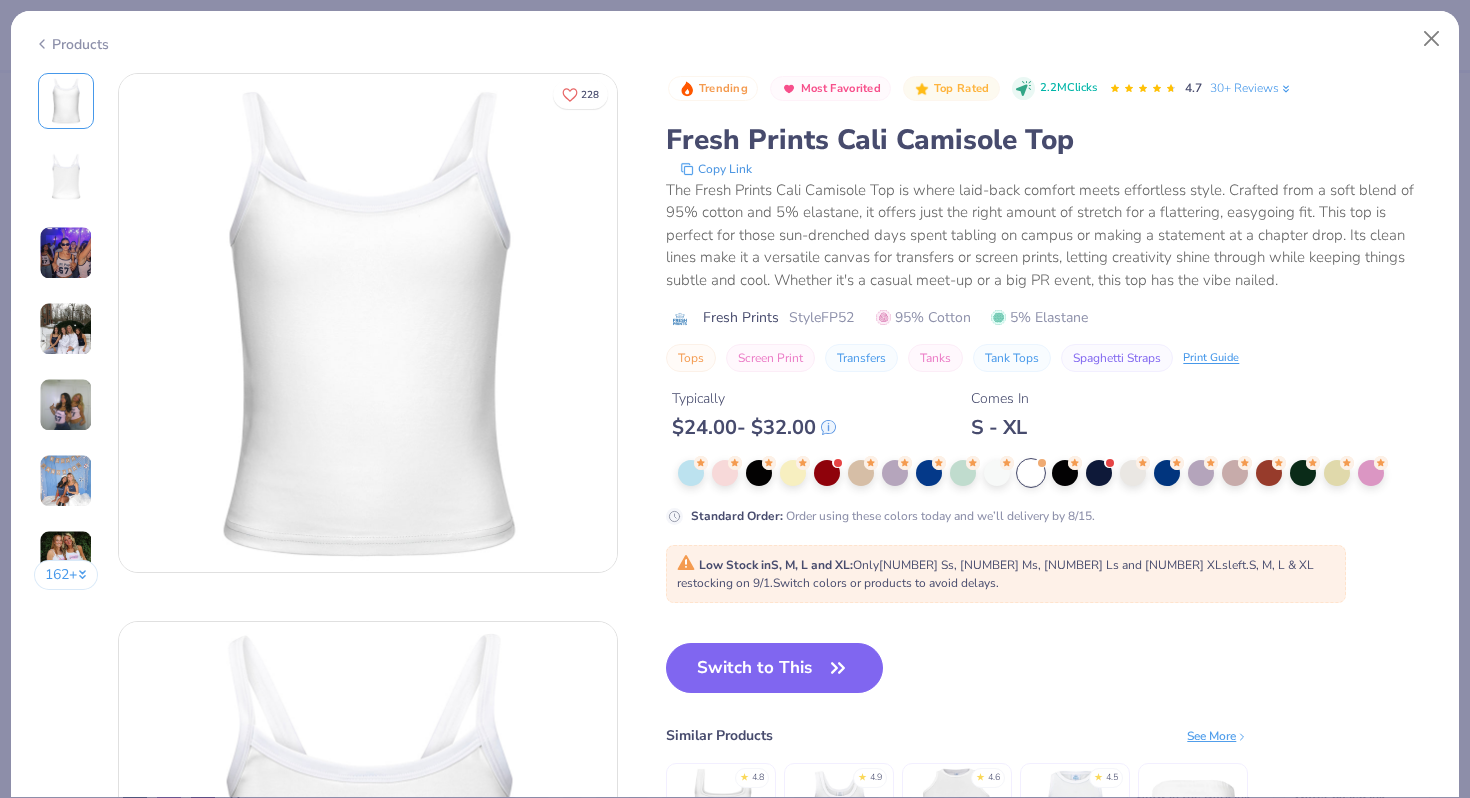 click at bounding box center [66, 253] 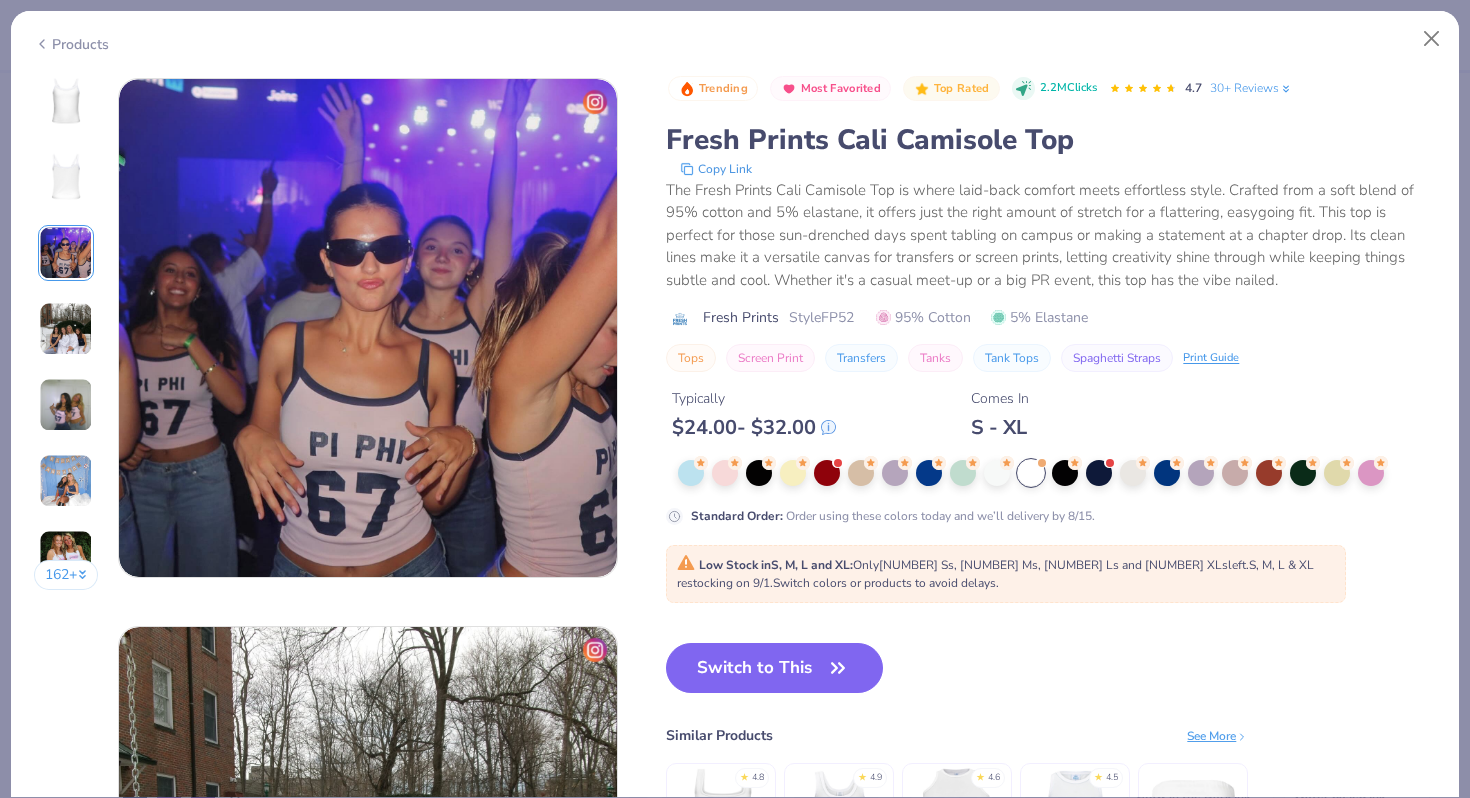 scroll, scrollTop: 1096, scrollLeft: 0, axis: vertical 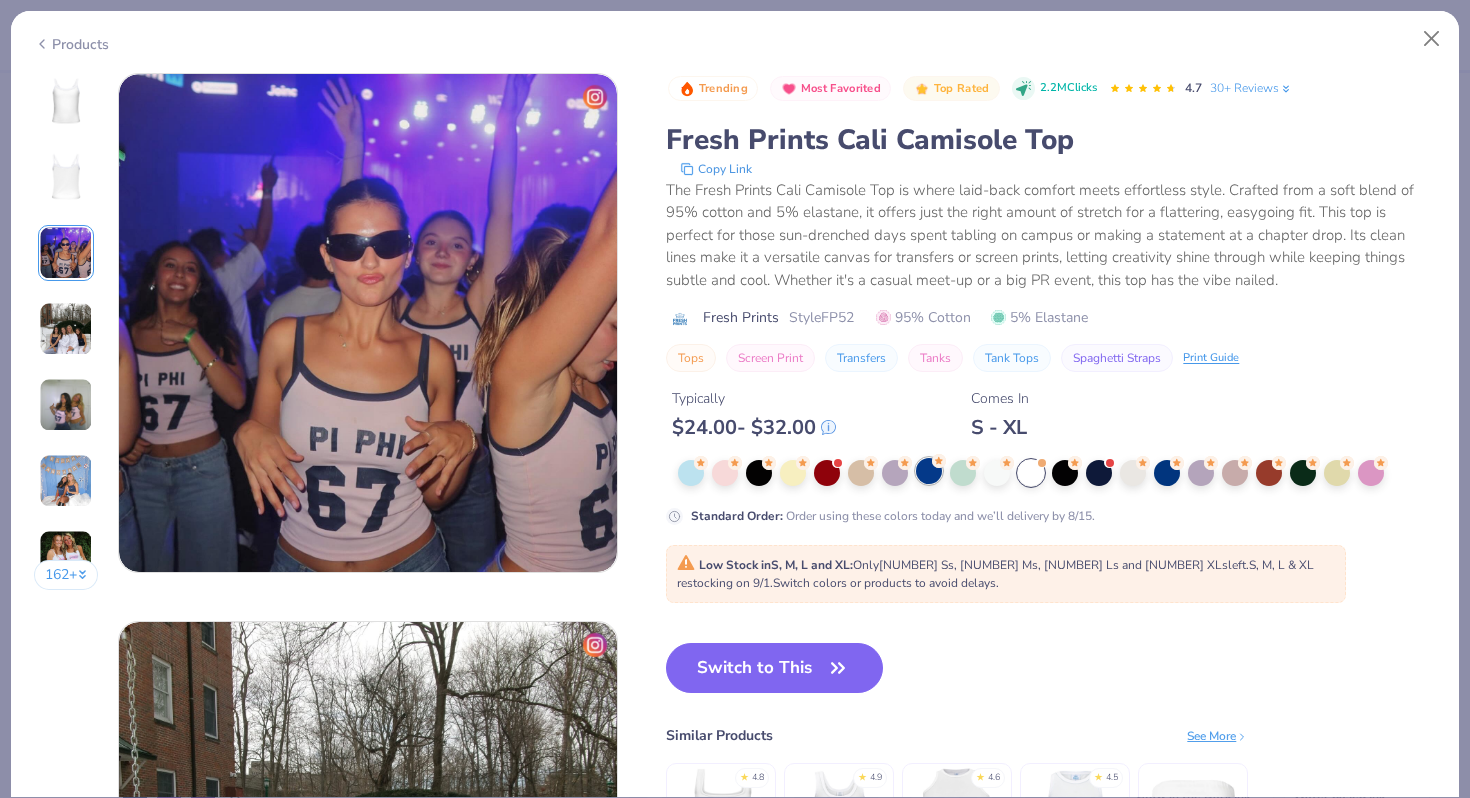 click at bounding box center [929, 471] 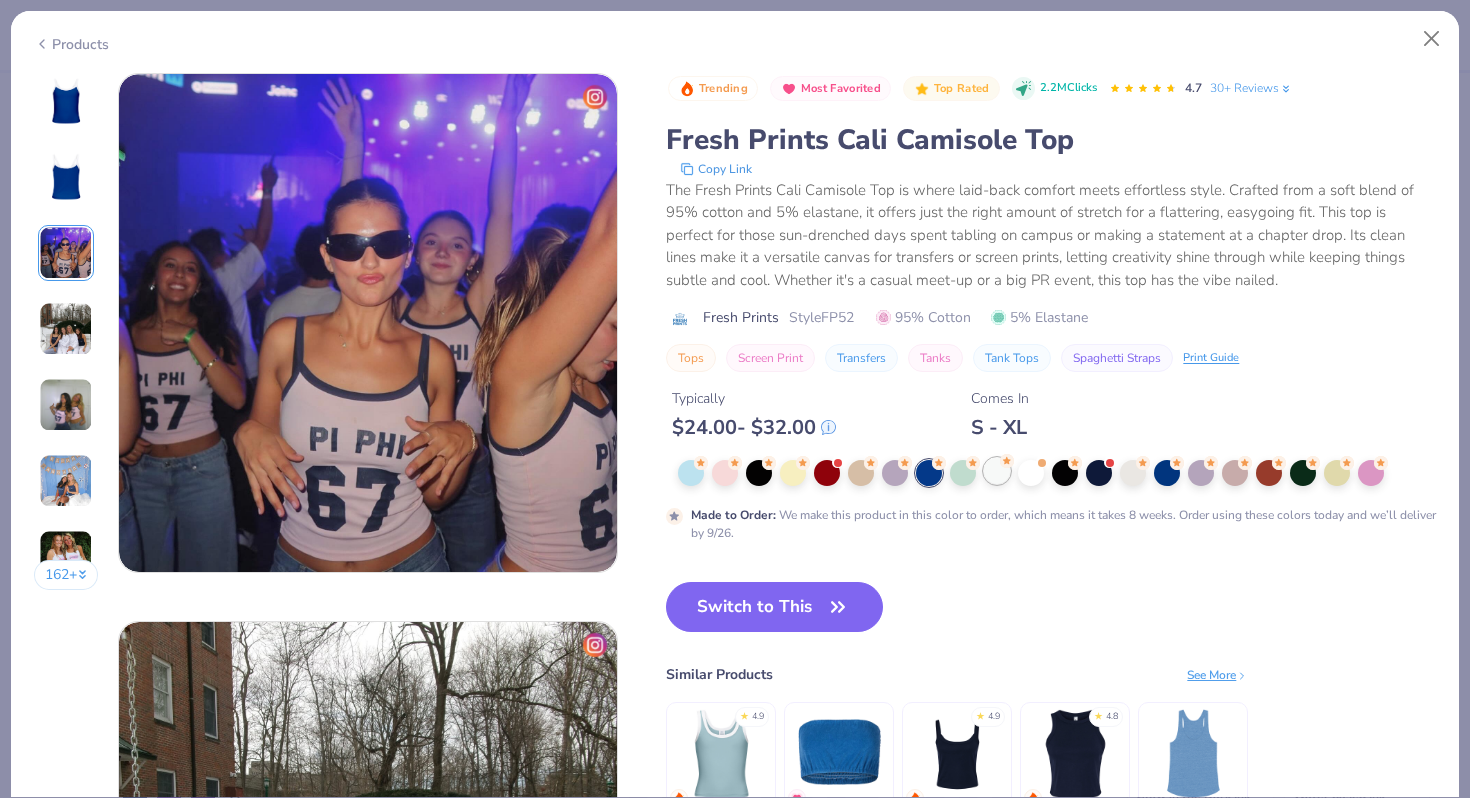 click at bounding box center (997, 471) 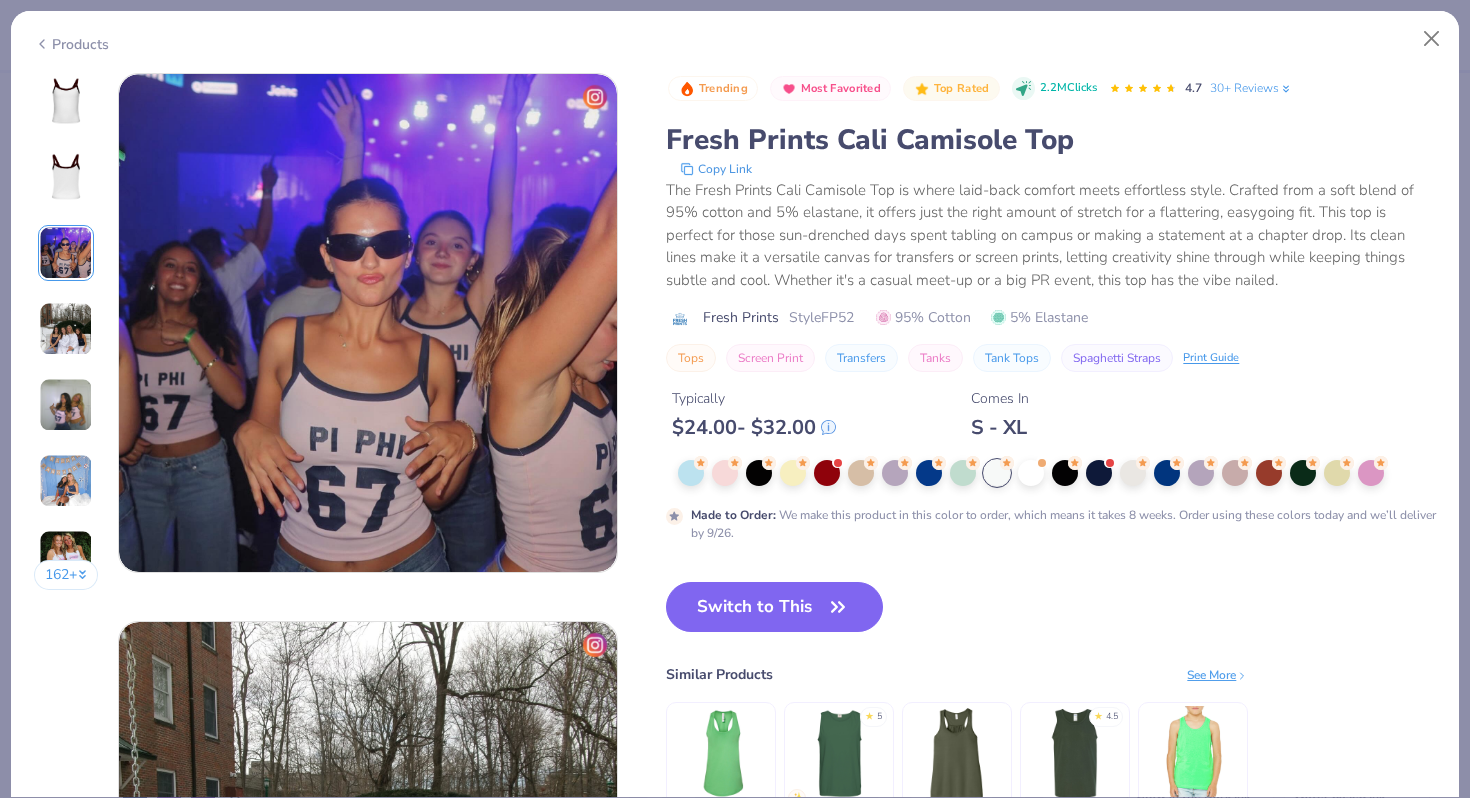 click at bounding box center [66, 101] 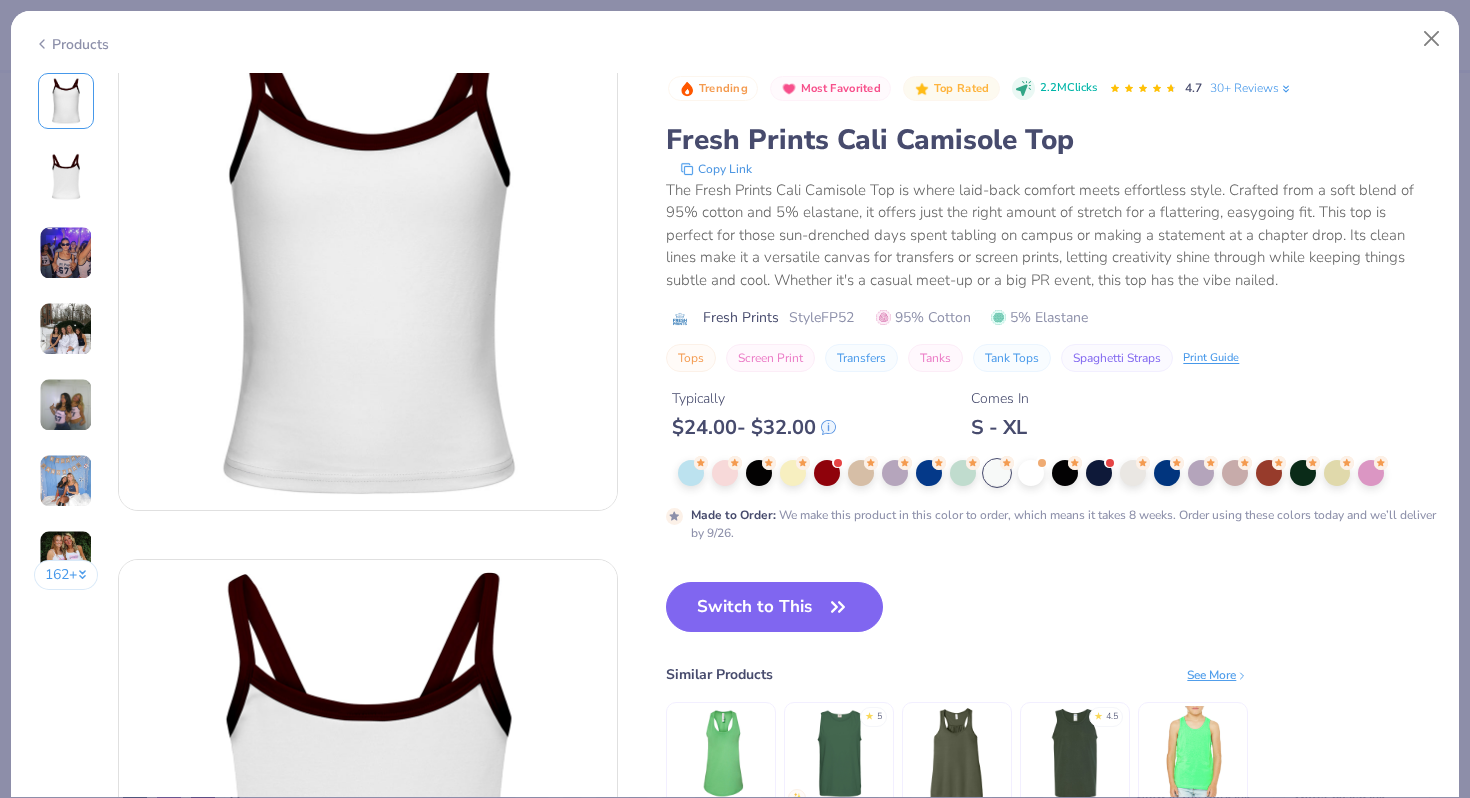 scroll, scrollTop: 0, scrollLeft: 0, axis: both 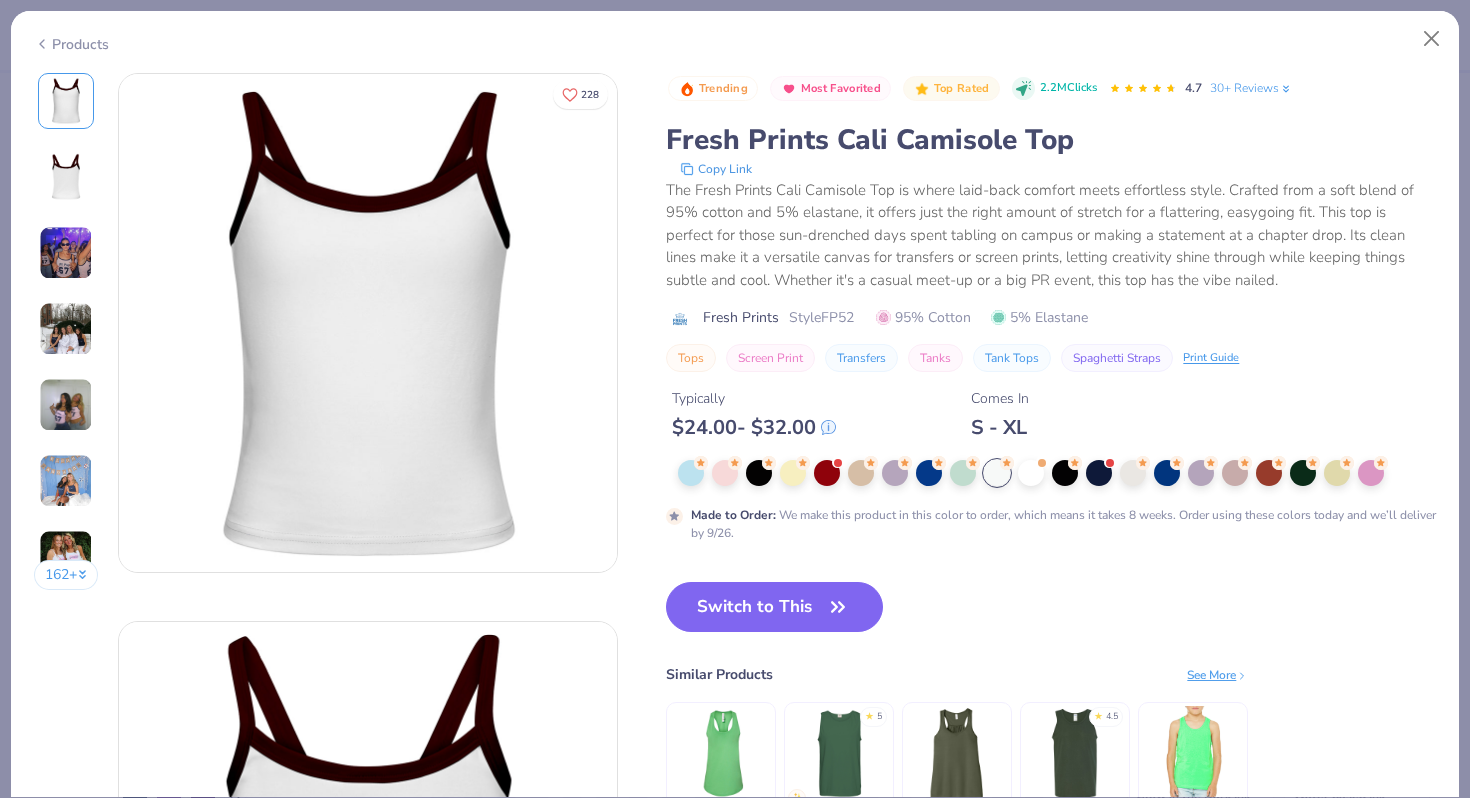click at bounding box center (66, 253) 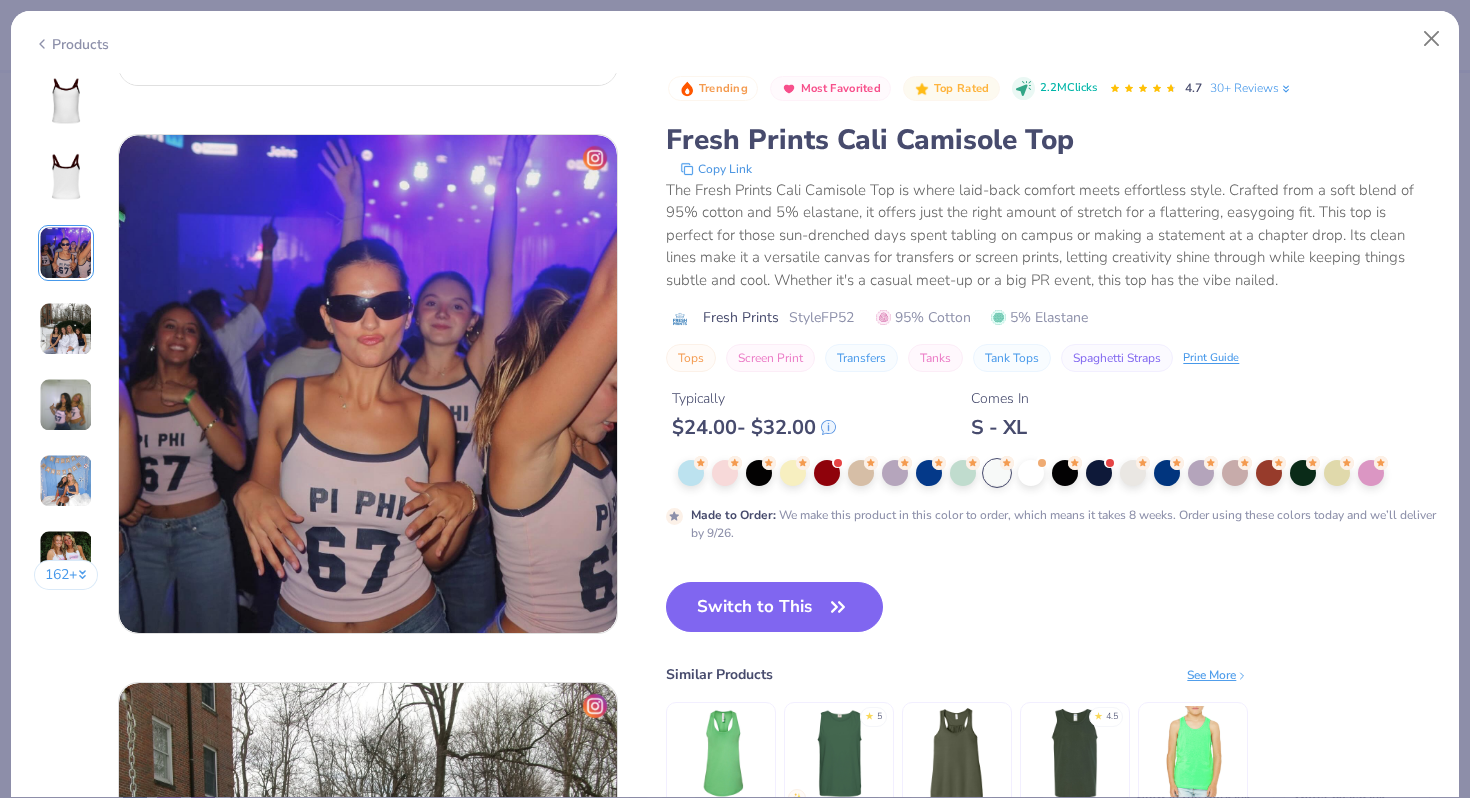 scroll, scrollTop: 1096, scrollLeft: 0, axis: vertical 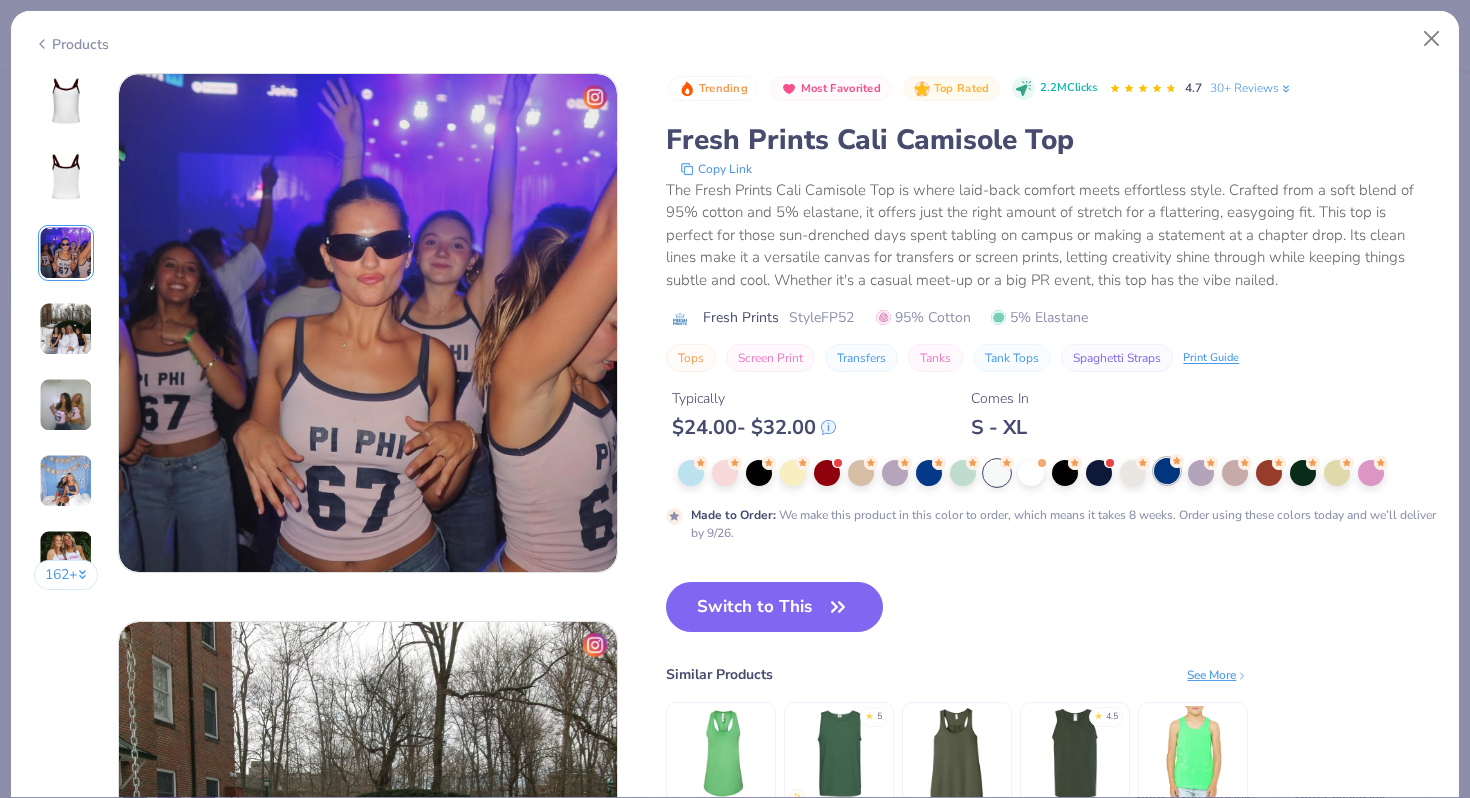 click at bounding box center (1167, 471) 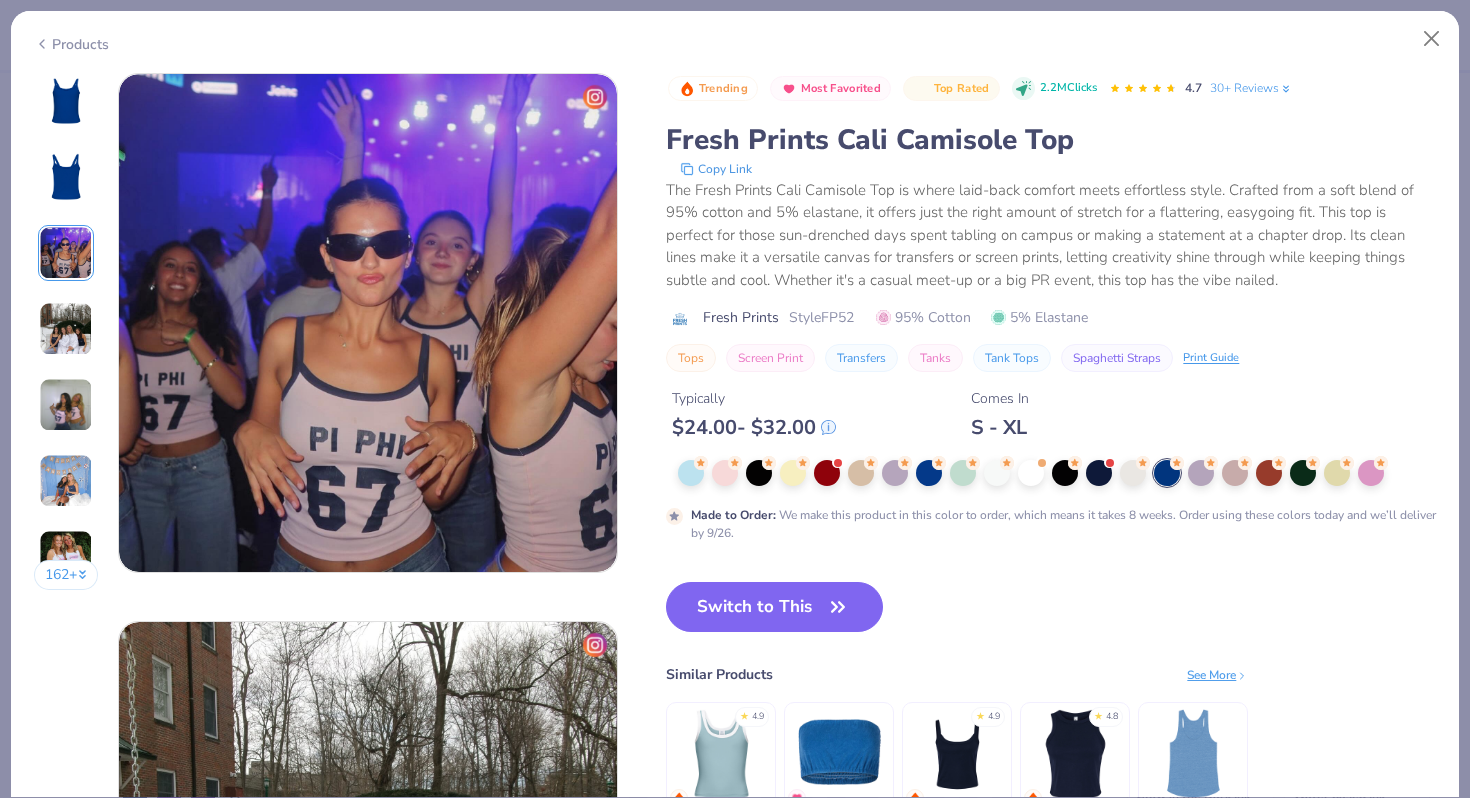 scroll, scrollTop: 1116, scrollLeft: 0, axis: vertical 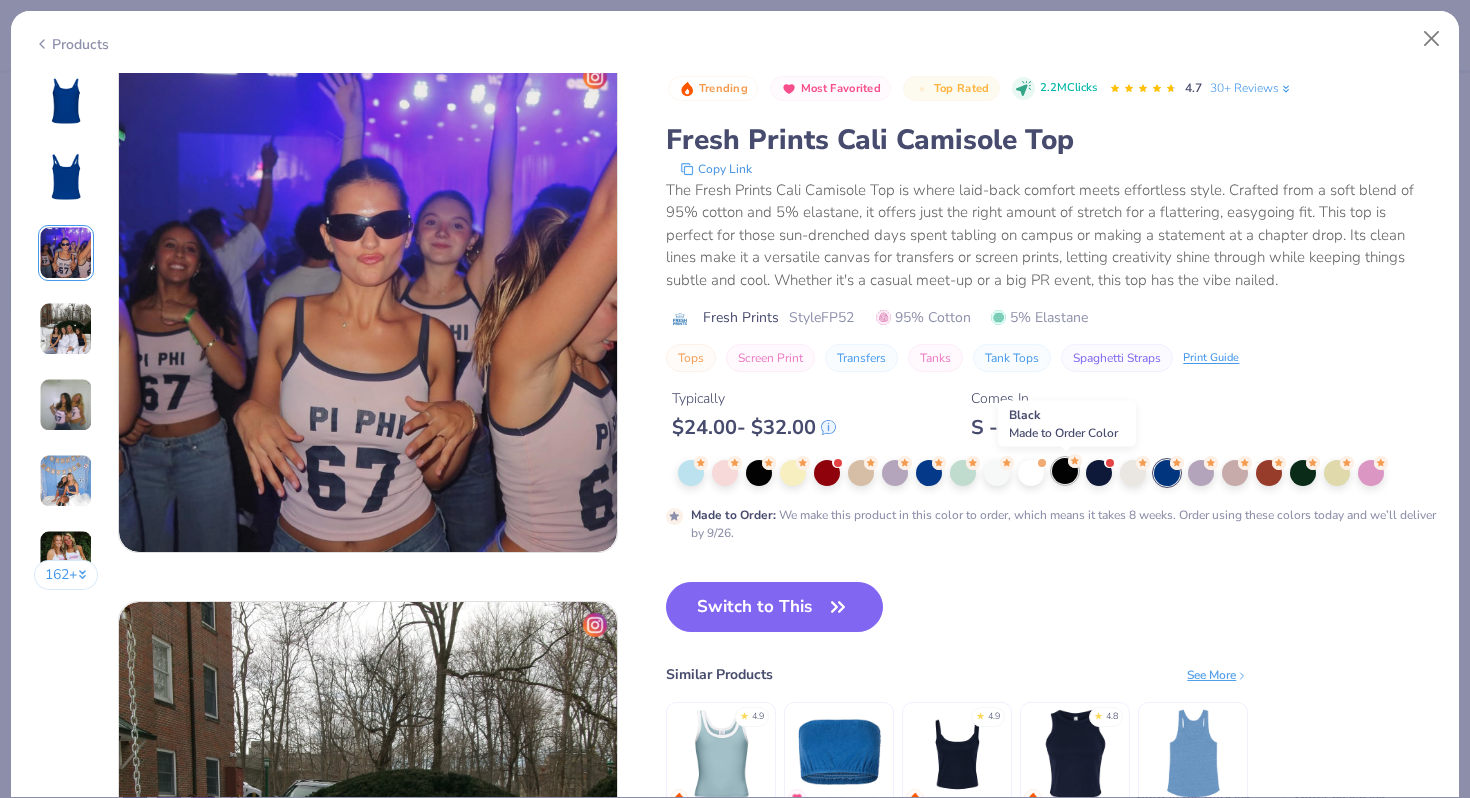 click at bounding box center [1065, 471] 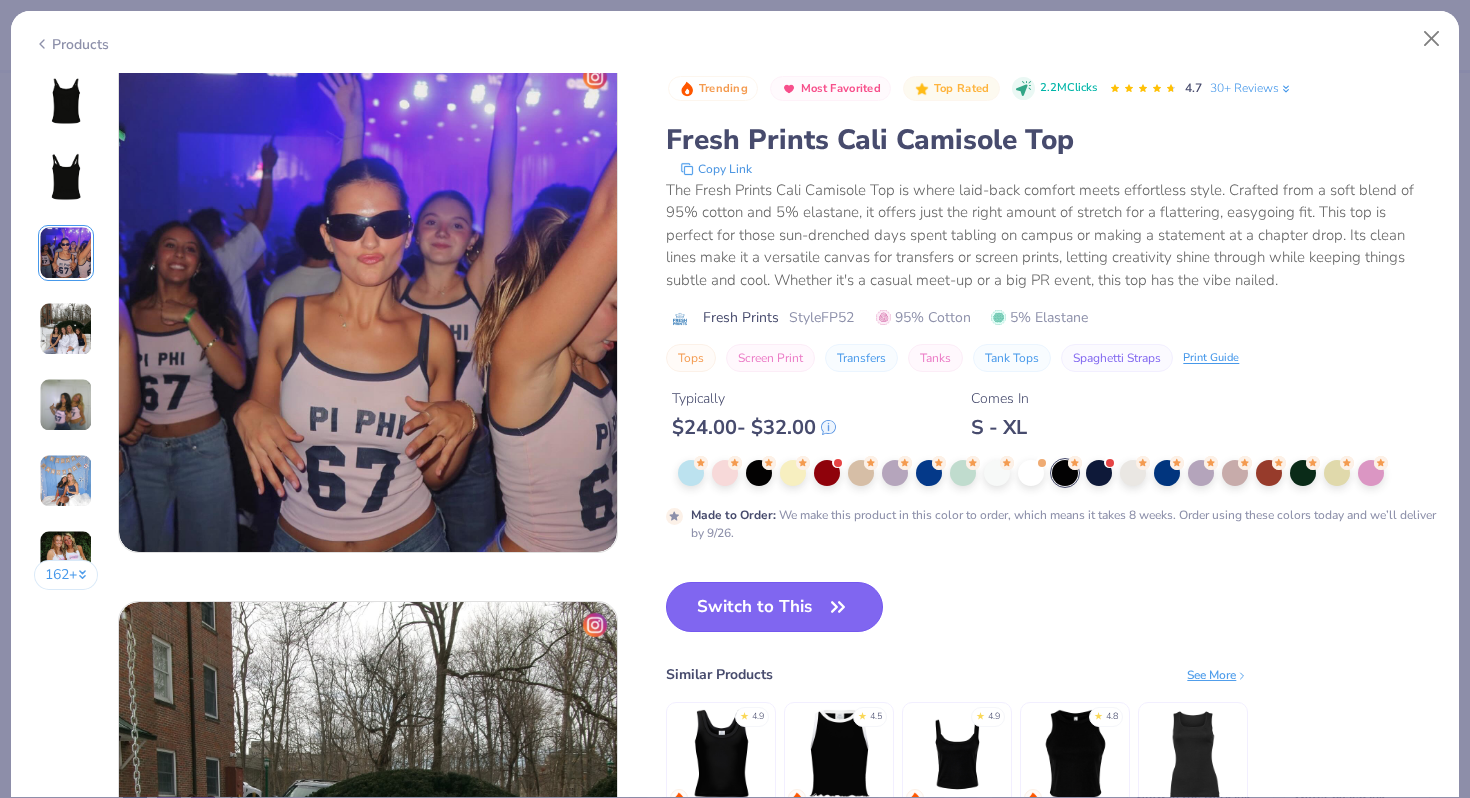 click on "Switch to This" at bounding box center [774, 607] 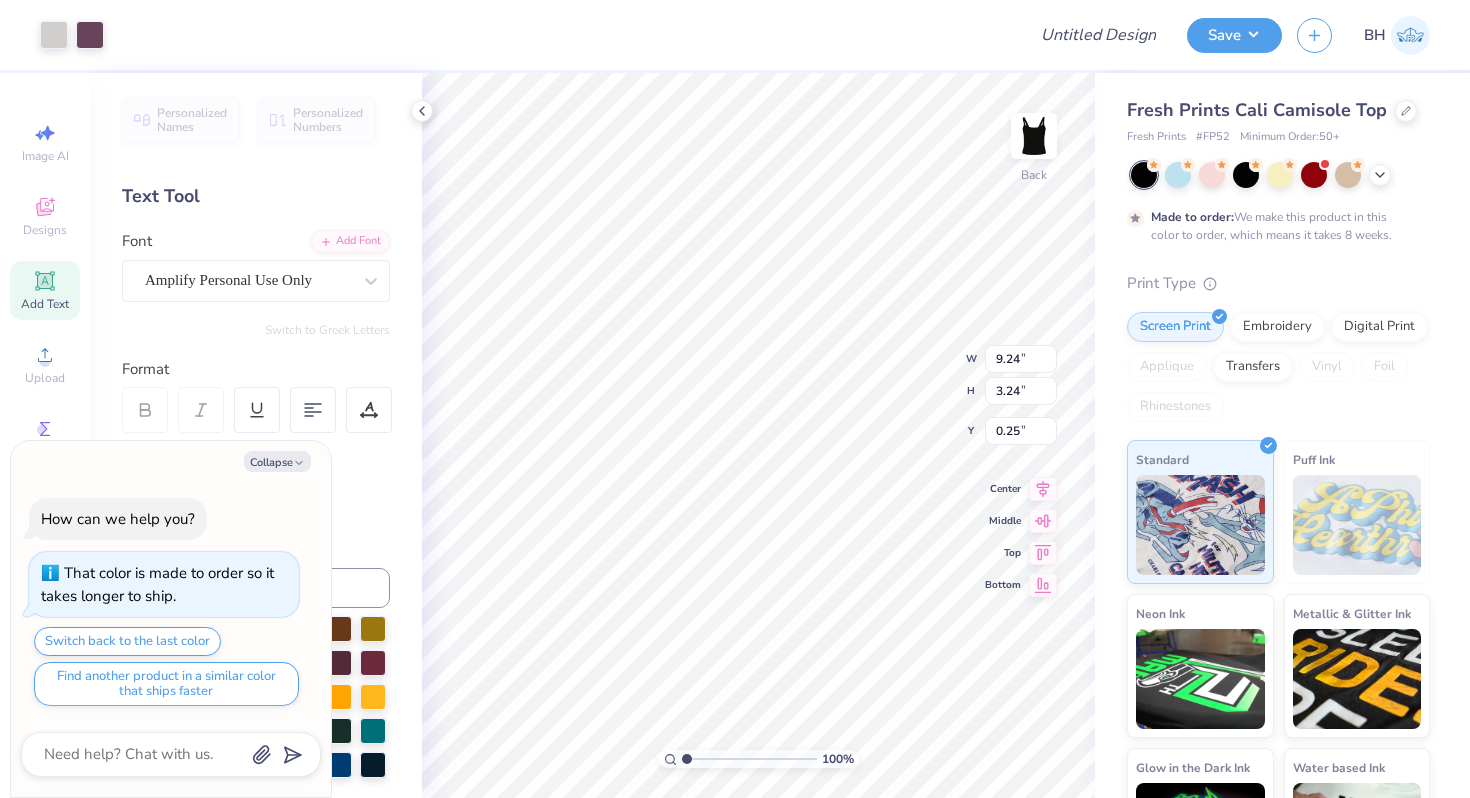 type on "x" 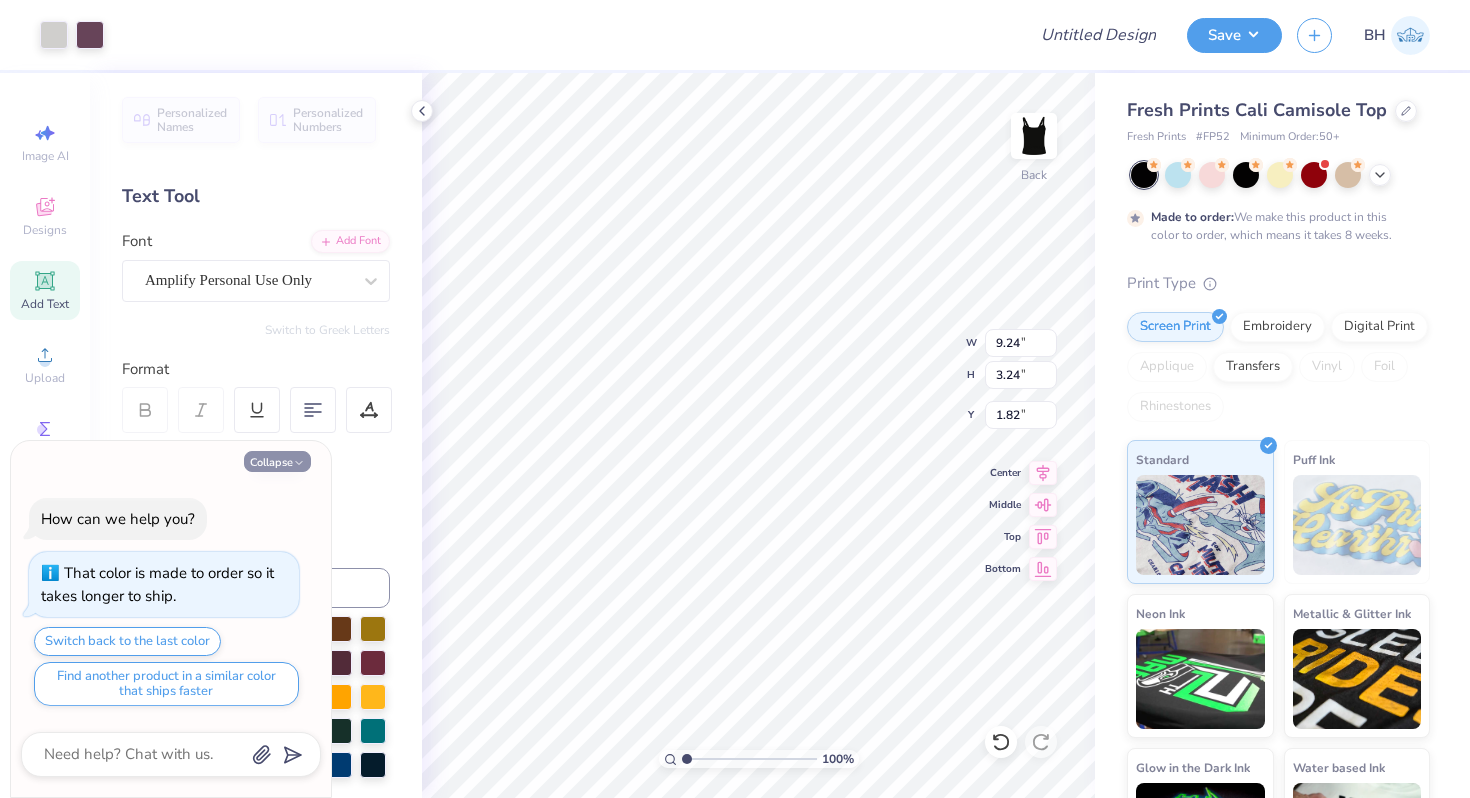 click on "Collapse" at bounding box center [277, 461] 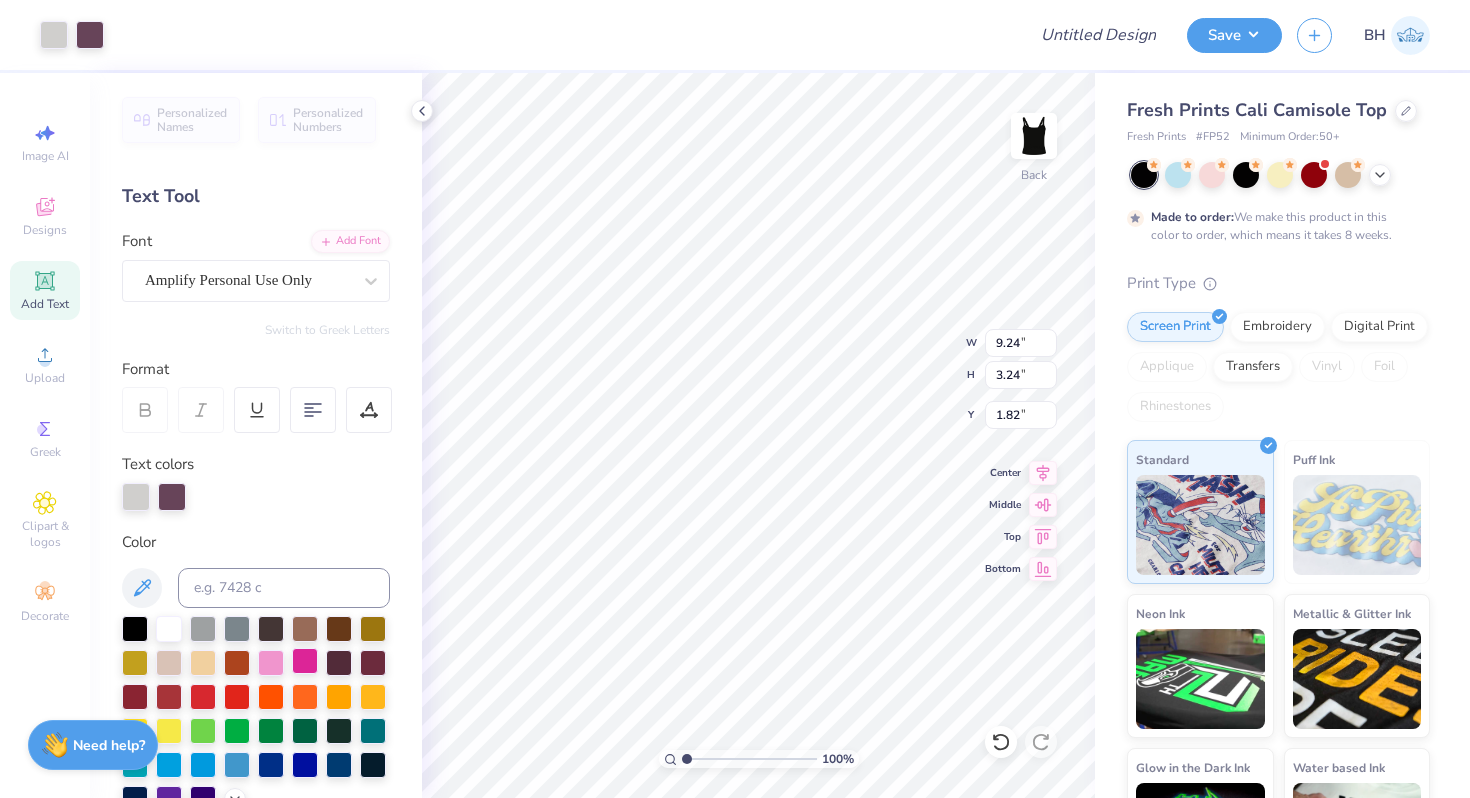 click at bounding box center (305, 661) 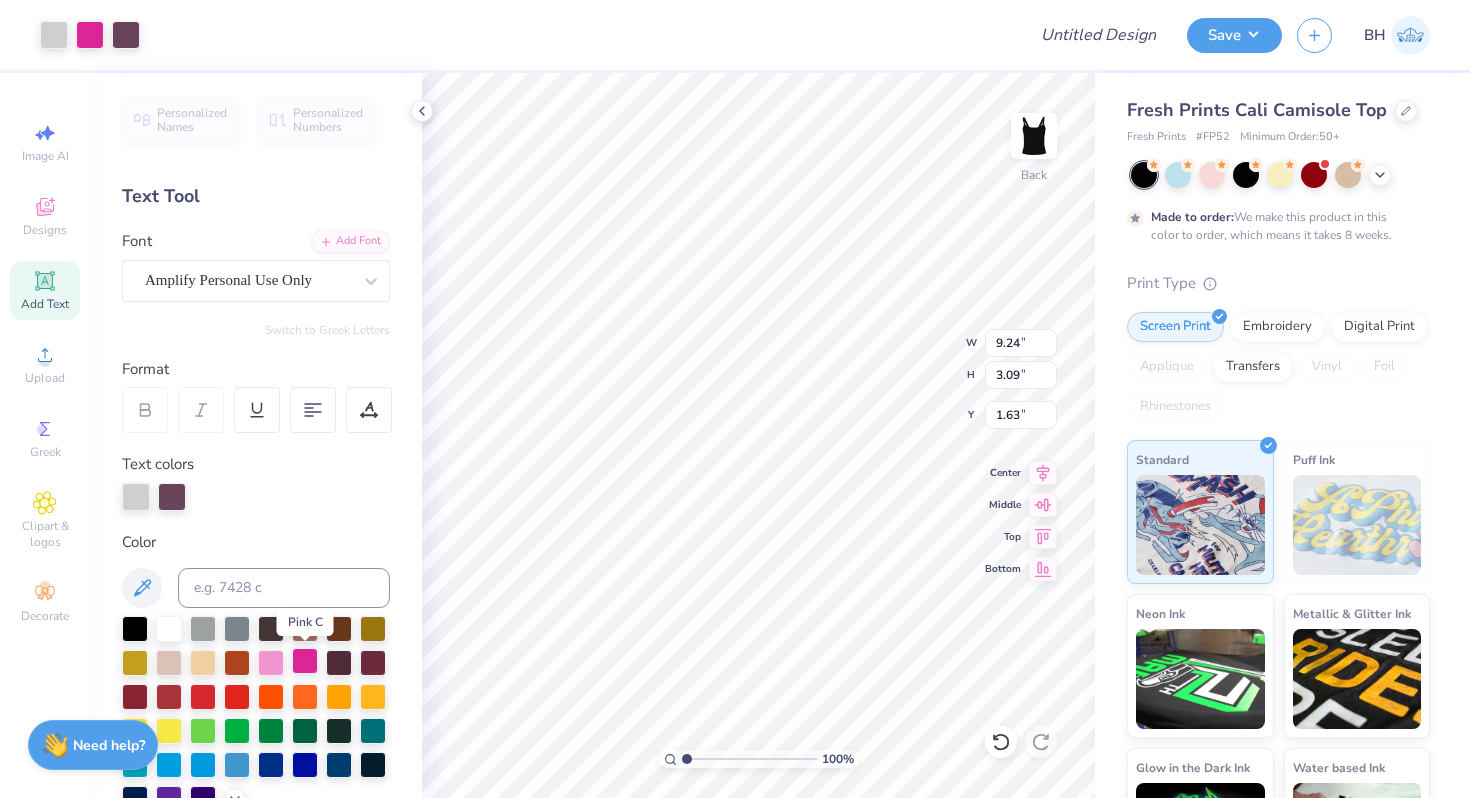 type on "3.24" 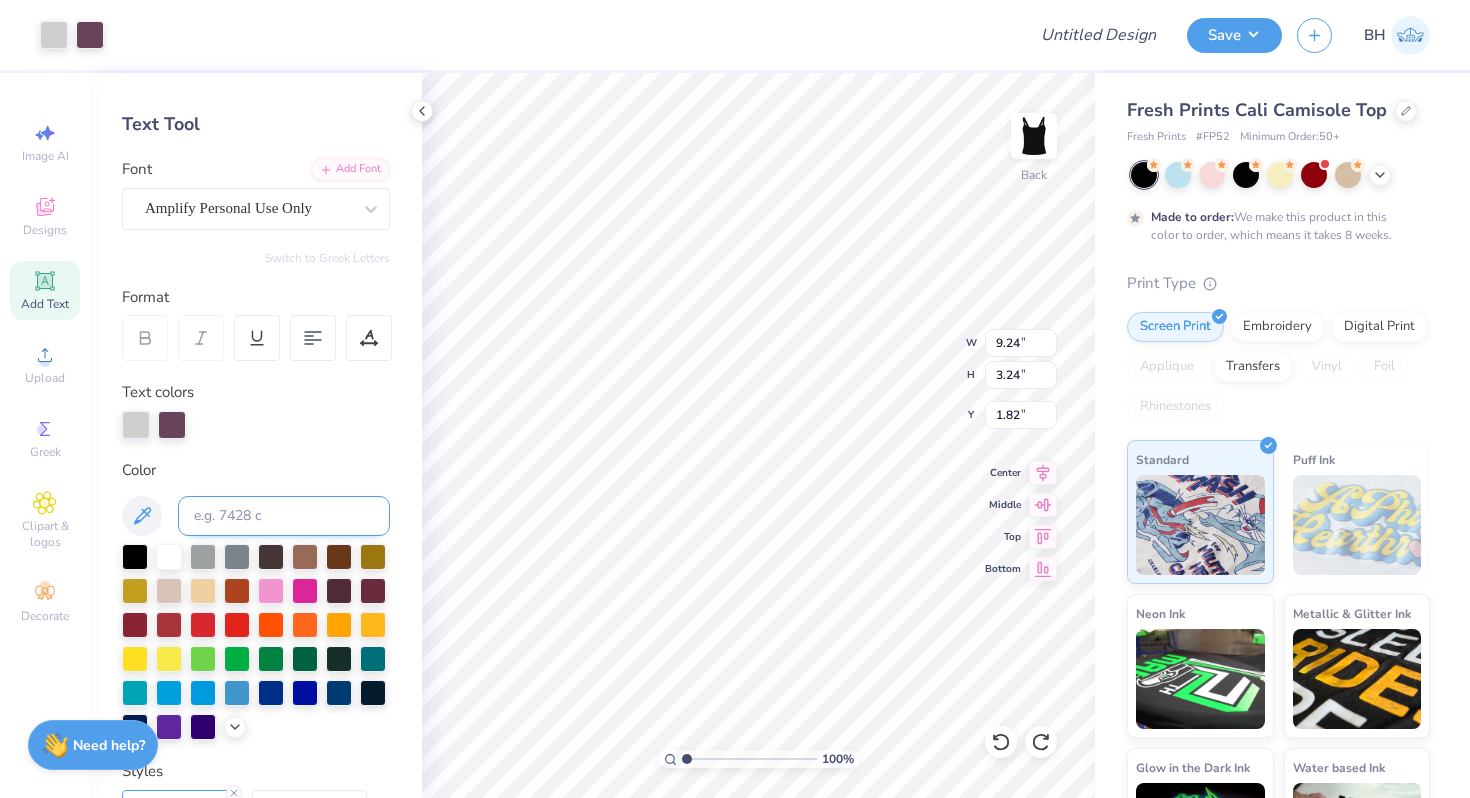 scroll, scrollTop: 75, scrollLeft: 0, axis: vertical 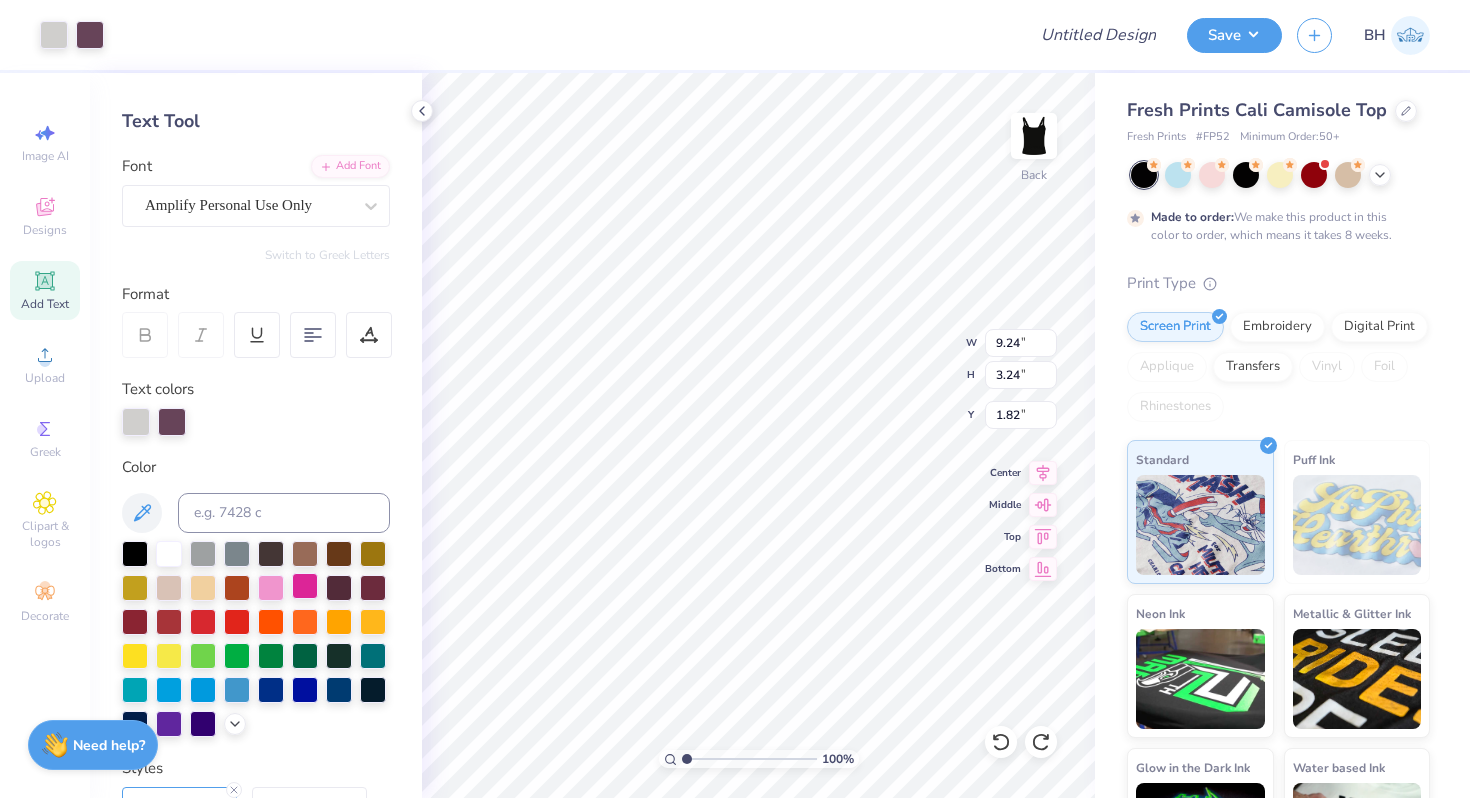 click at bounding box center (305, 586) 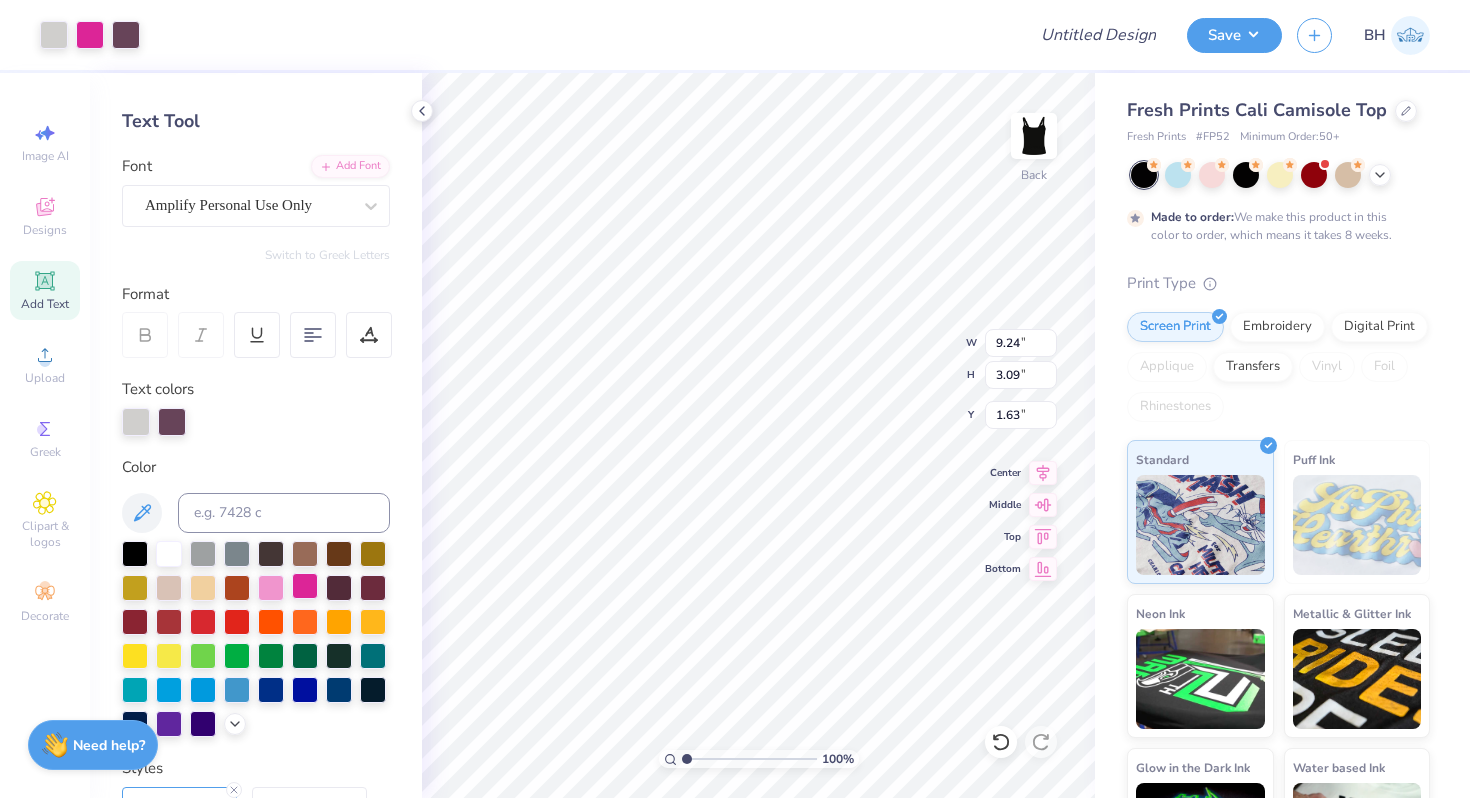 type on "3.09" 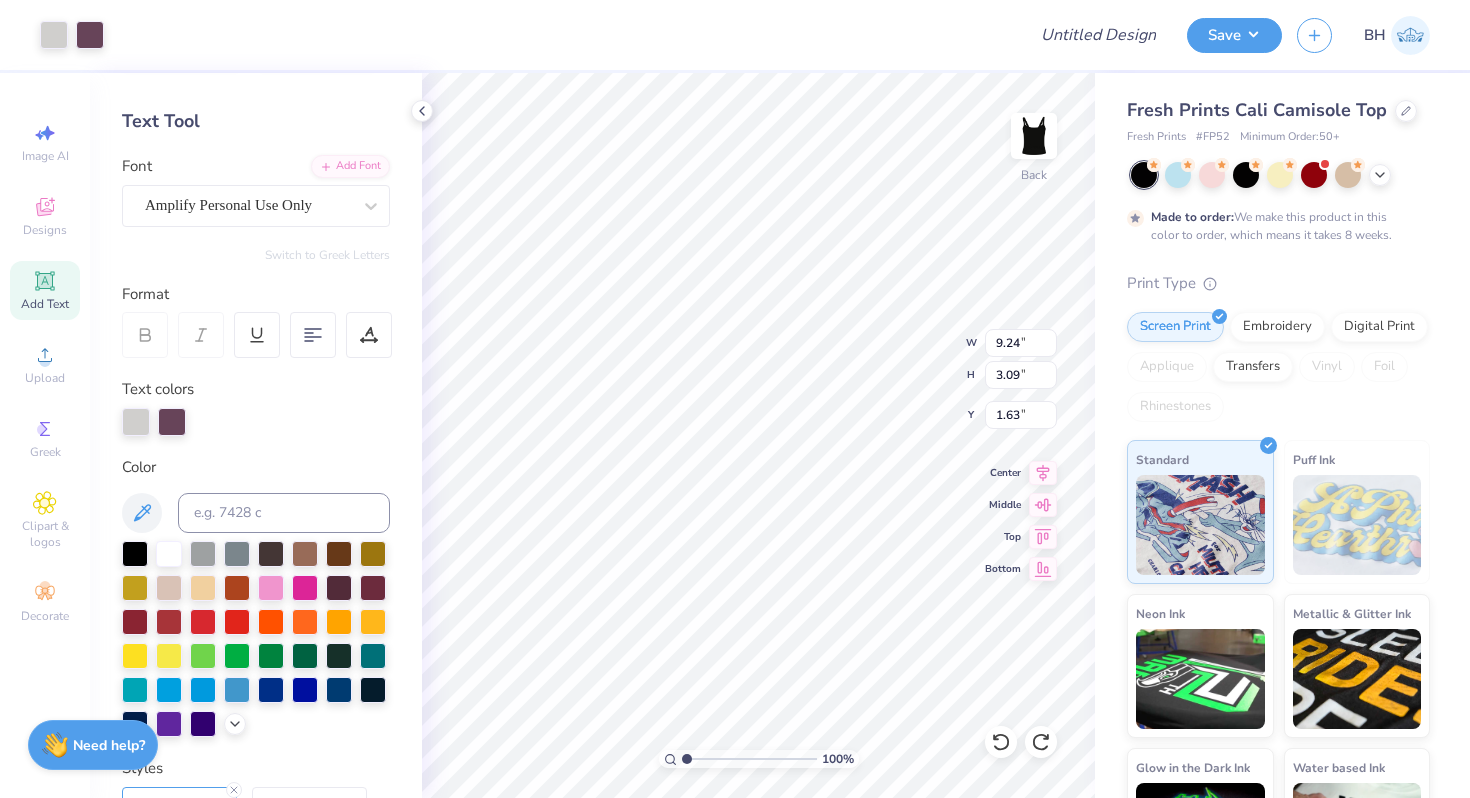 type on "3.24" 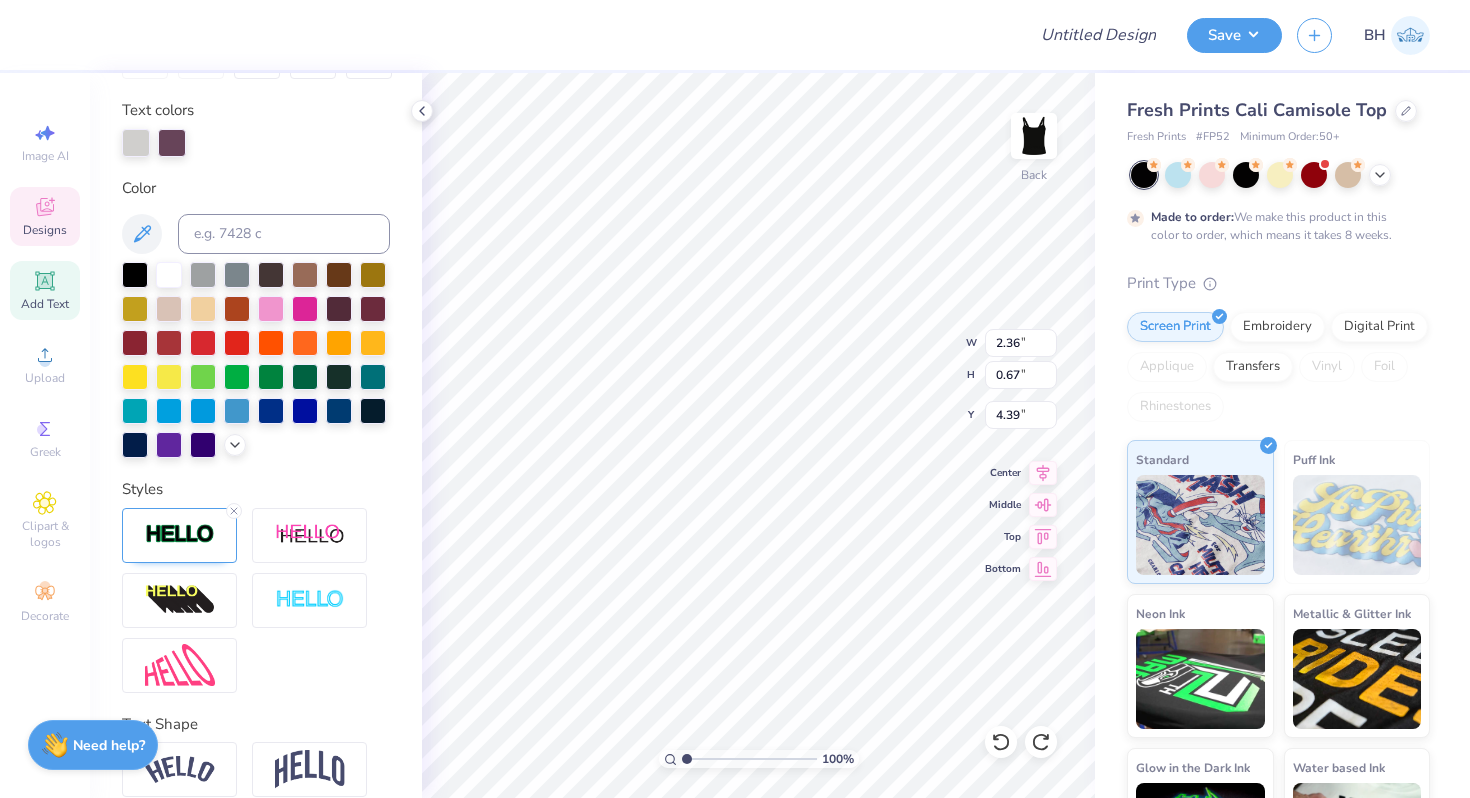 scroll, scrollTop: 442, scrollLeft: 0, axis: vertical 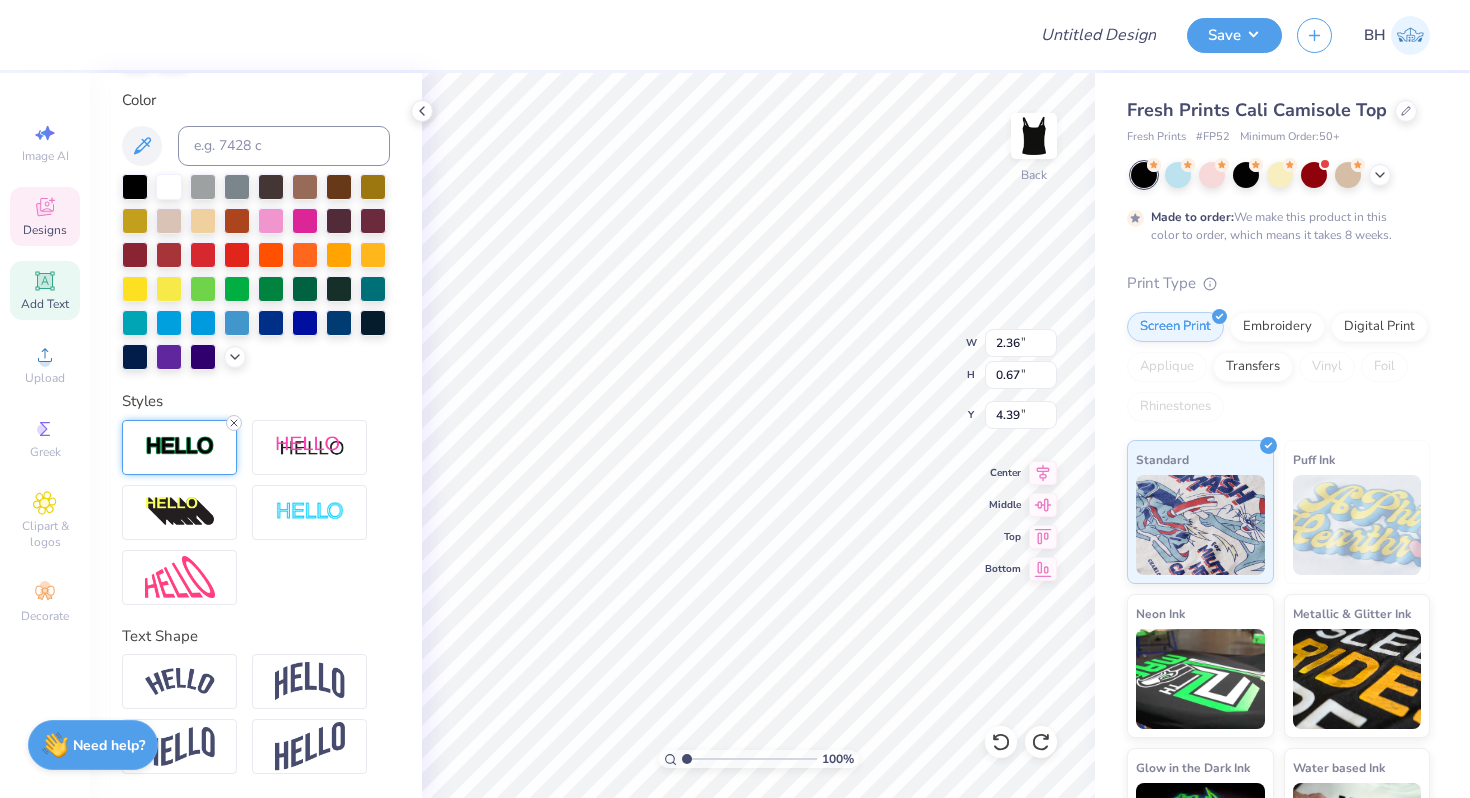 click 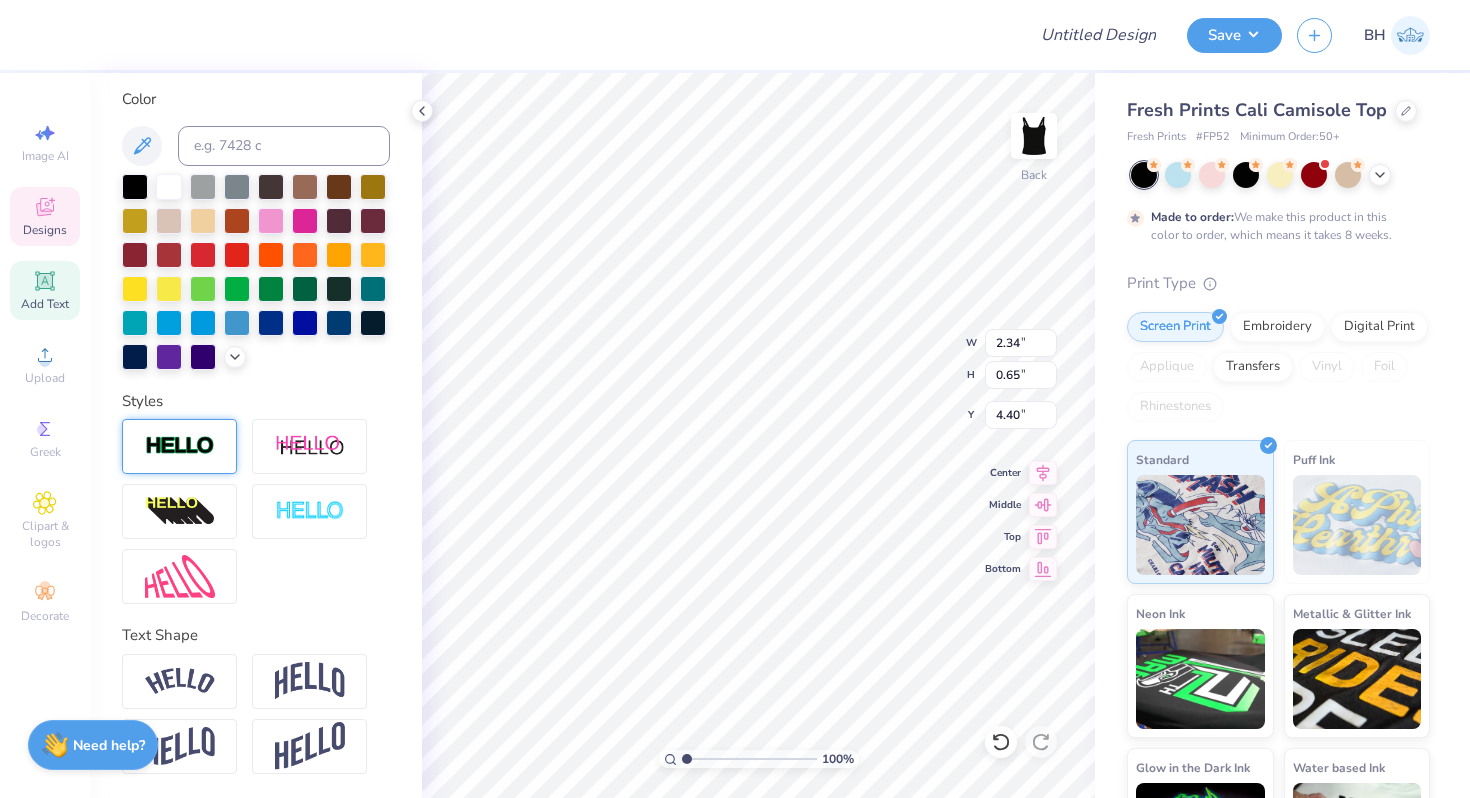 scroll, scrollTop: 364, scrollLeft: 0, axis: vertical 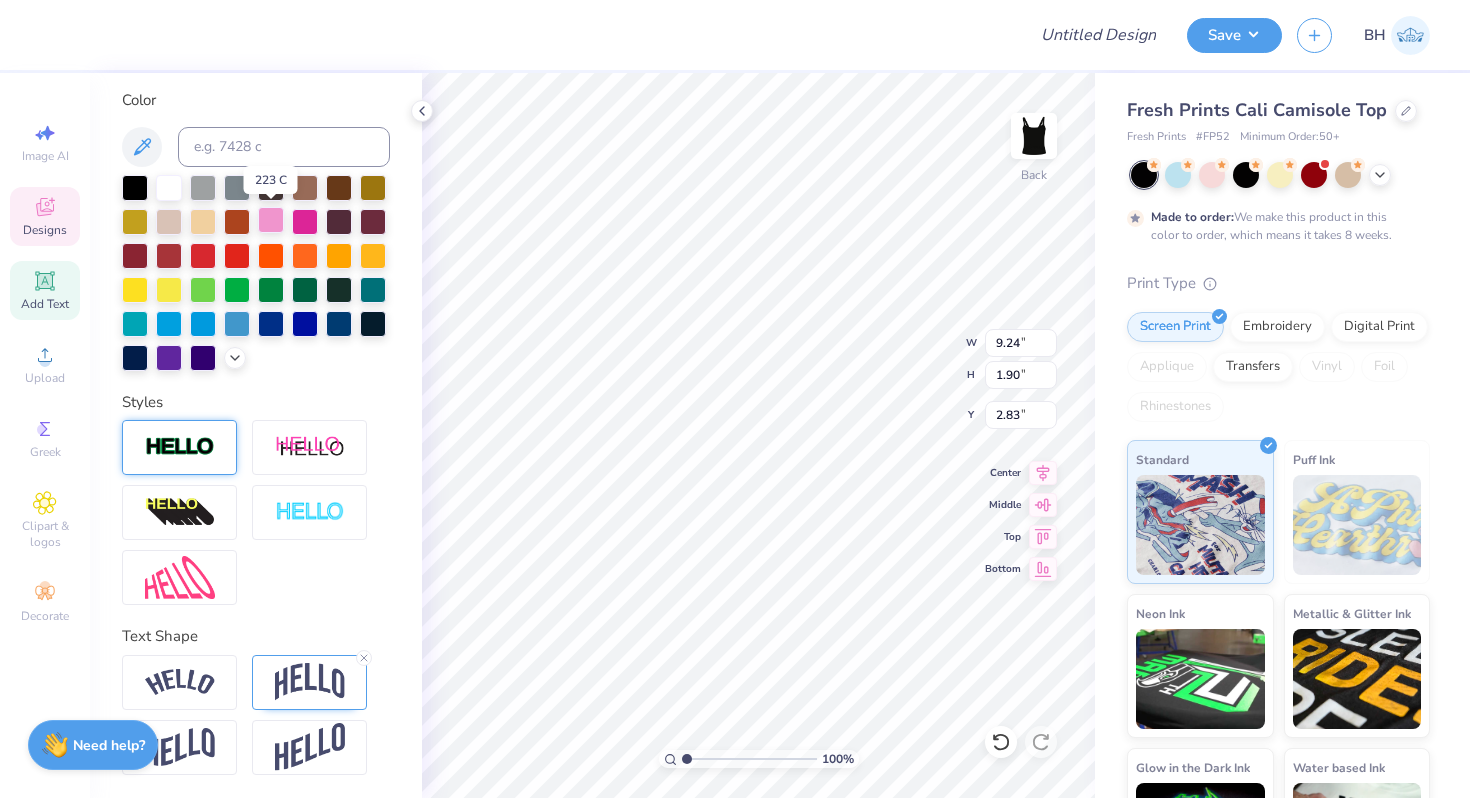 click at bounding box center (271, 220) 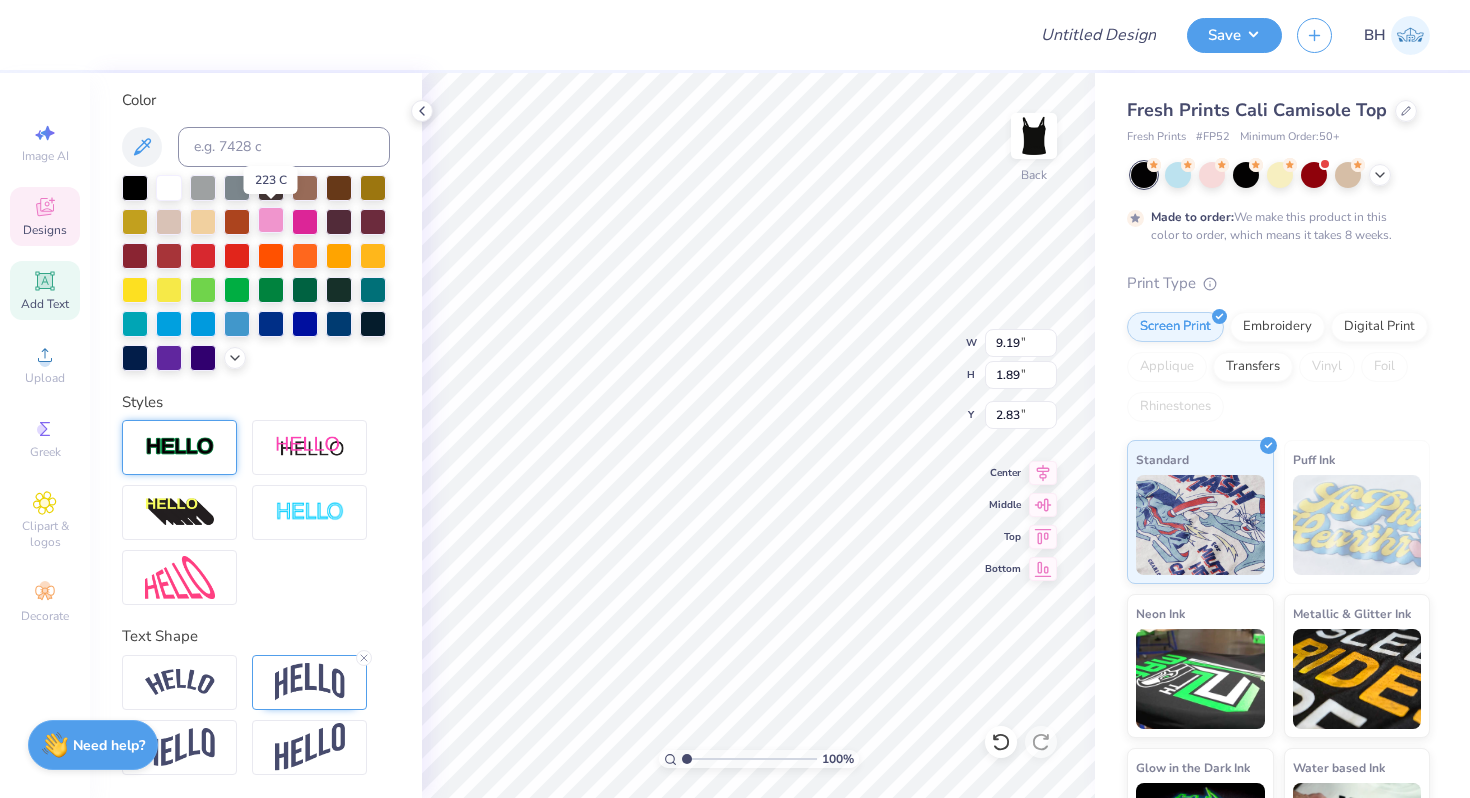 type on "9.19" 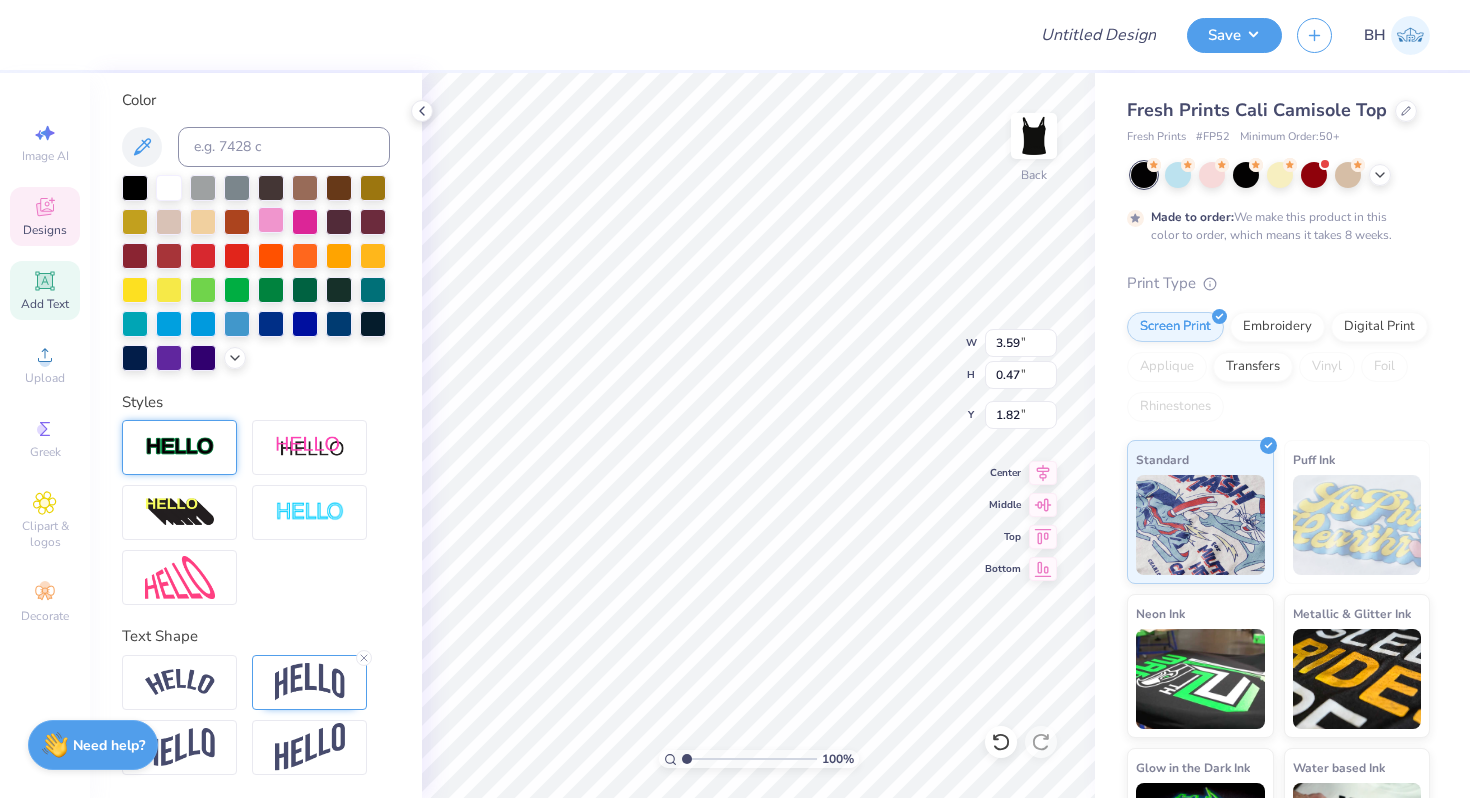 click at bounding box center (271, 220) 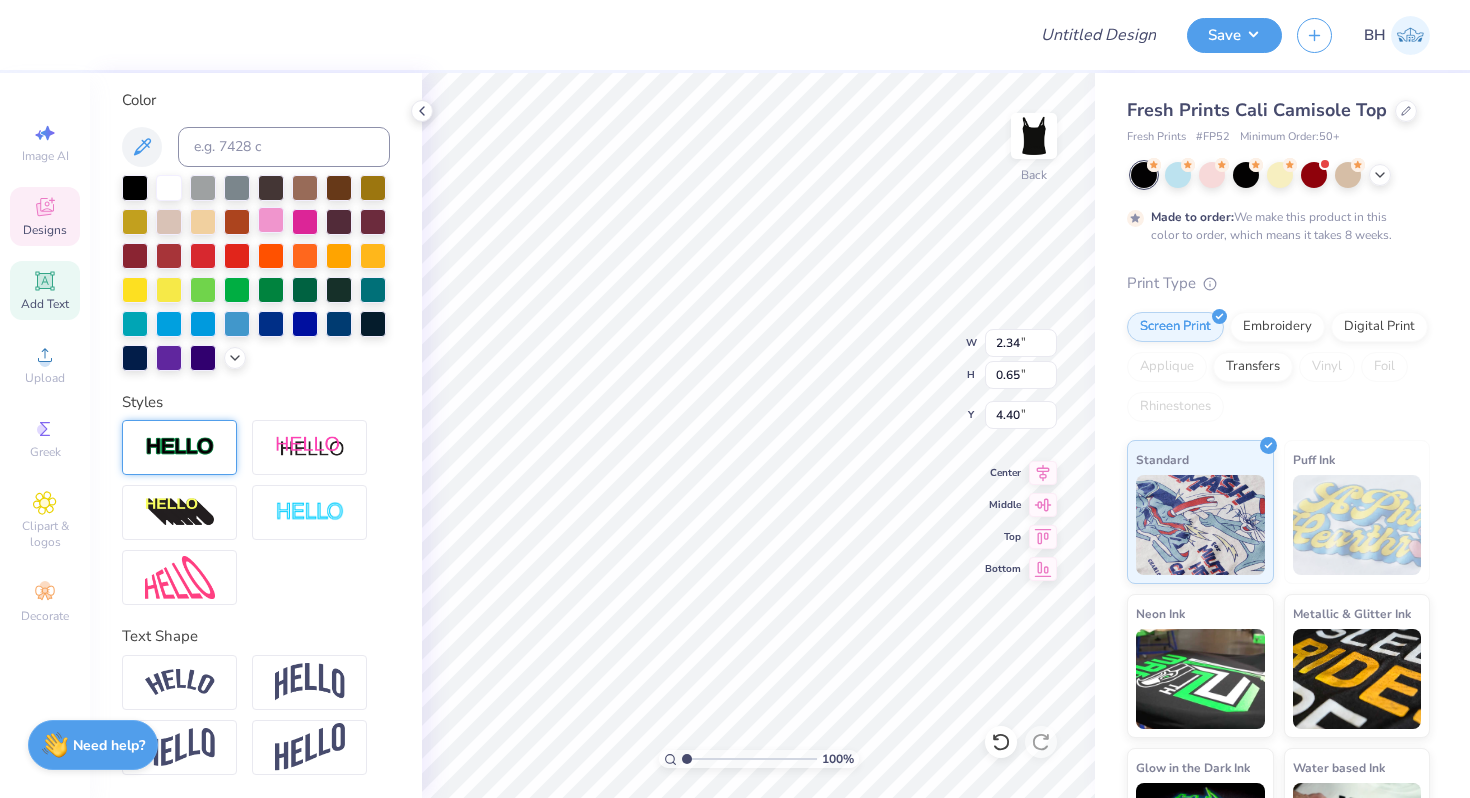 type on "2.34" 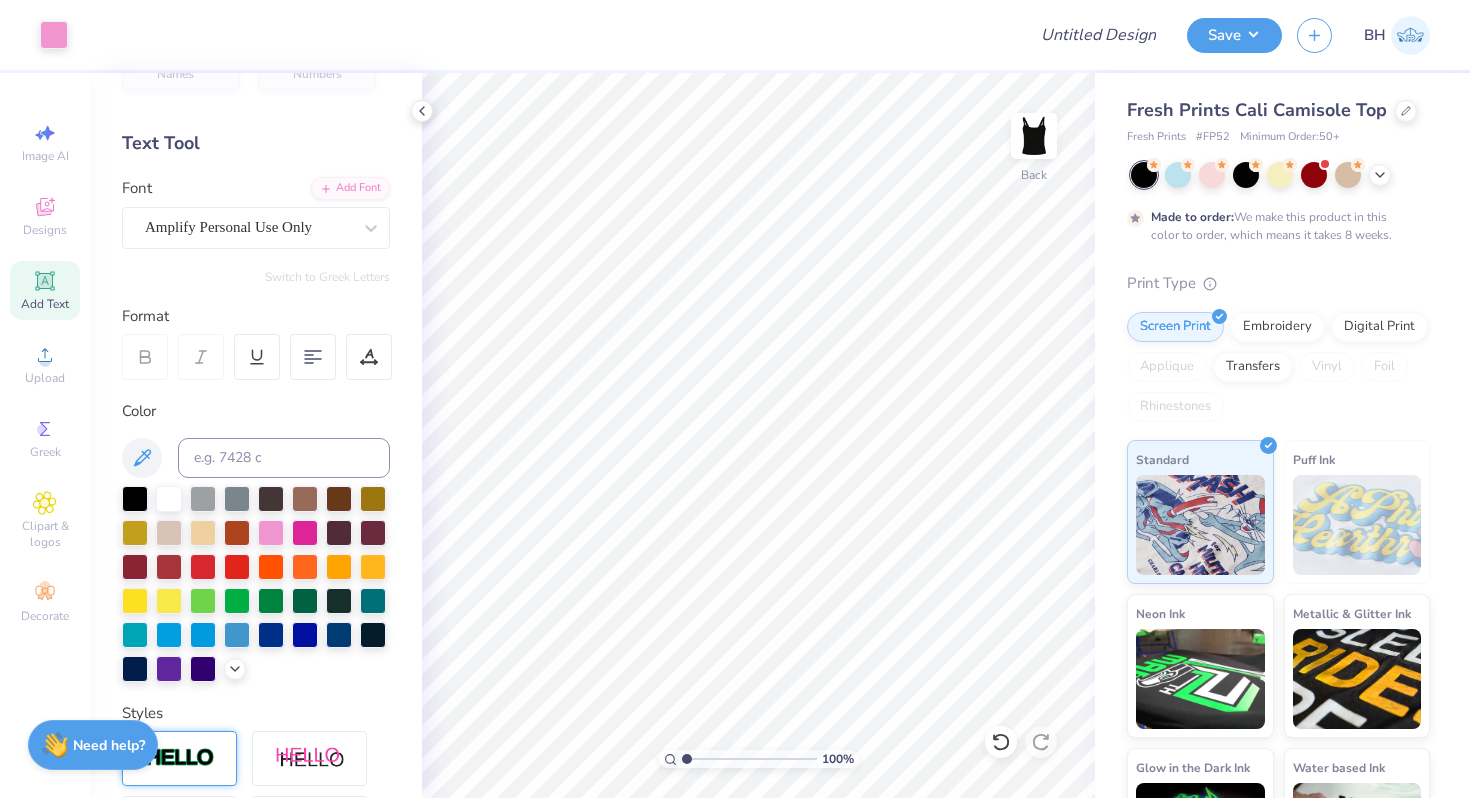scroll, scrollTop: 0, scrollLeft: 0, axis: both 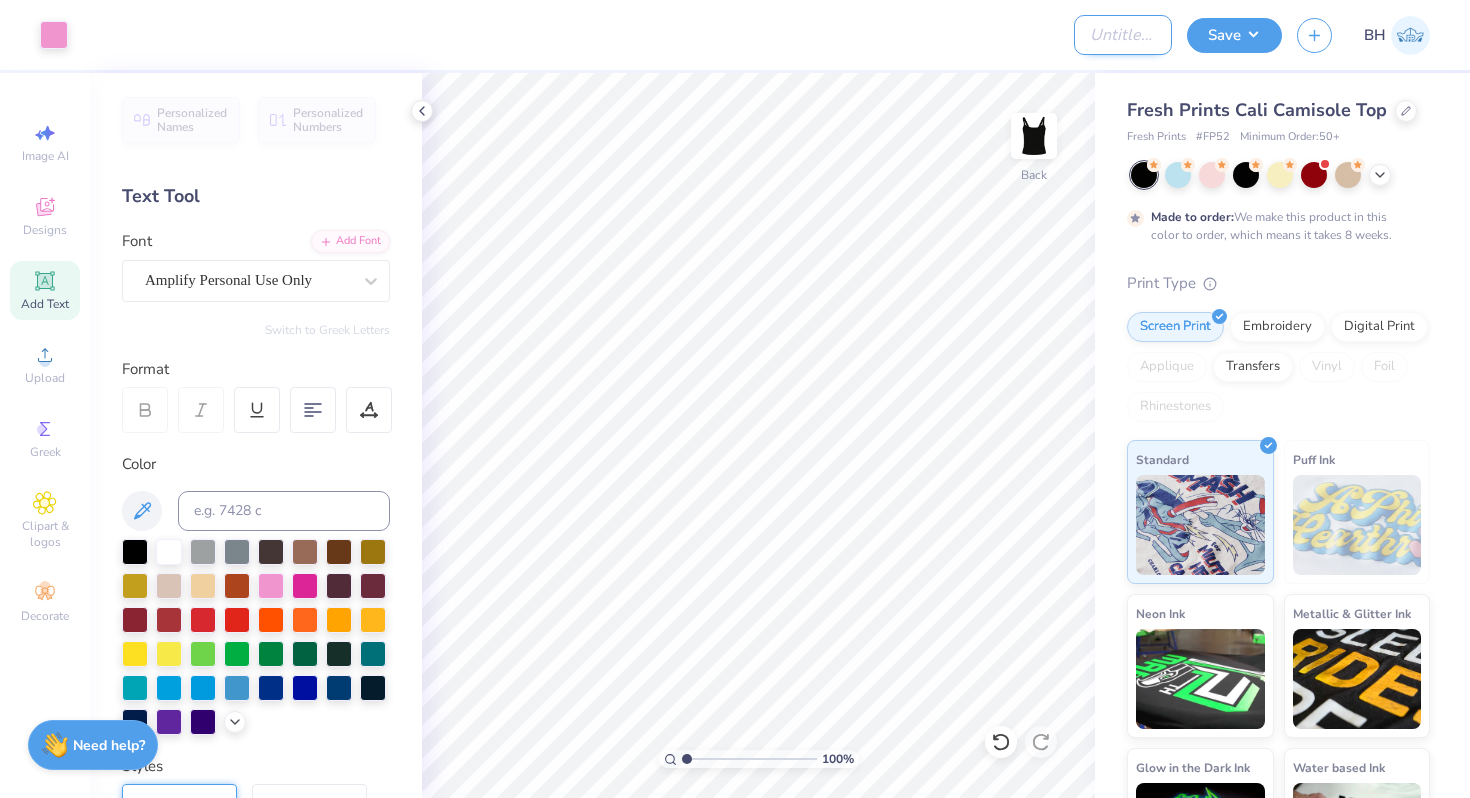 click on "Design Title" at bounding box center (1123, 35) 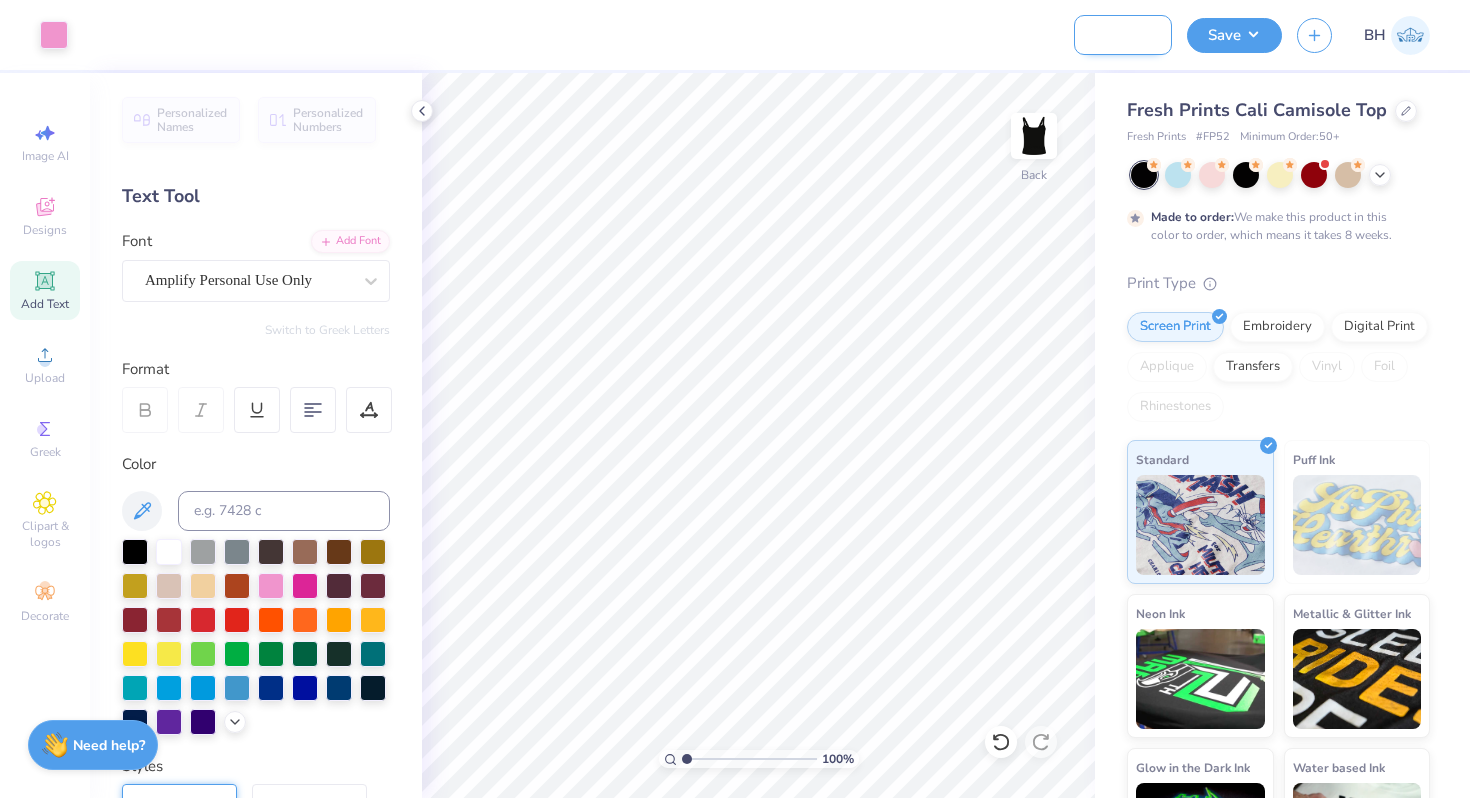 scroll, scrollTop: 0, scrollLeft: 163, axis: horizontal 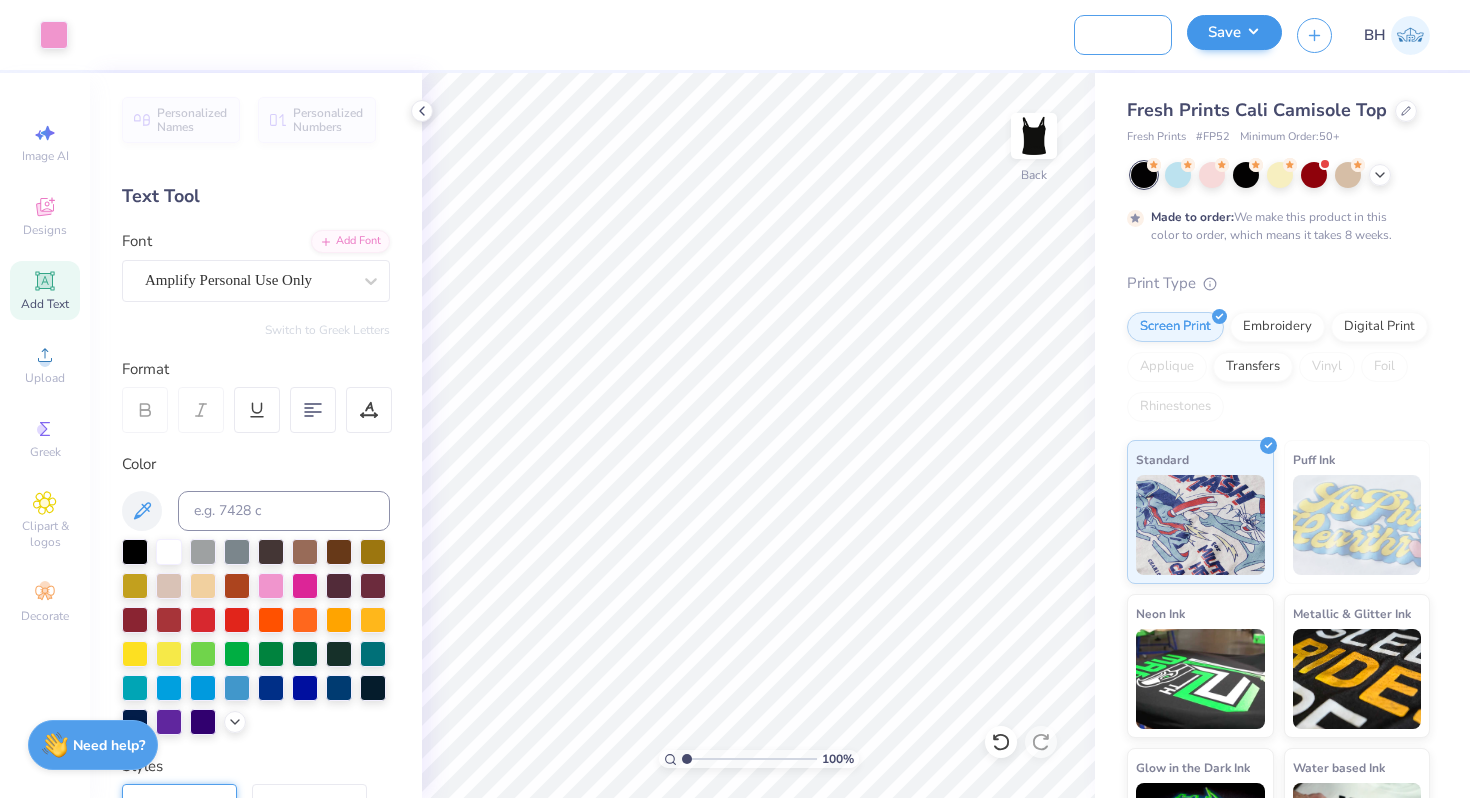 type on ""Do Good" pink and black tank" 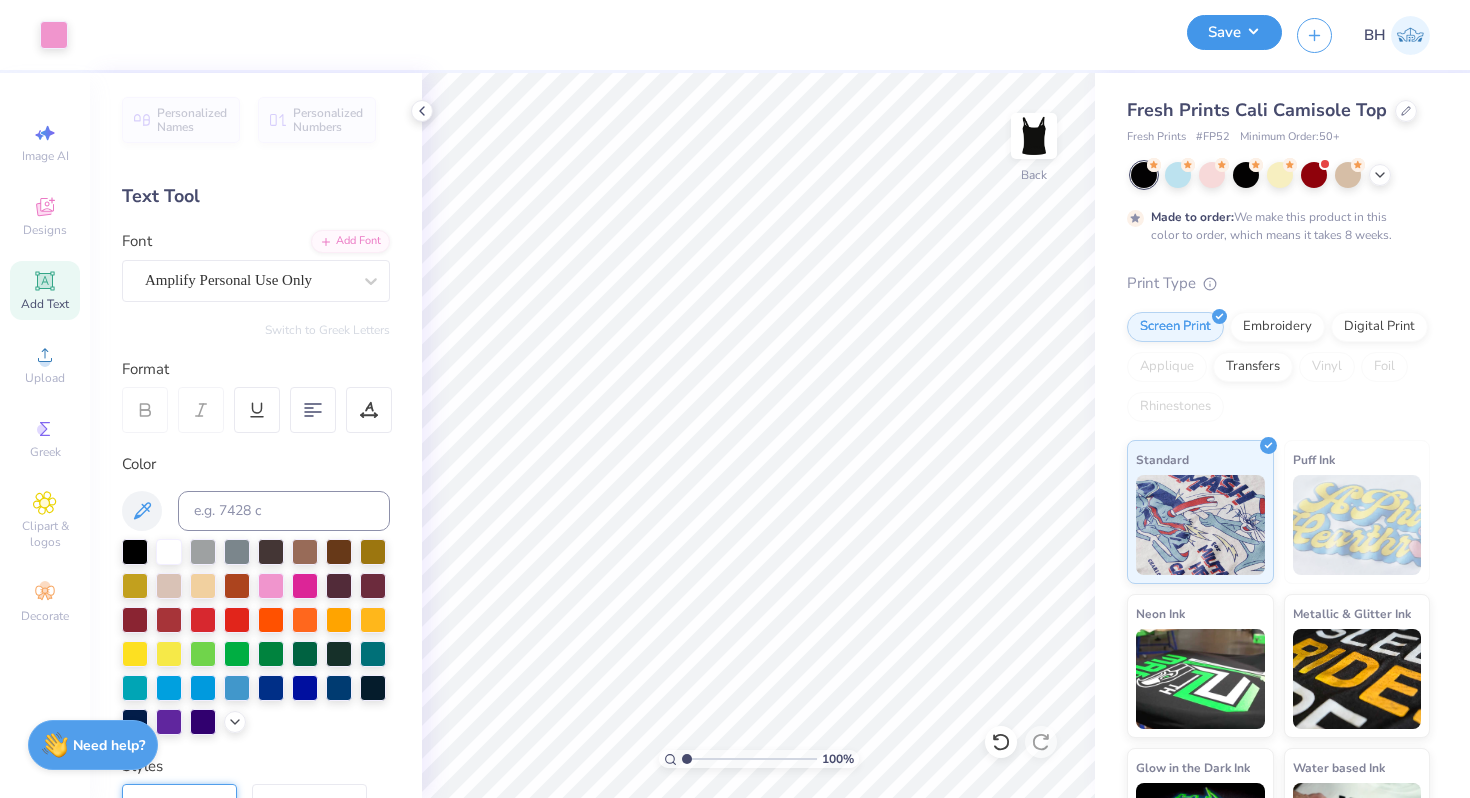 click on "Save" at bounding box center [1234, 32] 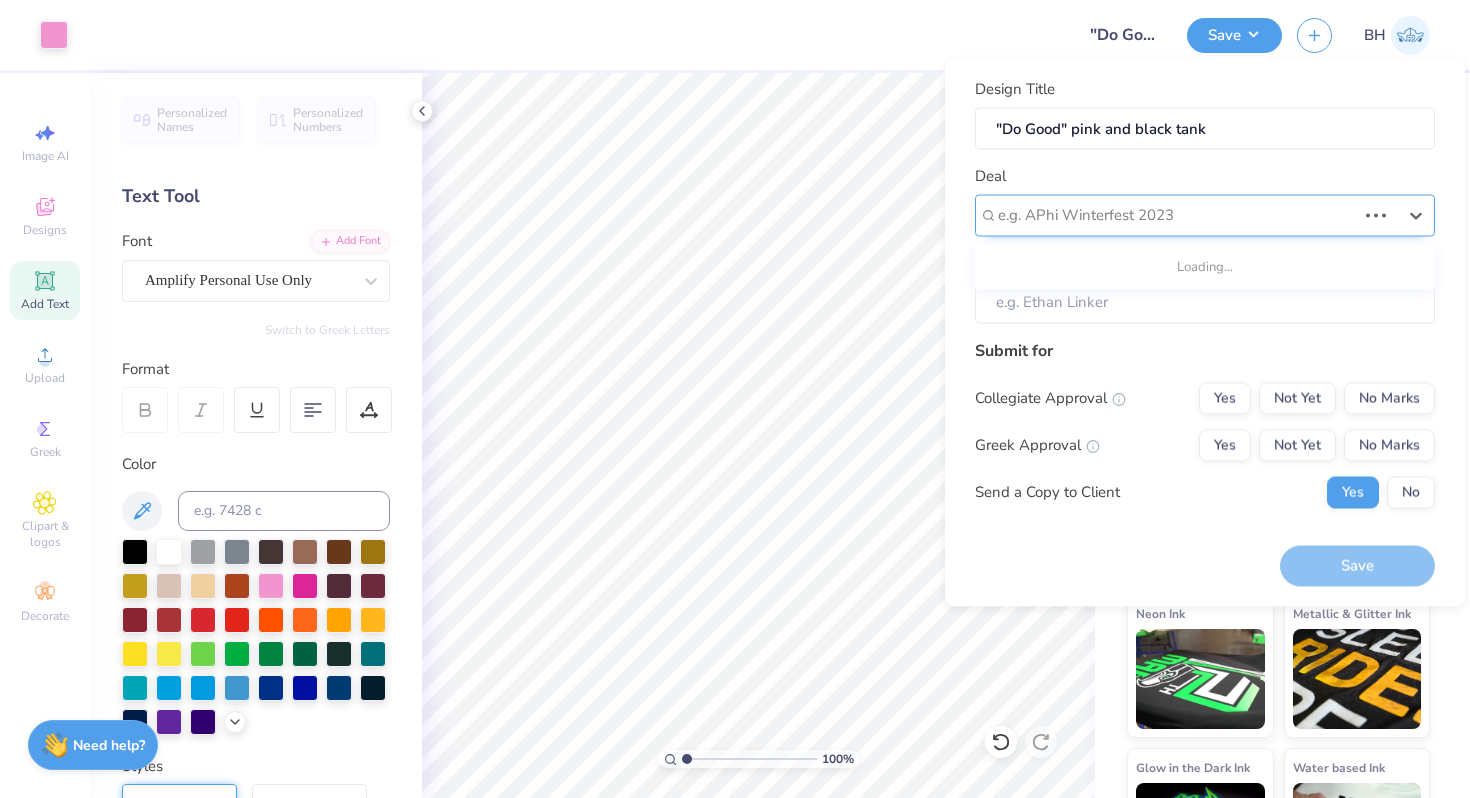 click at bounding box center [1177, 215] 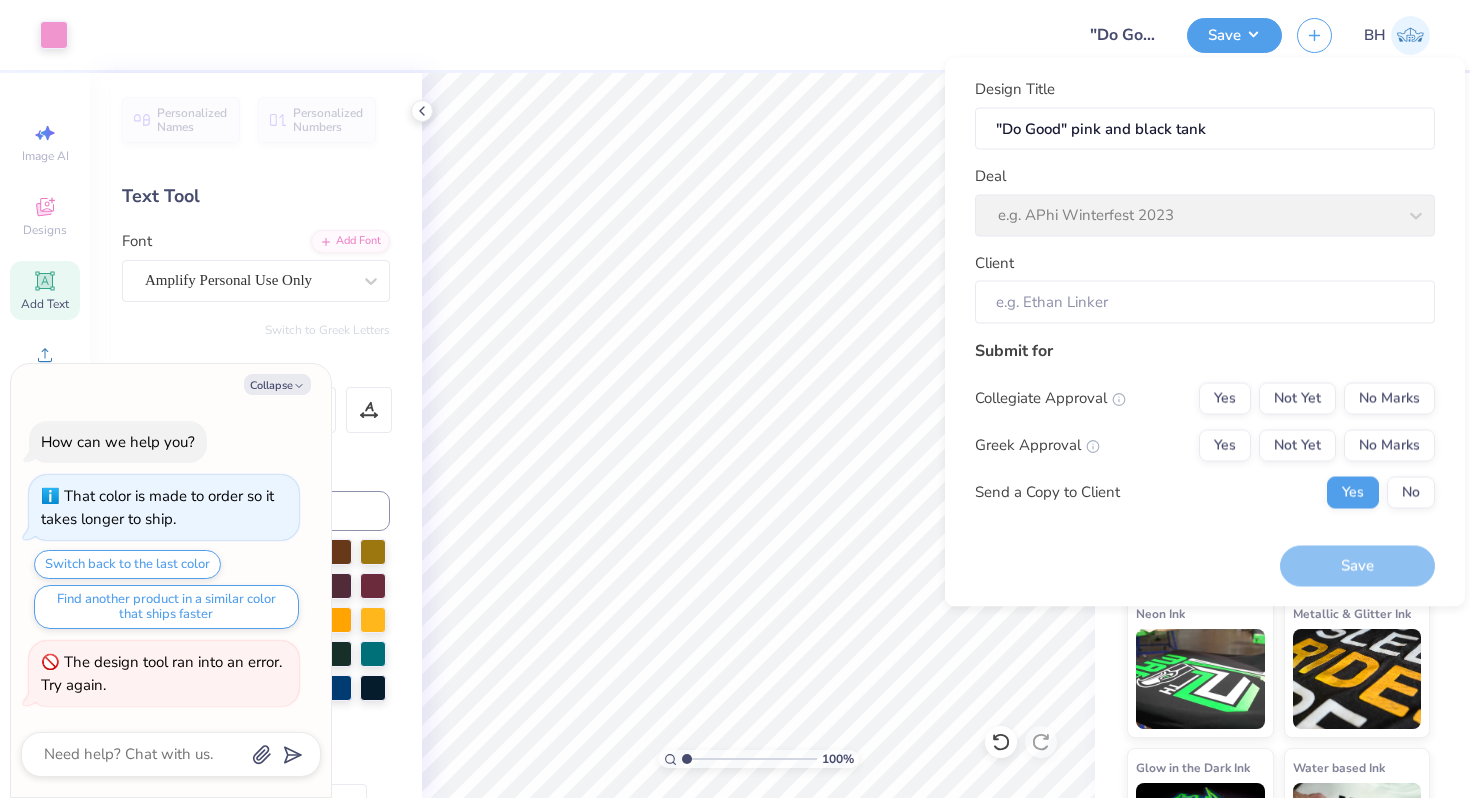 click on "Deal e.g. APhi Winterfest 2023" at bounding box center (1205, 201) 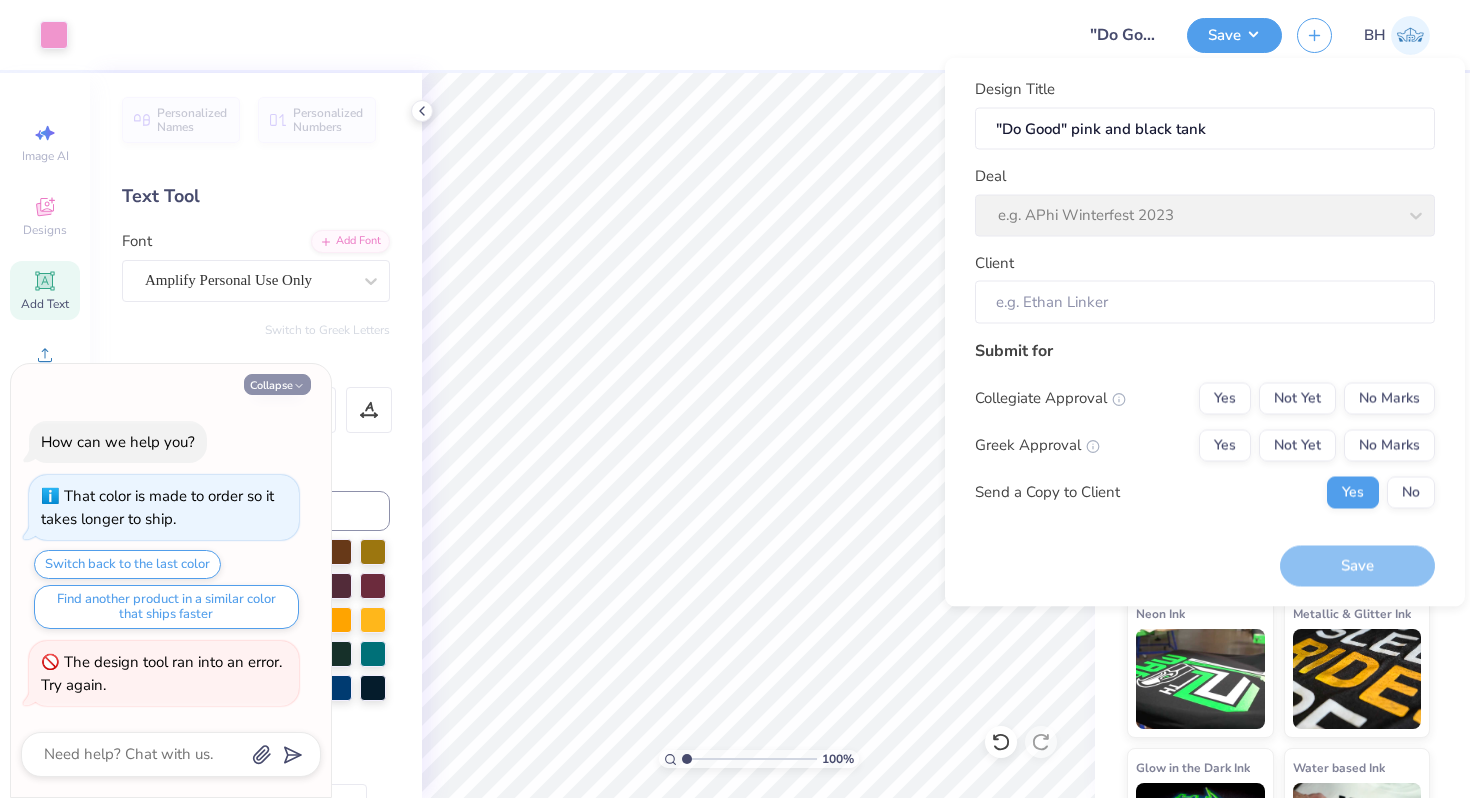 click 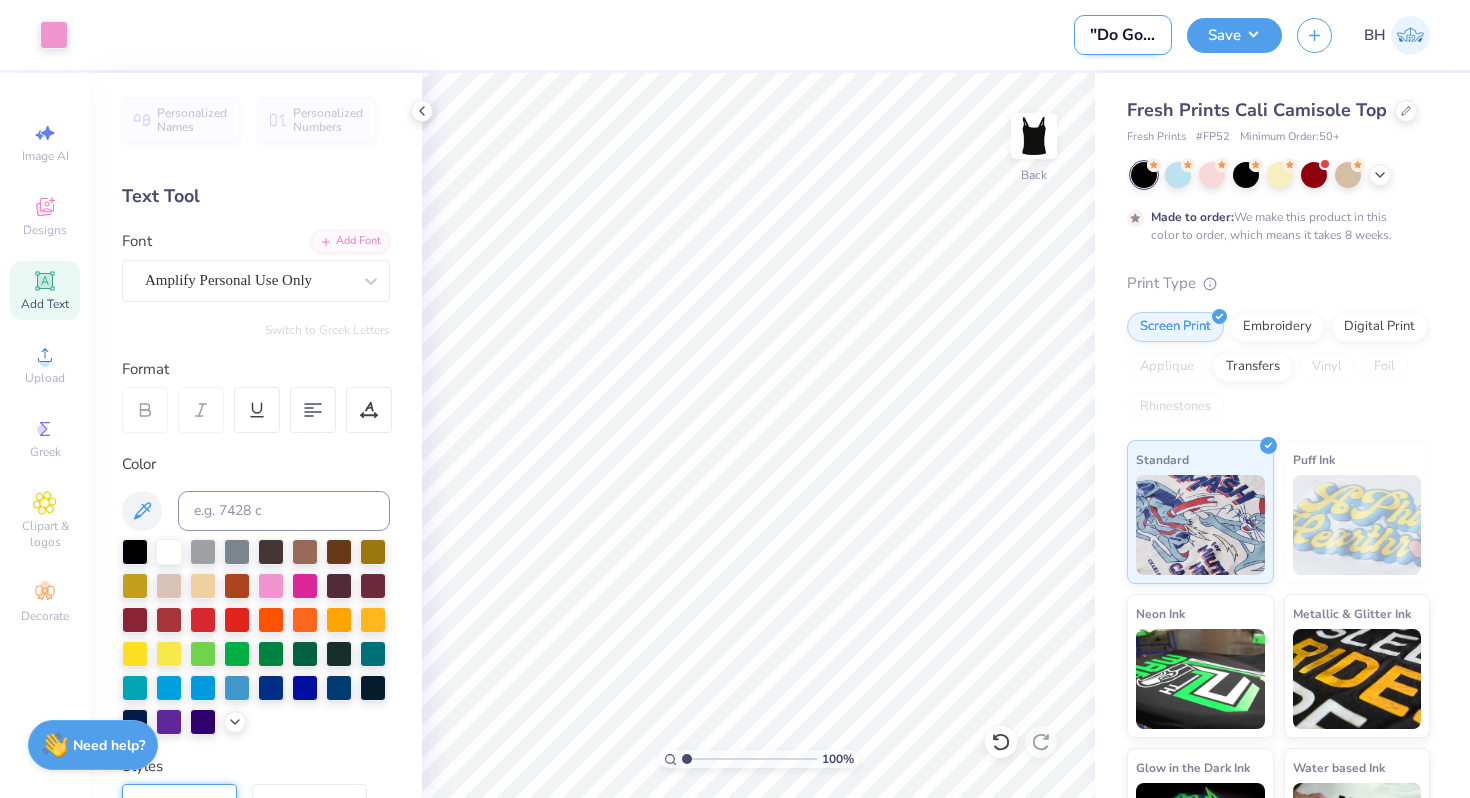 click on ""Do Good" pink and black tank" at bounding box center (1123, 35) 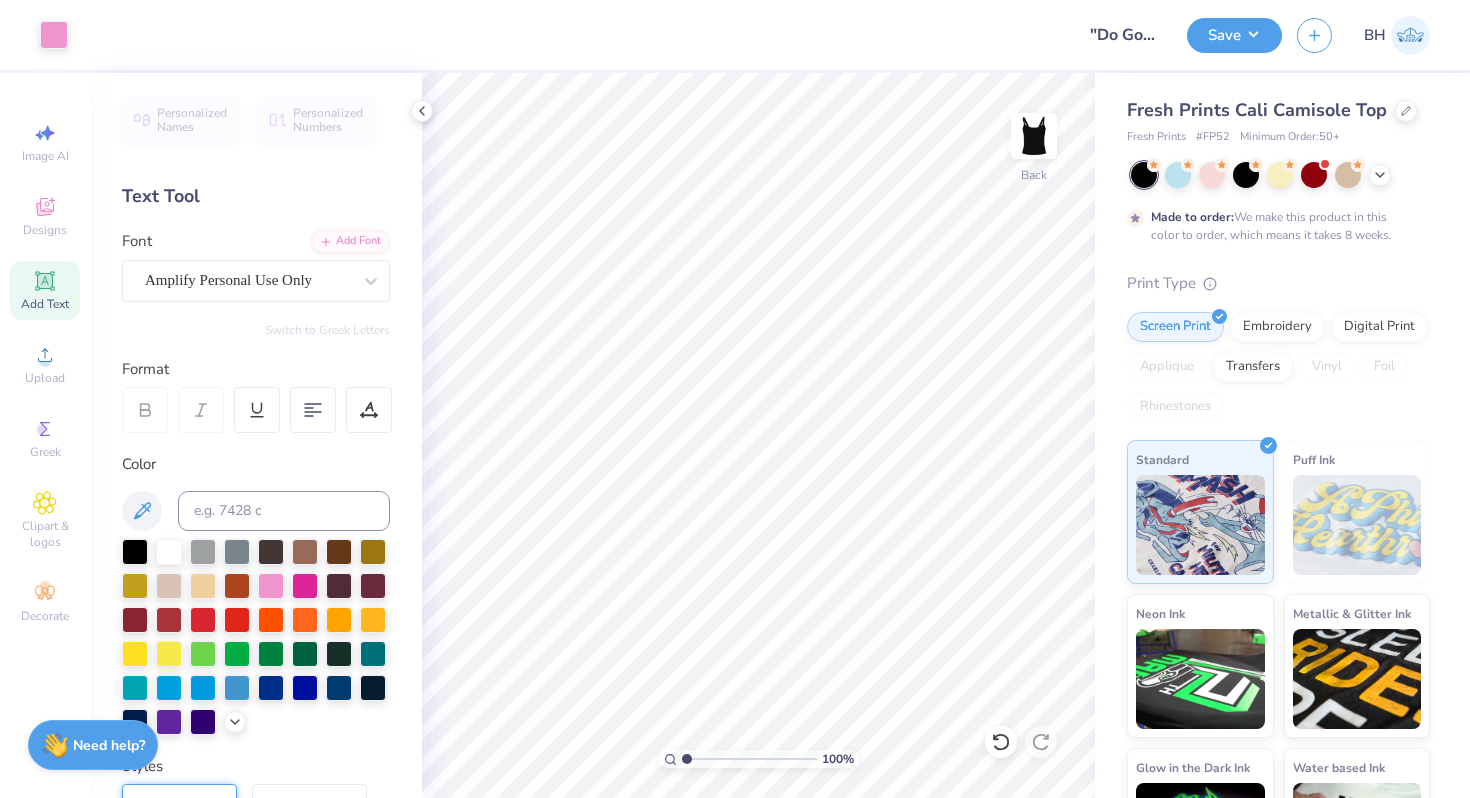 click on "Save" at bounding box center (1234, 35) 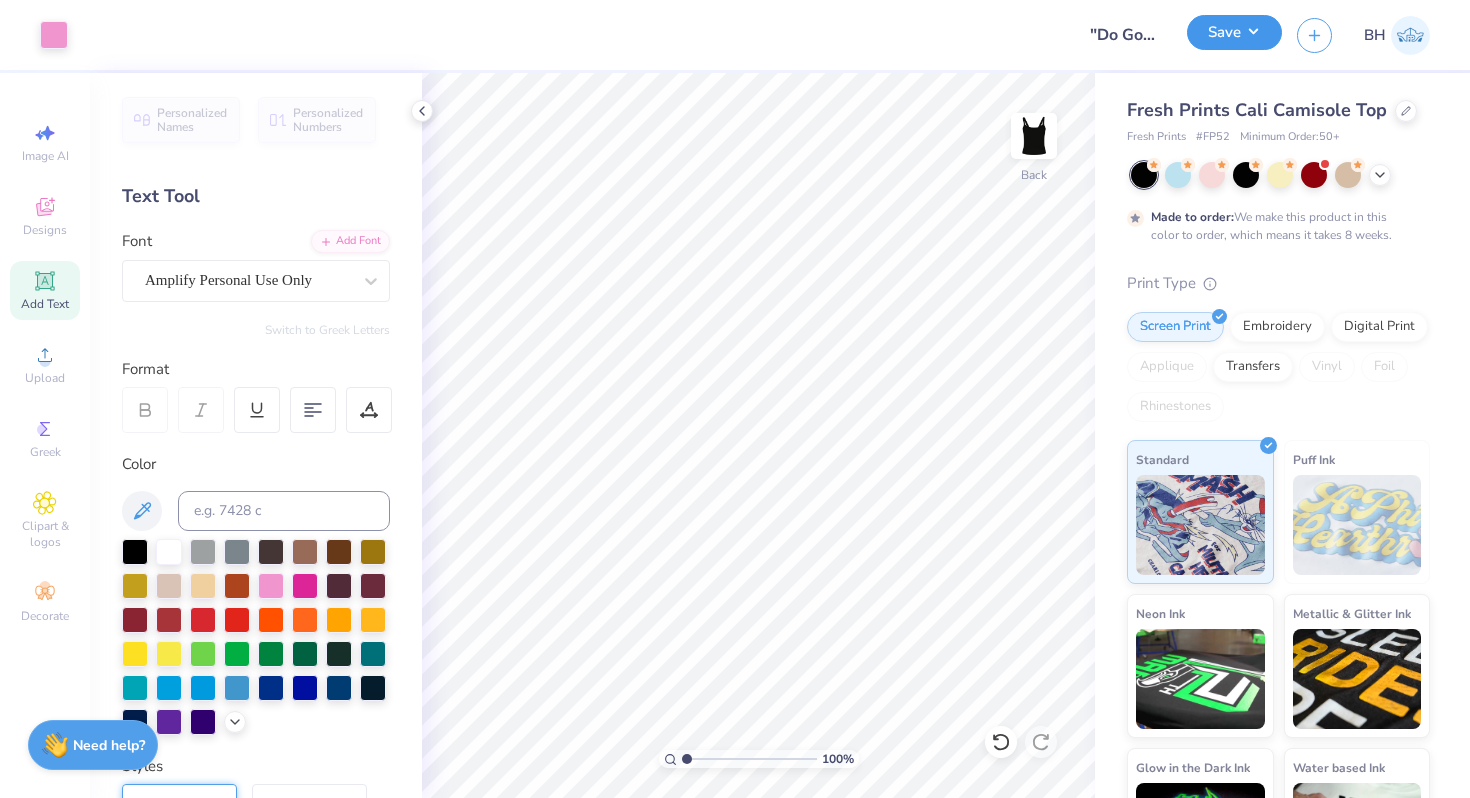 click on "Save" at bounding box center (1234, 32) 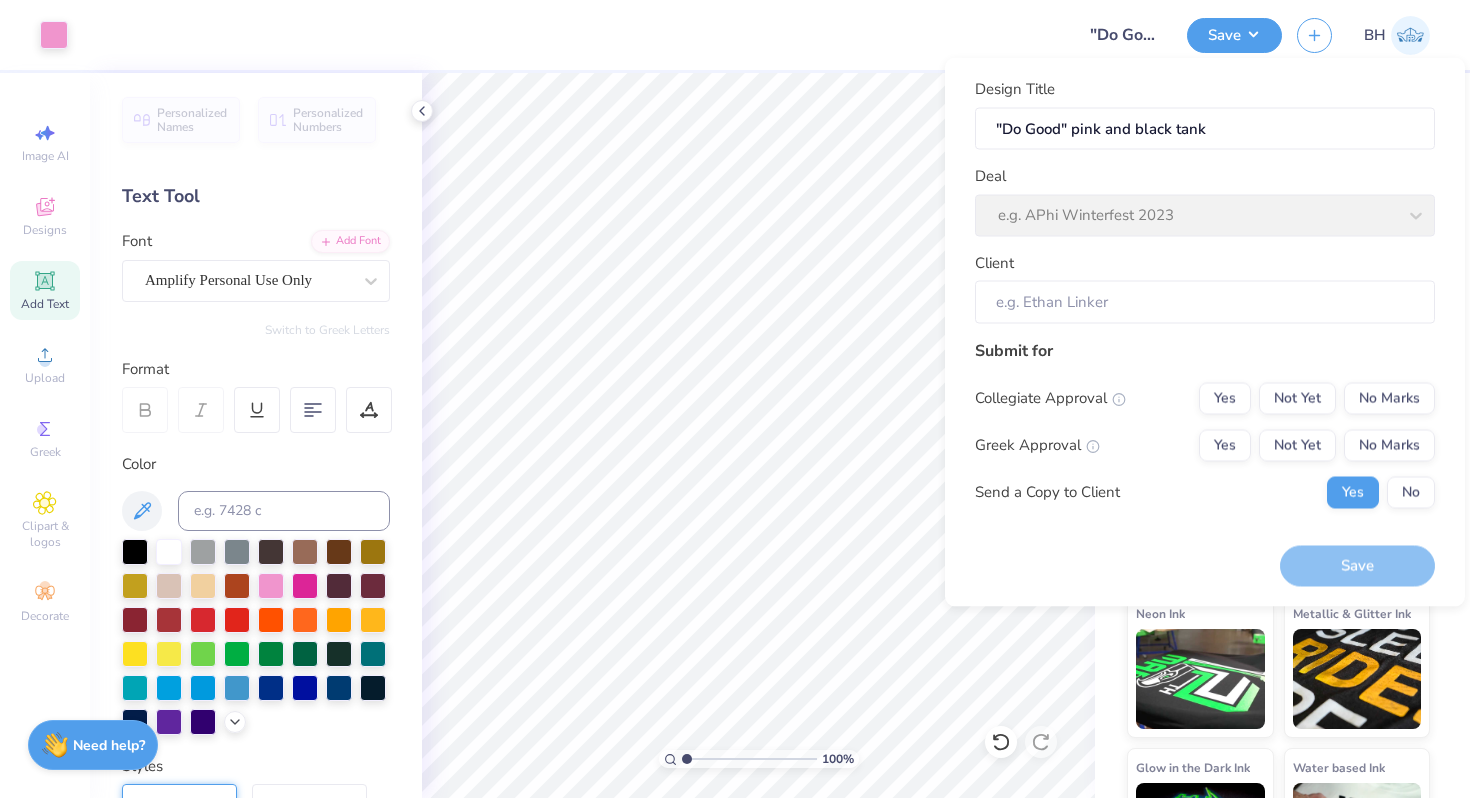click on "Deal e.g. APhi Winterfest 2023" at bounding box center [1205, 201] 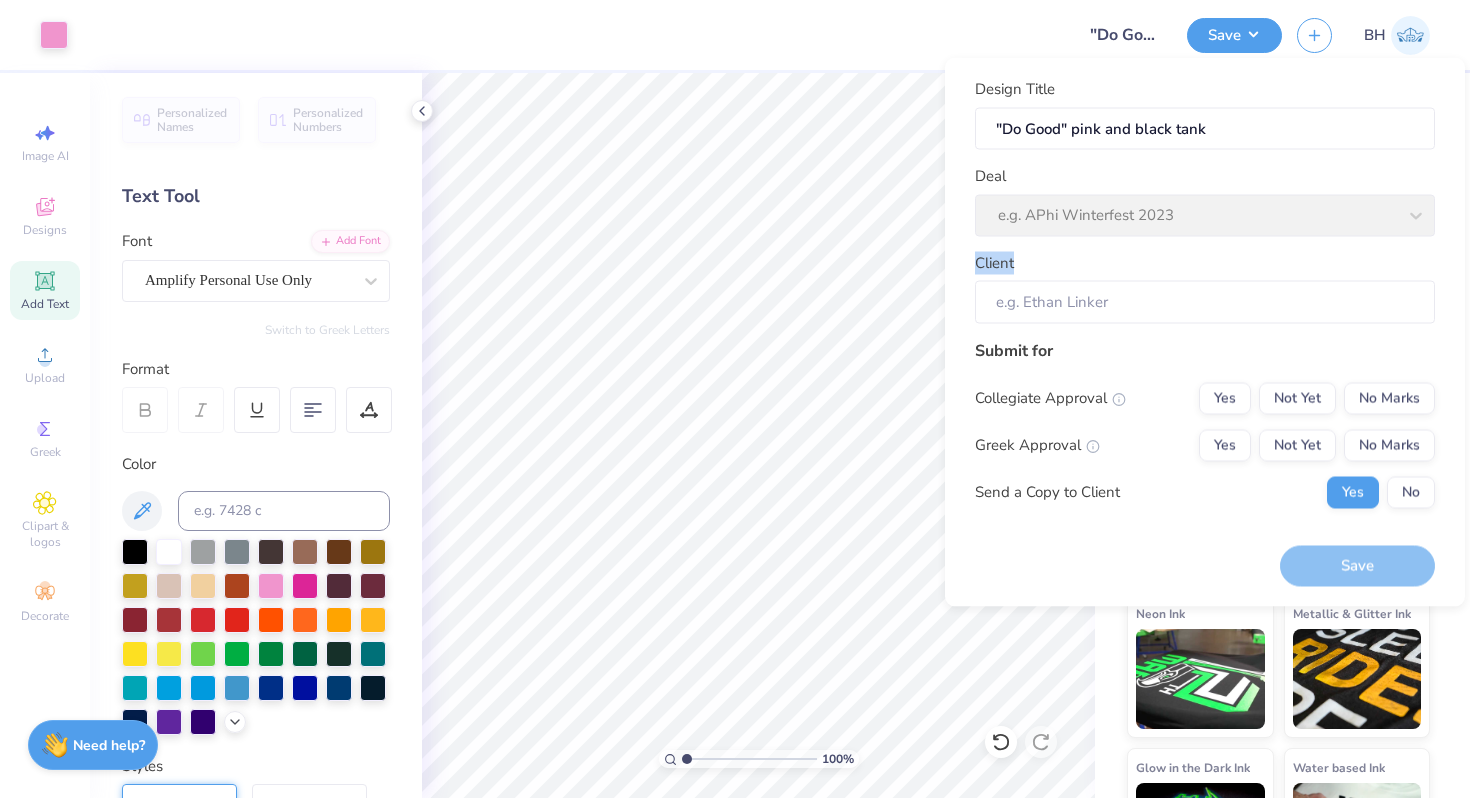 drag, startPoint x: 1413, startPoint y: 214, endPoint x: 1247, endPoint y: 220, distance: 166.1084 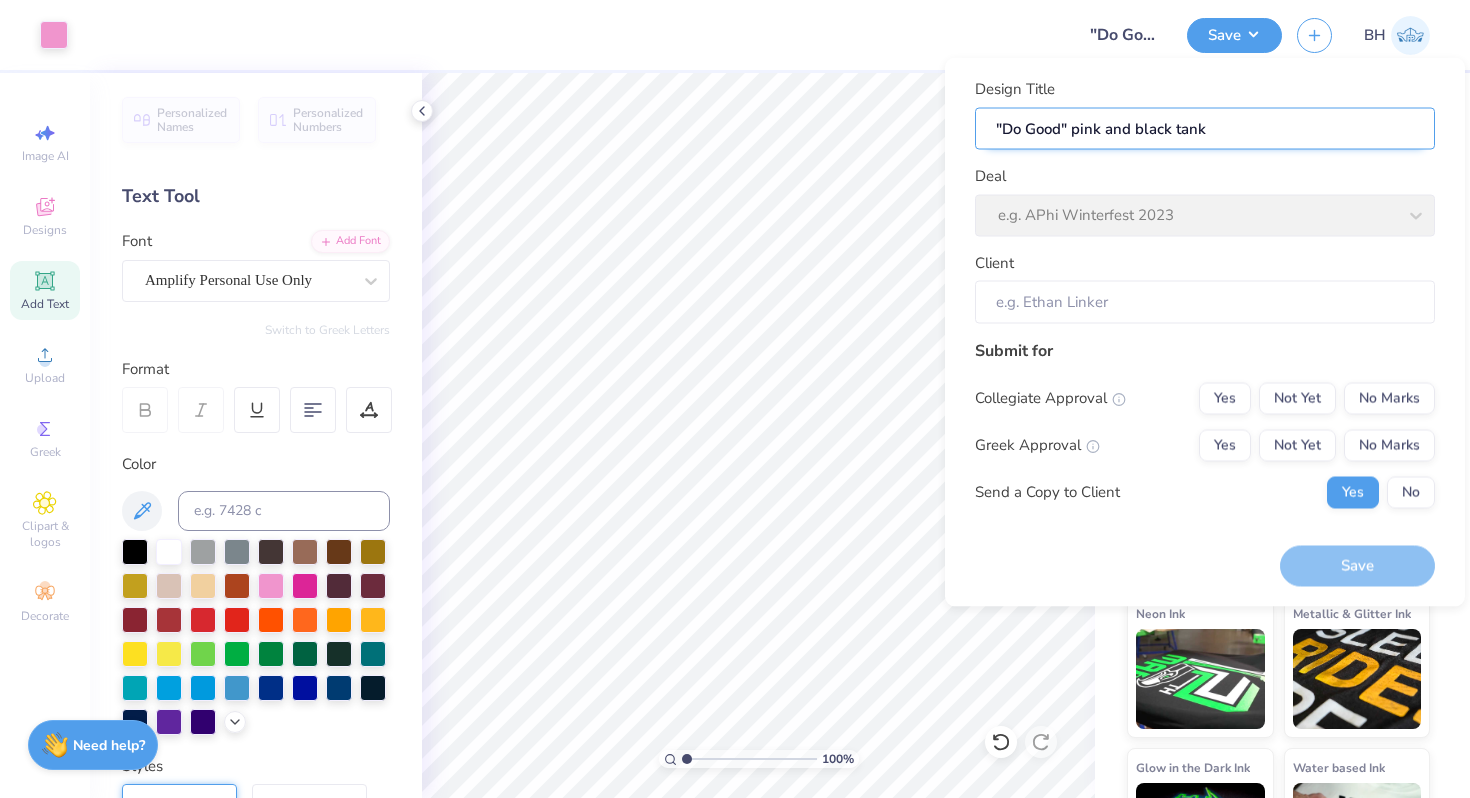 click on ""Do Good" pink and black tank" at bounding box center [1205, 128] 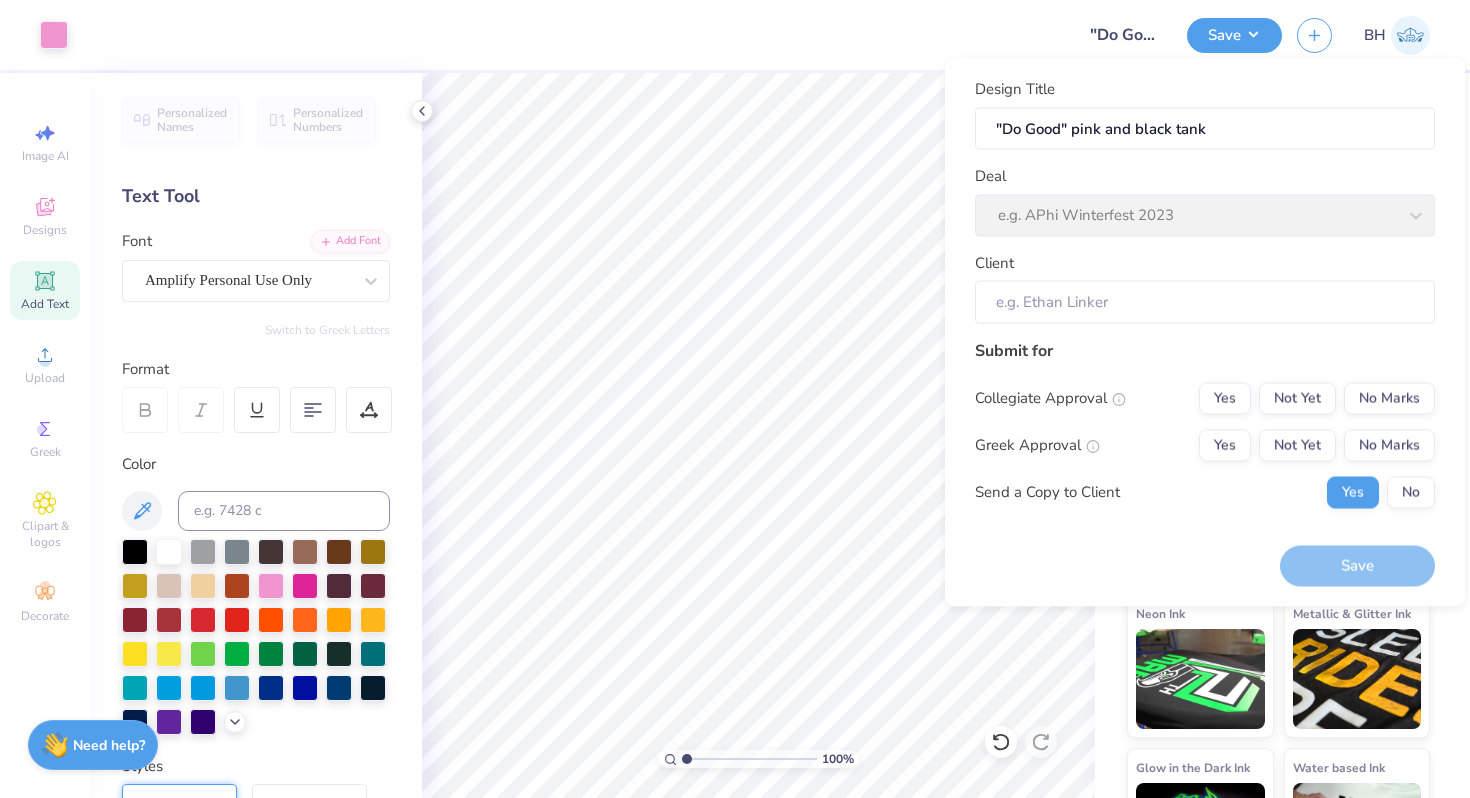 click on "Client" at bounding box center (1205, 302) 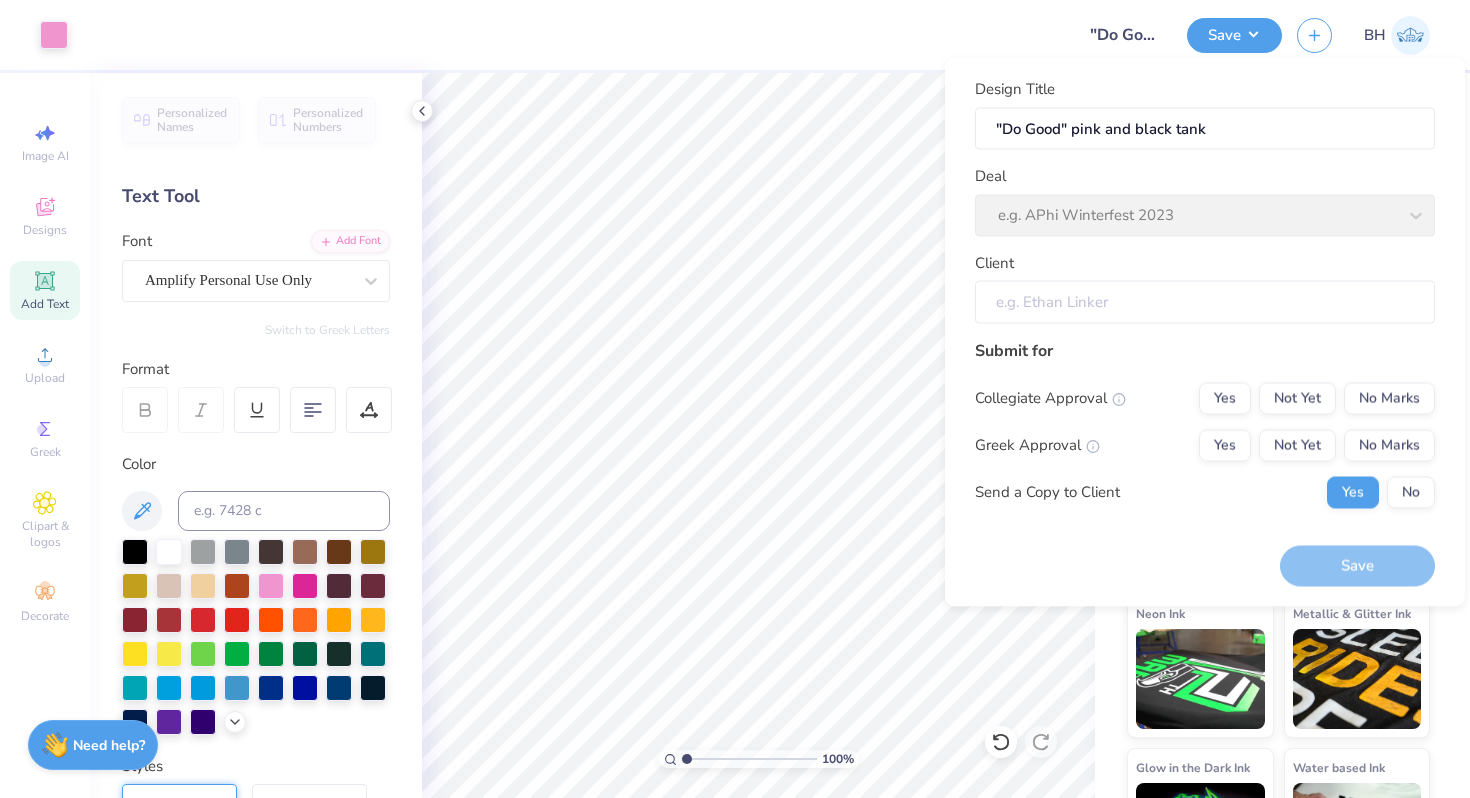 click on "Client" at bounding box center (1205, 287) 